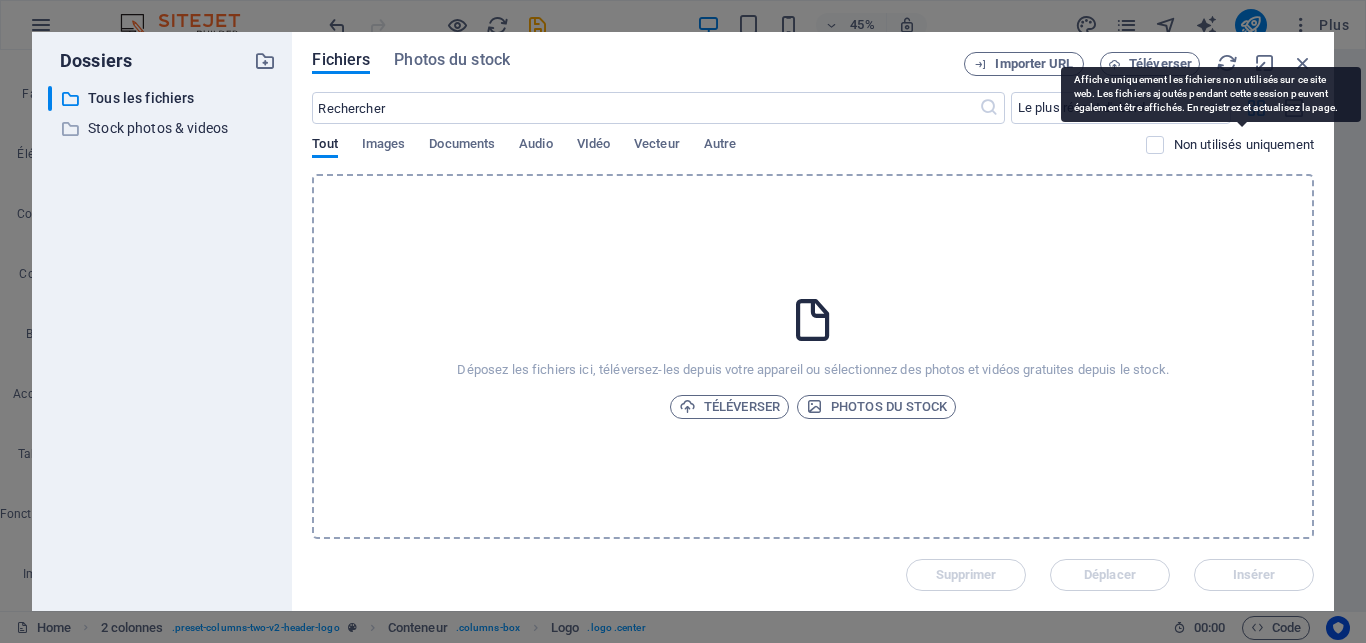 select on "px" 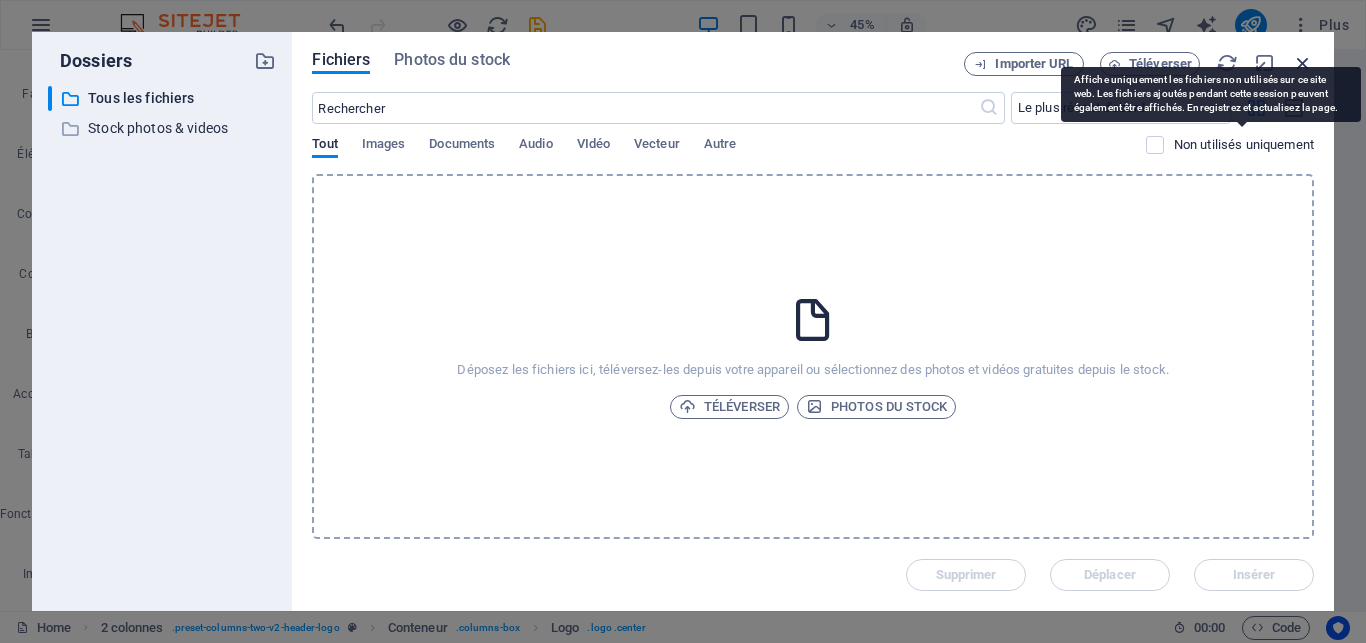 scroll, scrollTop: 0, scrollLeft: 0, axis: both 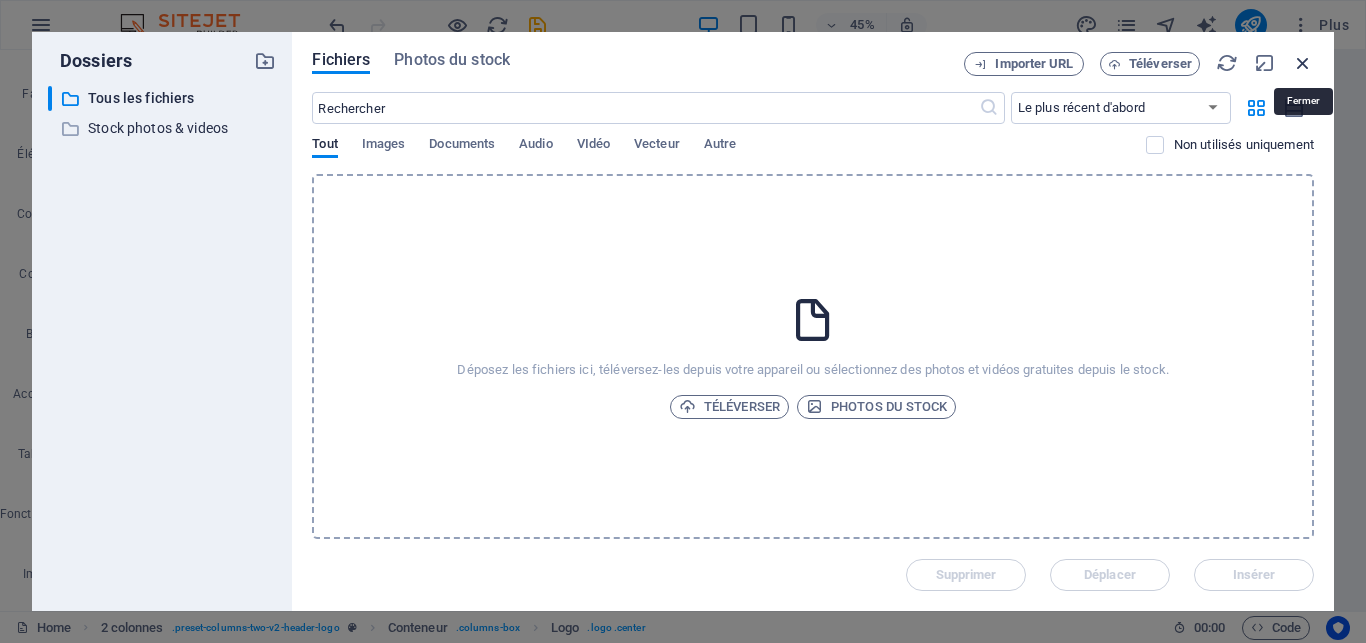 click at bounding box center [1303, 63] 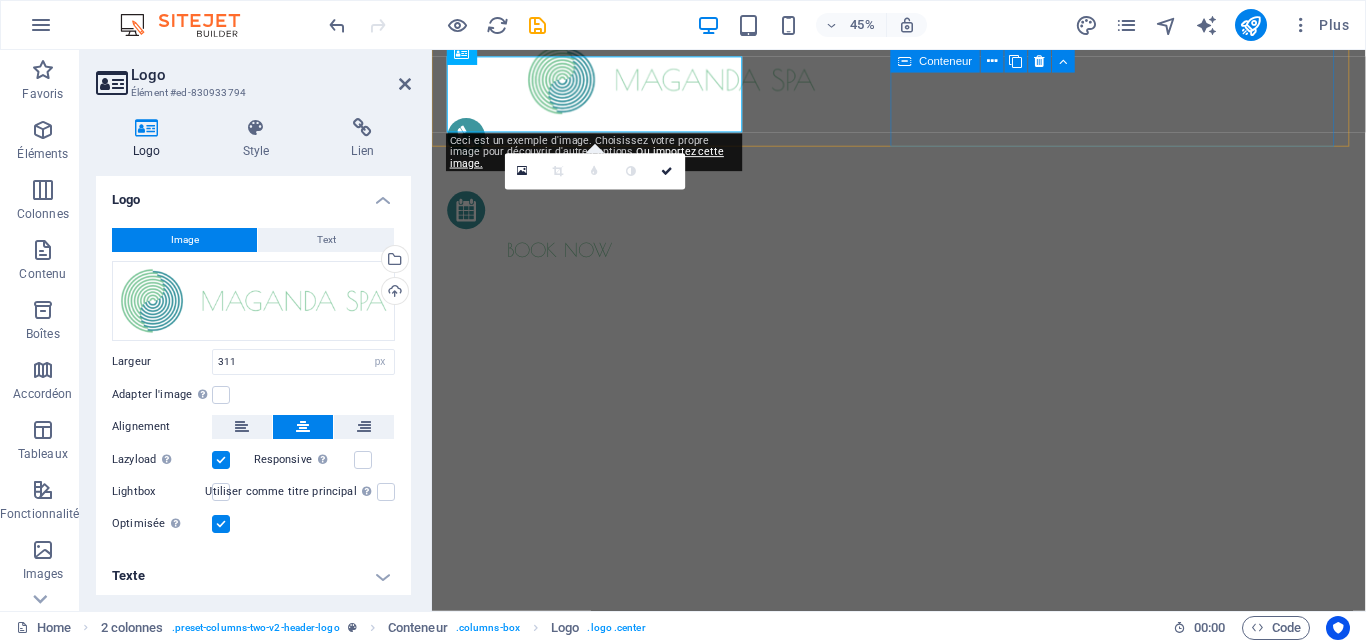 scroll, scrollTop: 8, scrollLeft: 0, axis: vertical 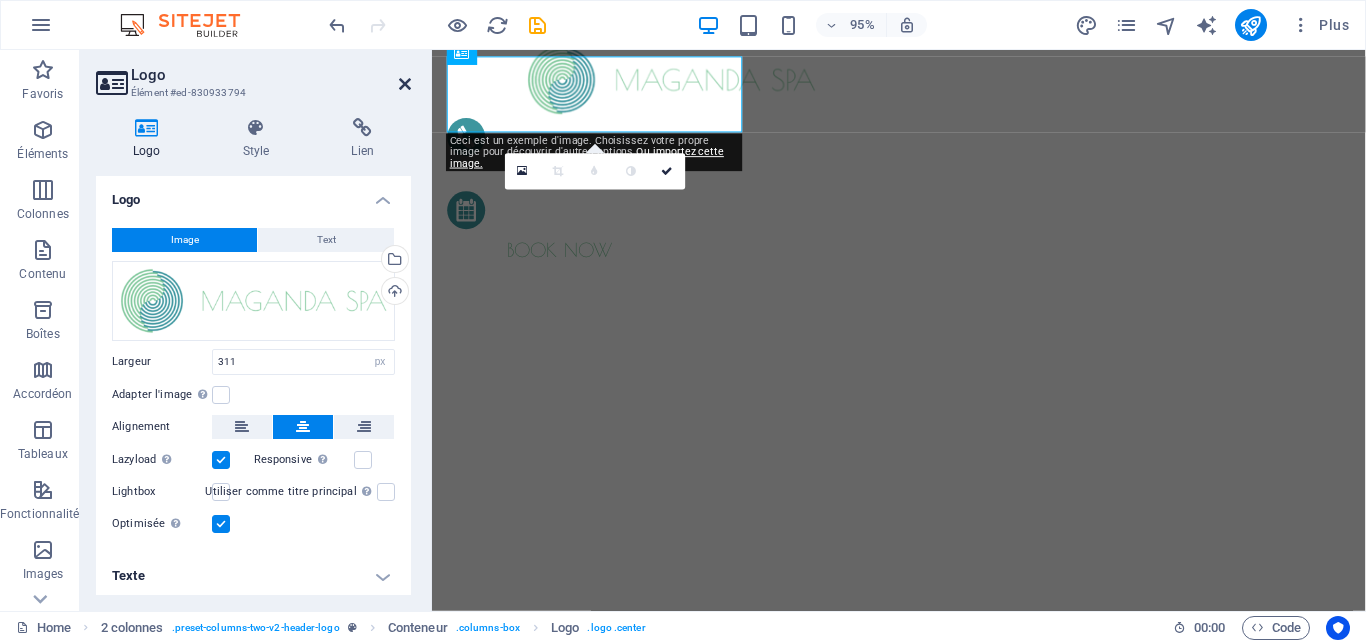 click at bounding box center [405, 84] 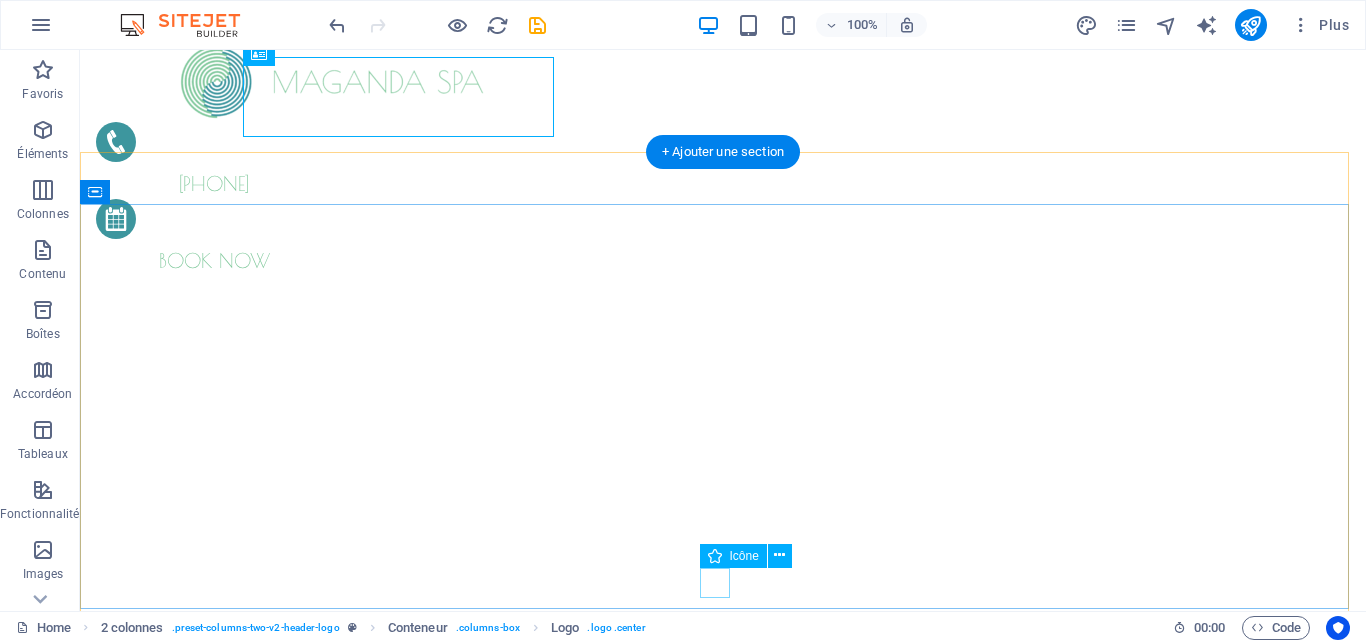 click at bounding box center (723, 577) 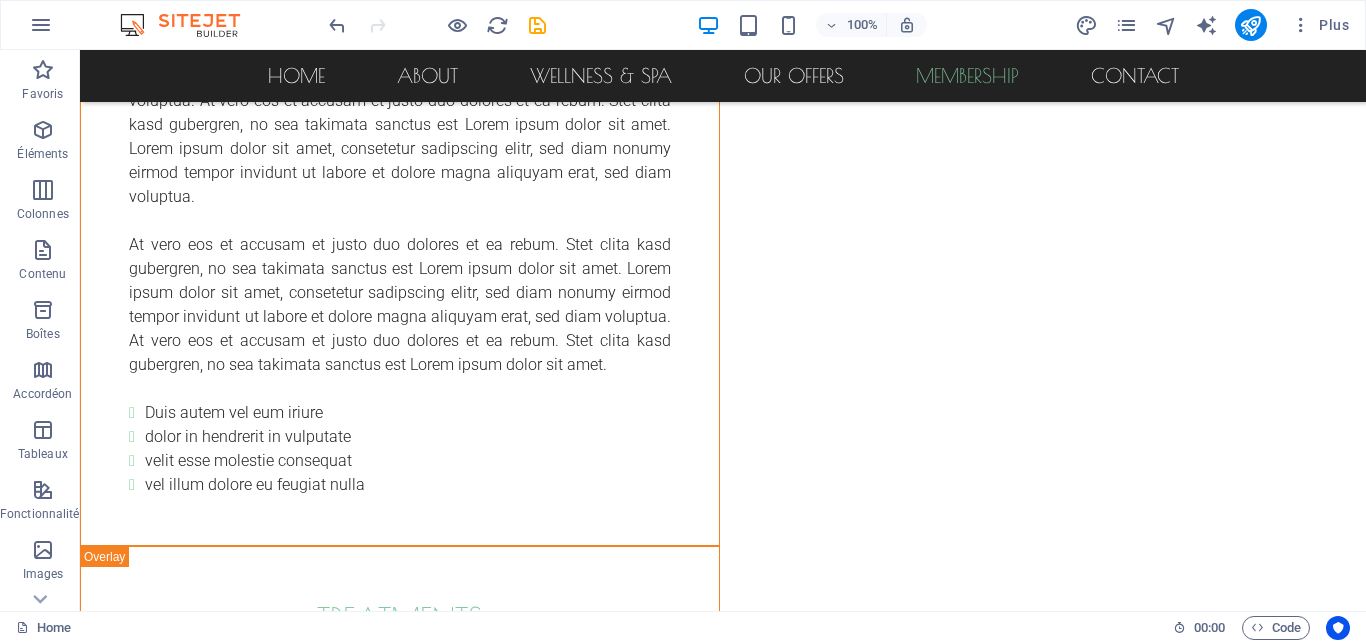 scroll, scrollTop: 4810, scrollLeft: 0, axis: vertical 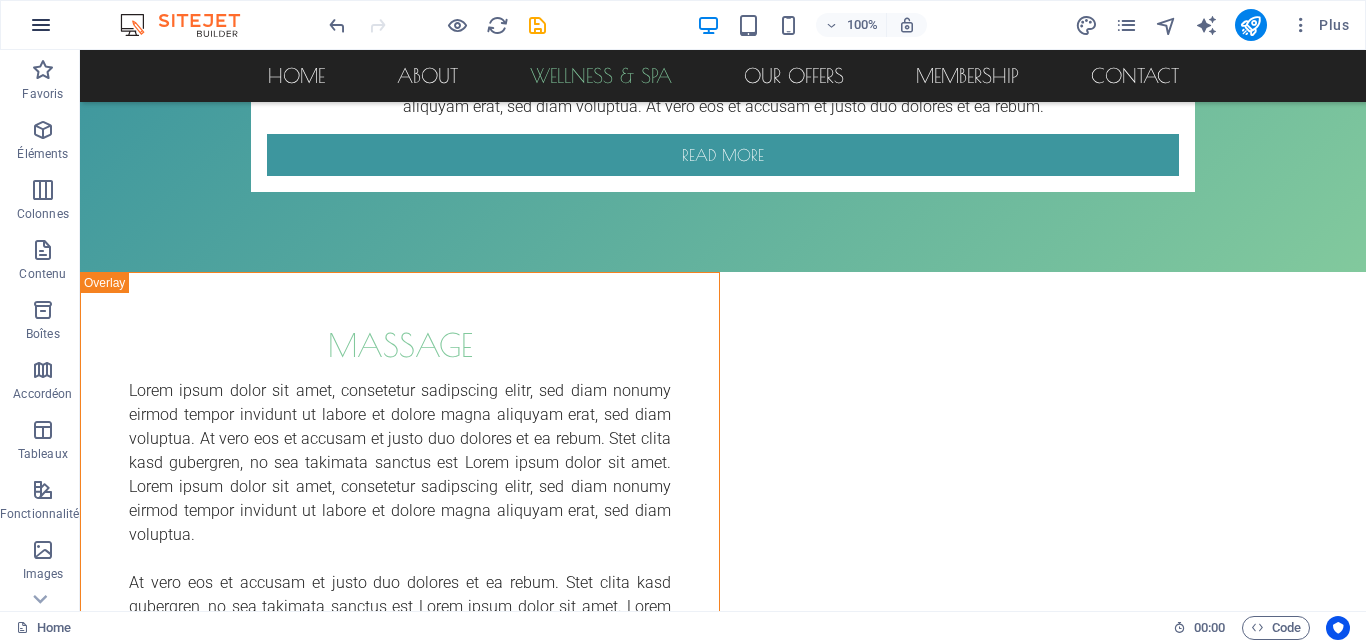 click at bounding box center (41, 25) 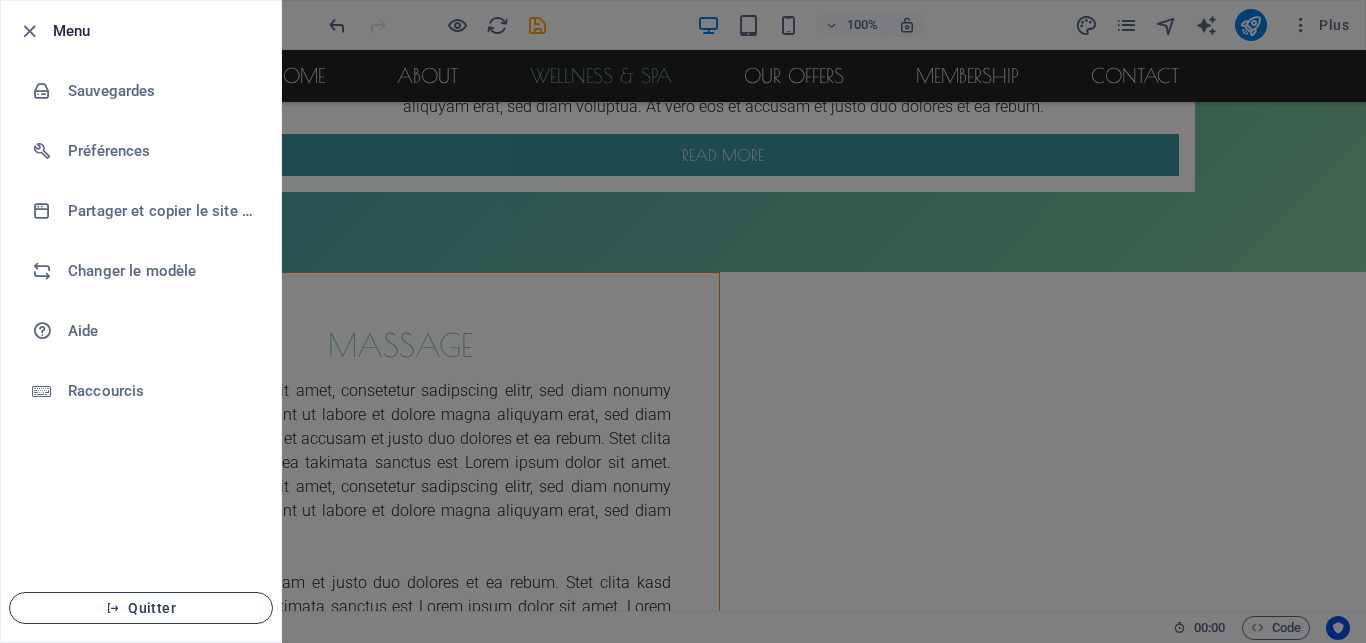 click on "Quitter" at bounding box center (141, 608) 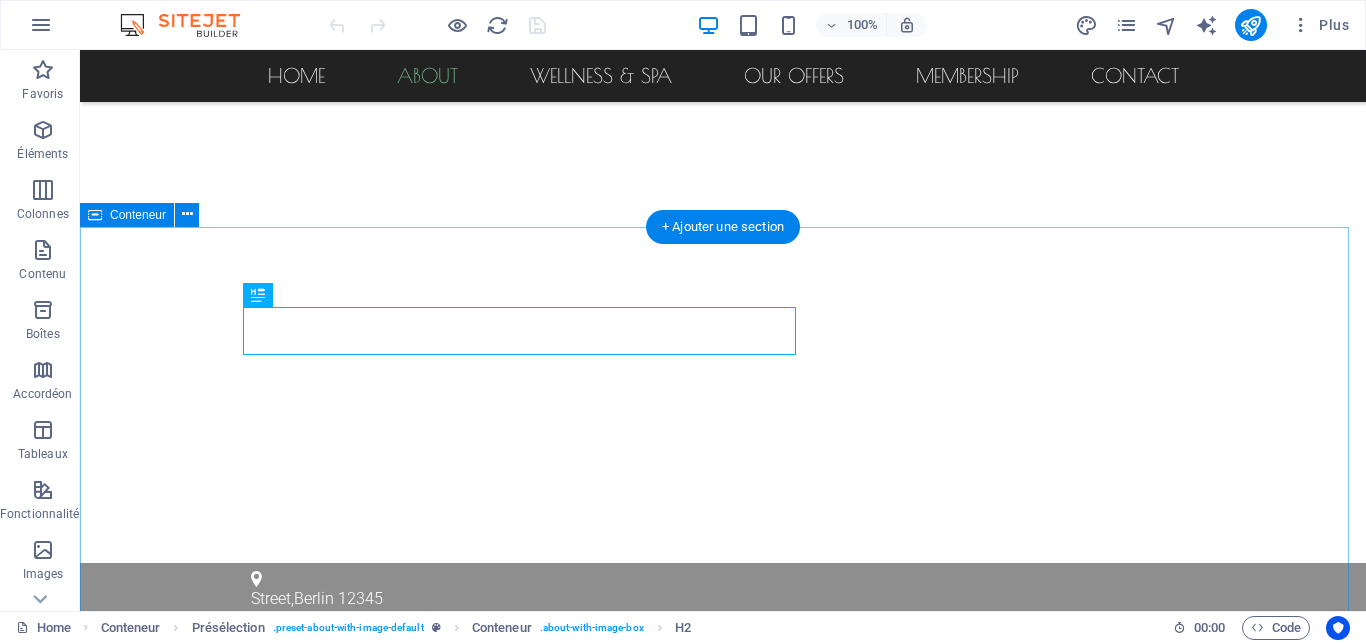 scroll, scrollTop: 438, scrollLeft: 0, axis: vertical 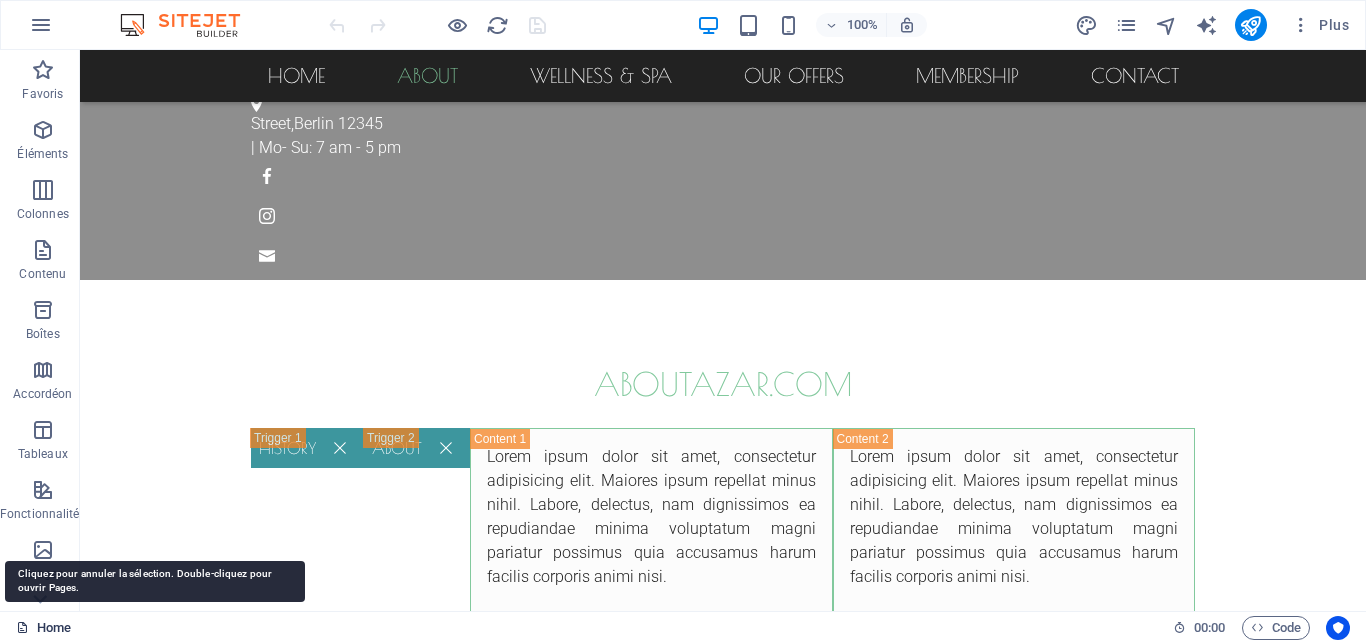click on "Home" at bounding box center (43, 628) 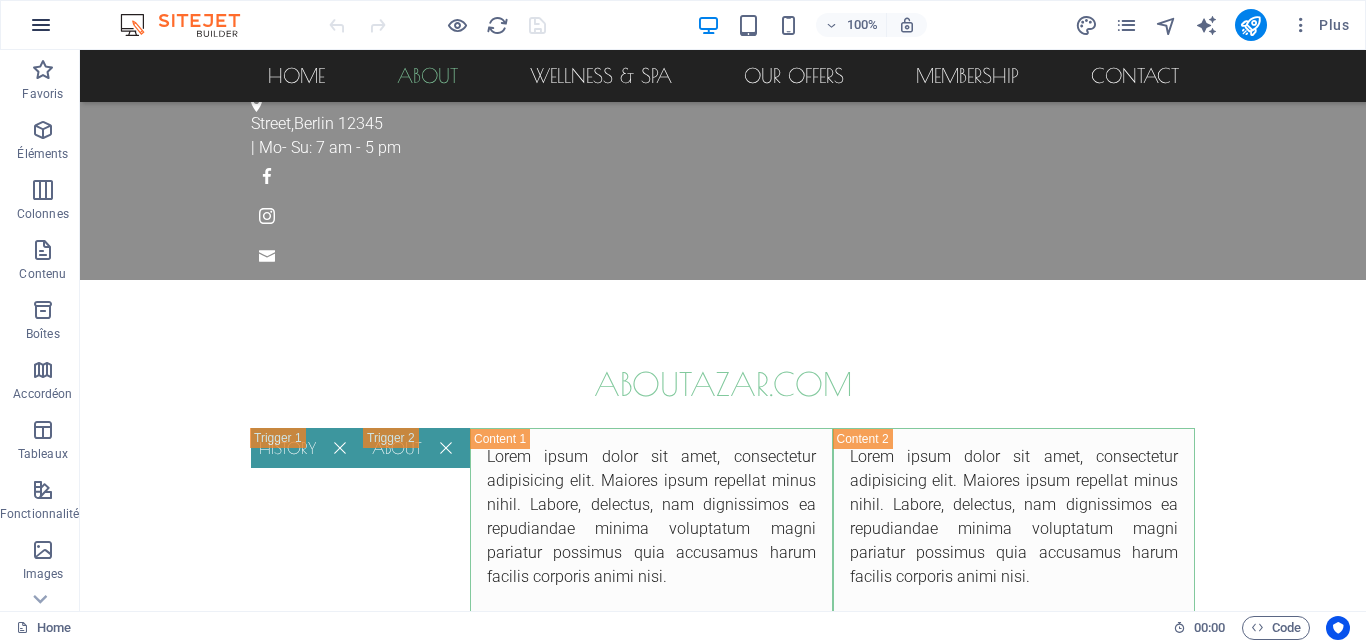 click at bounding box center [41, 25] 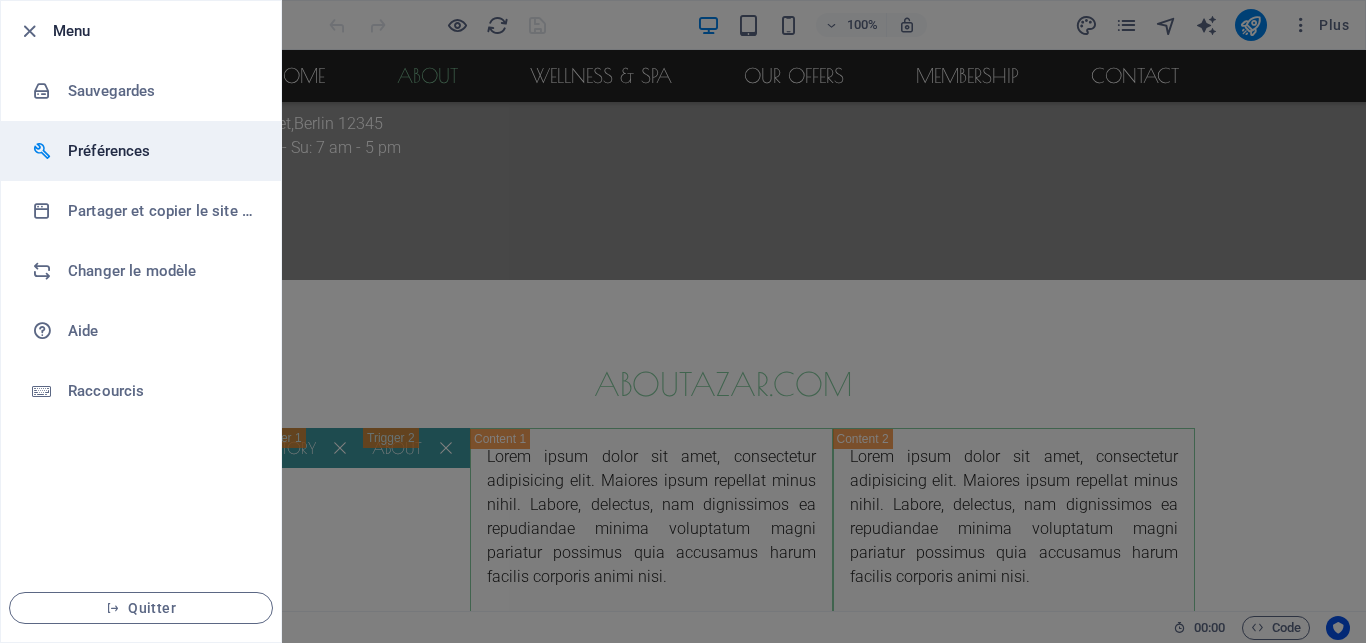 click on "Préférences" at bounding box center (160, 151) 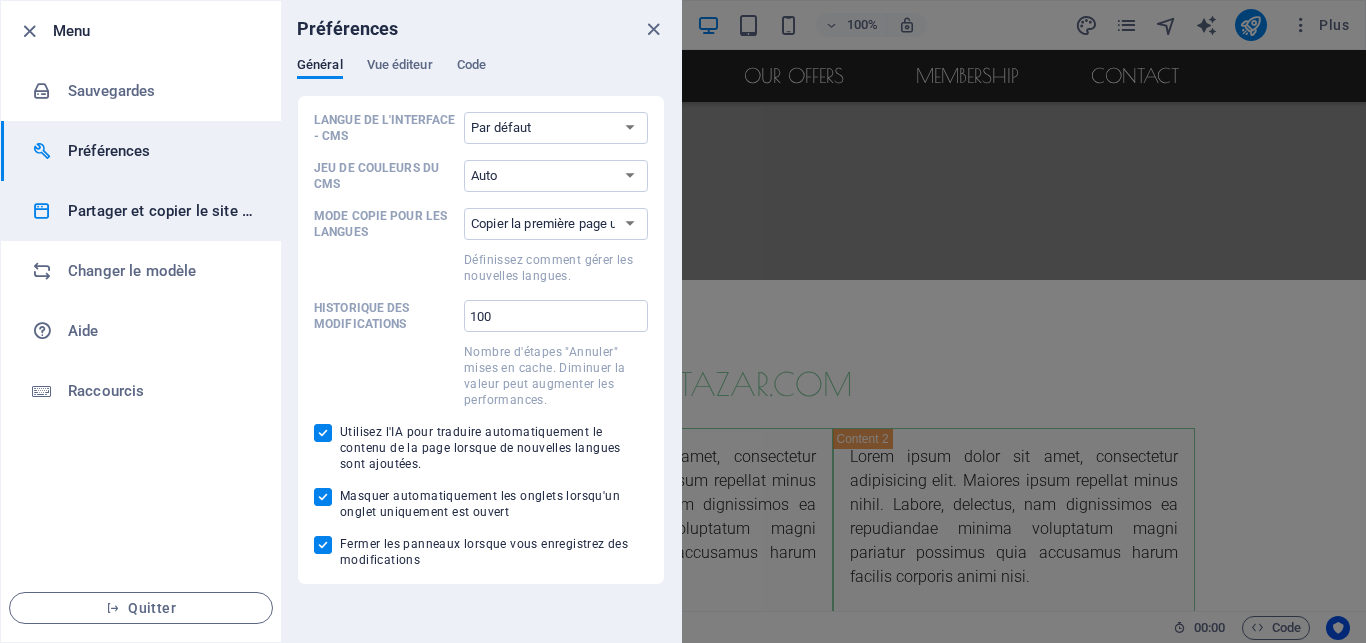 click on "Partager et copier le site web" at bounding box center [160, 211] 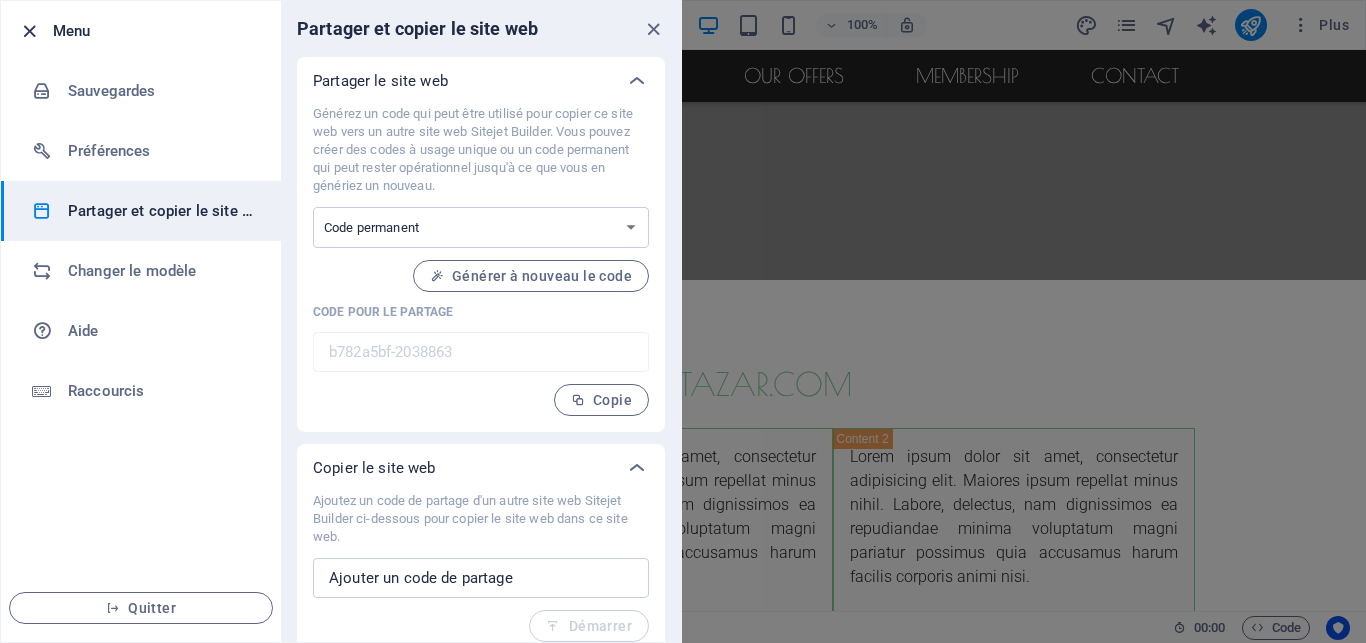click at bounding box center (29, 31) 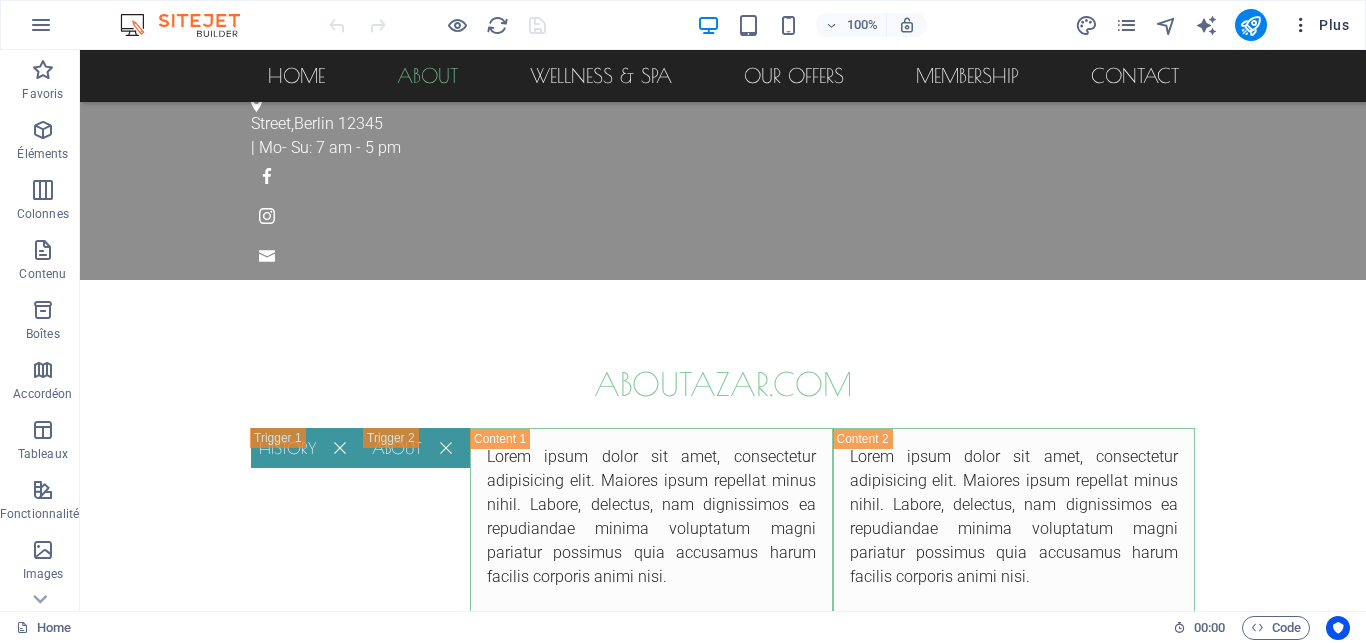 click at bounding box center (1301, 25) 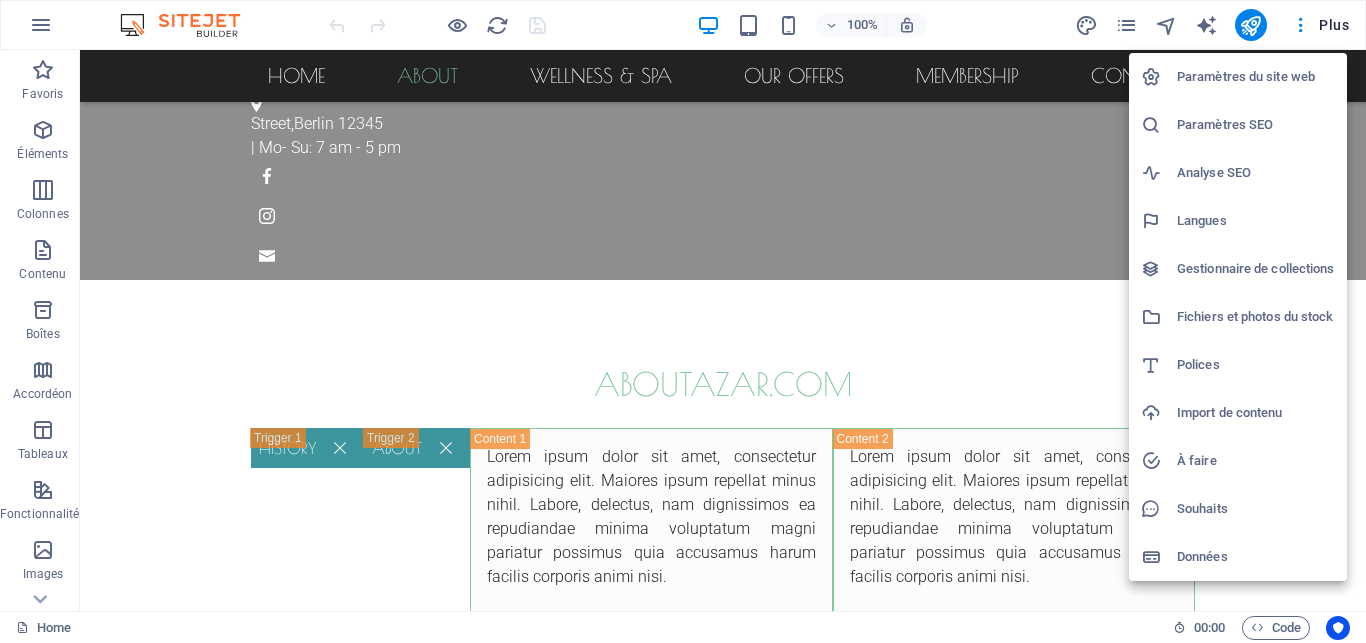 click at bounding box center (683, 321) 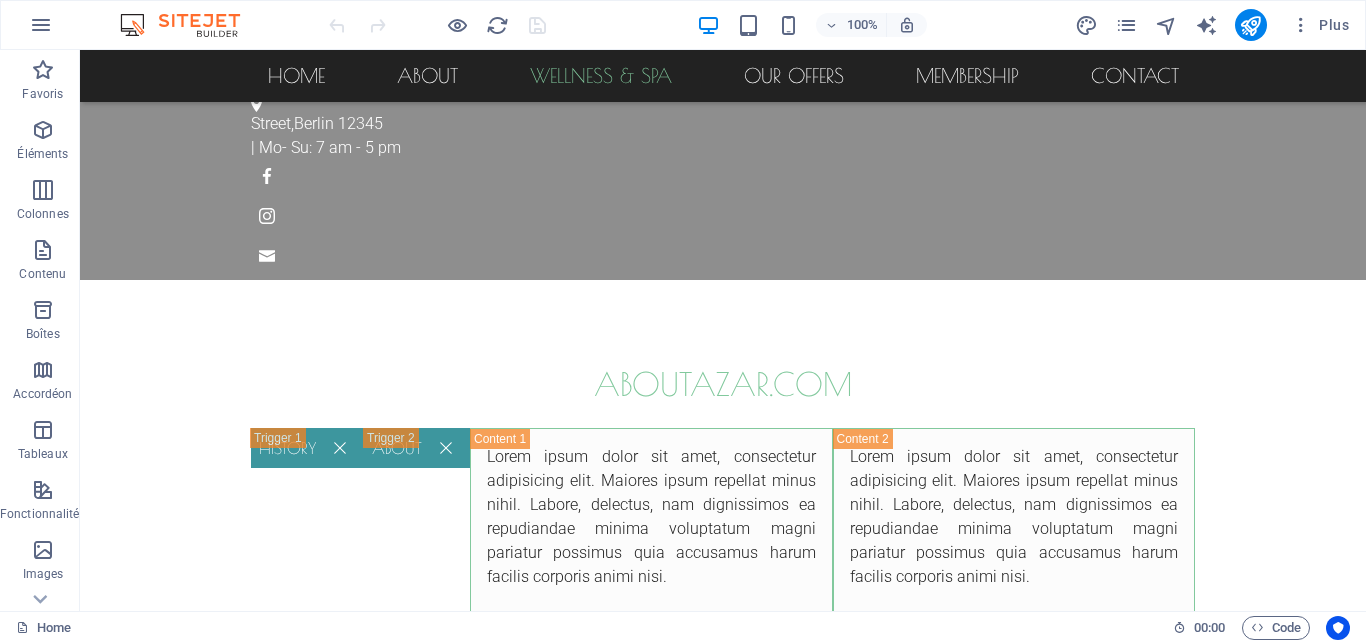 scroll, scrollTop: 1388, scrollLeft: 0, axis: vertical 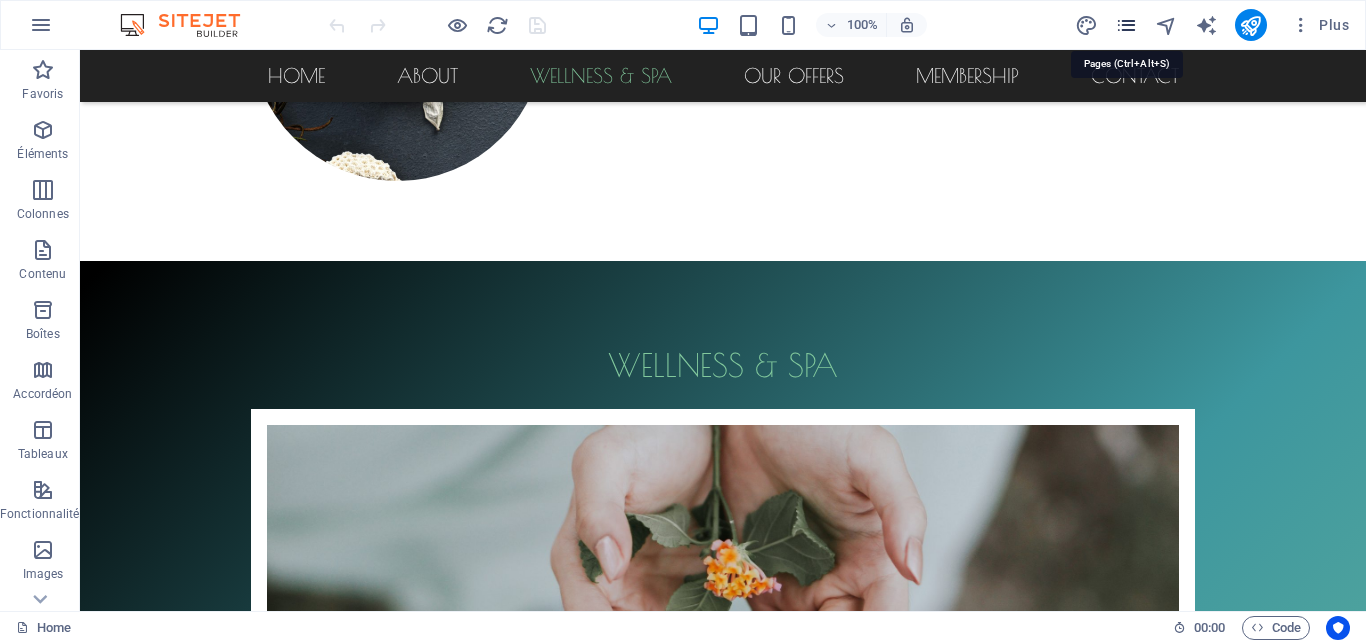 click at bounding box center (1126, 25) 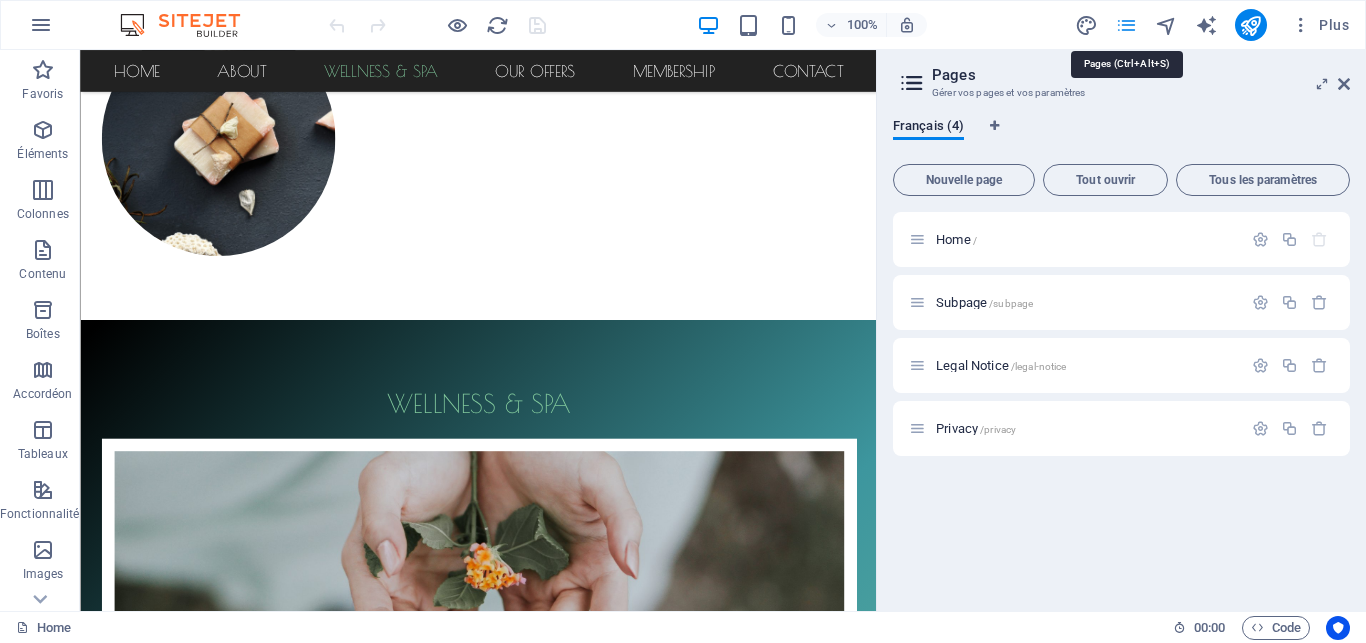 scroll, scrollTop: 1989, scrollLeft: 0, axis: vertical 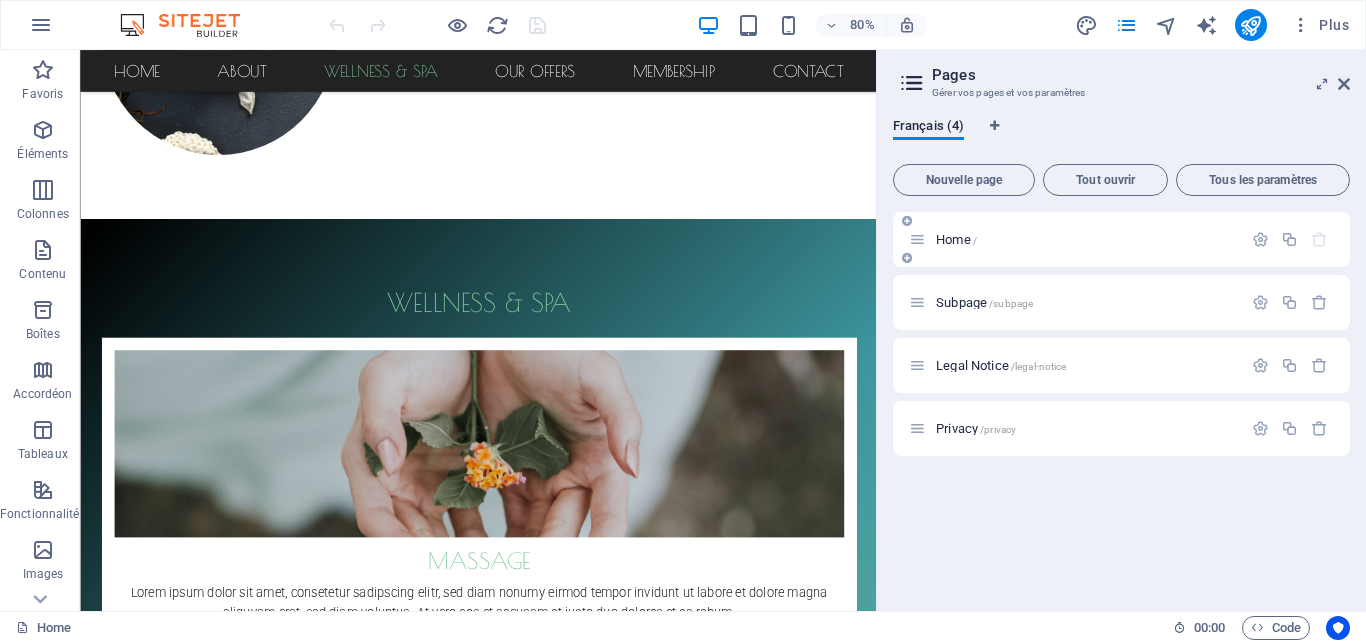 click on "Home /" at bounding box center [1086, 239] 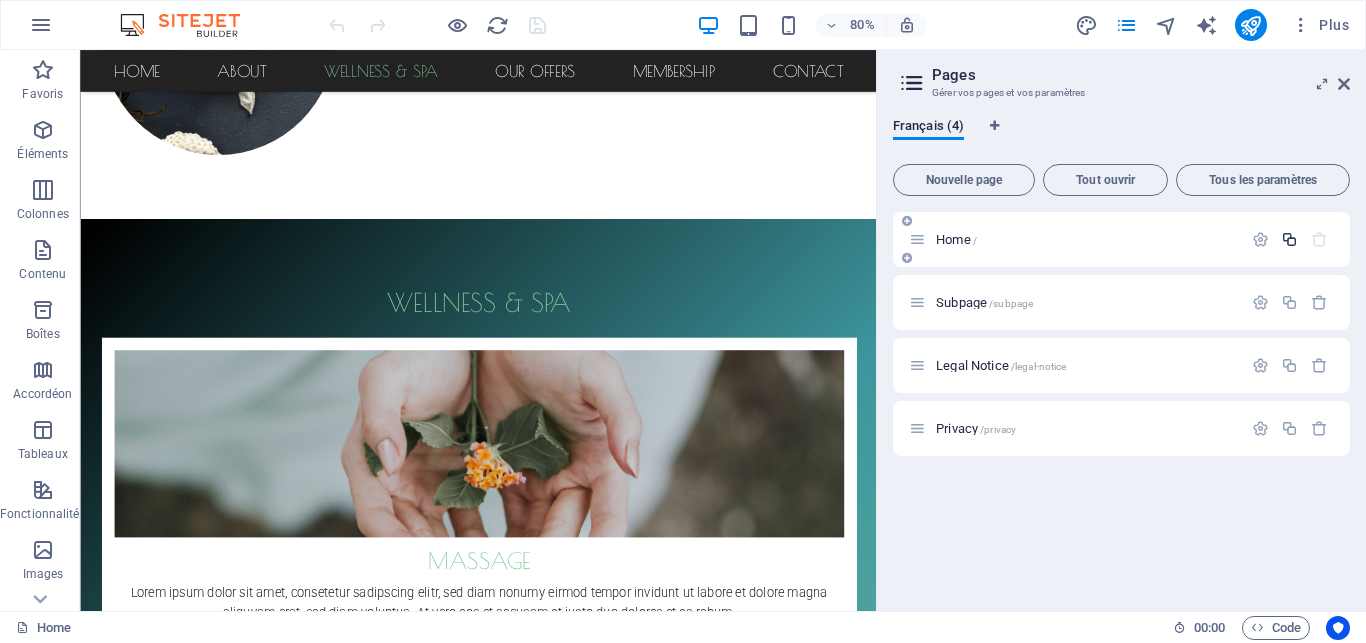click at bounding box center (1289, 239) 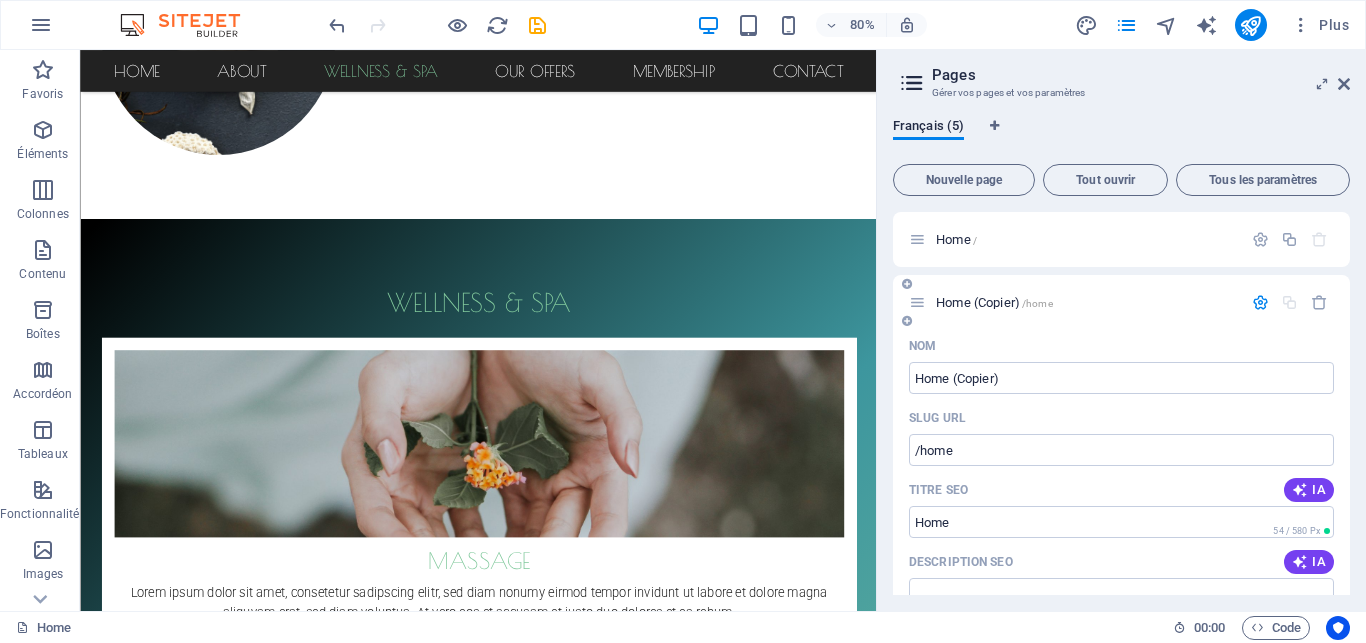 click on "Home (Copier) /home" at bounding box center [1075, 302] 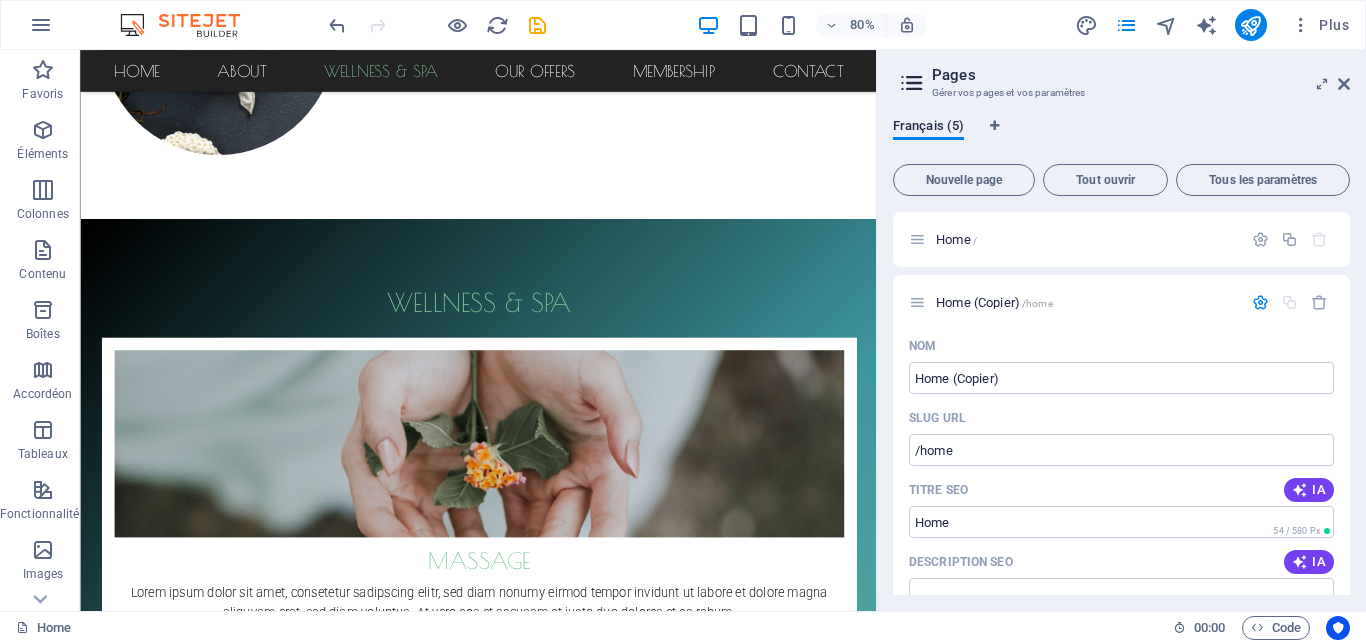 click on "Français (5) Nouvelle page Tout ouvrir Tous les paramètres Home / Home (Copier) /home Nom Home (Copier) ​ SLUG URL /home ​ Titre SEO IA Home ​ 54 / 580 Px Description SEO IA ​ 57 / 990 Px Mots-clés SEO IA ​ Paramètres Menu Noindex Aperçu Tél. portable Bureau www.example.com home Home azar.com Balises Meta ​ Prévisualiser l'image (Ouvrir le graphique) Glissez les fichiers ici, cliquez pour choisir les fichiers ou sélectionner les fichiers depuis Fichiers ou depuis notre stock de photos et de vidéos Plus de paramètres Subpage /subpage Legal Notice /legal-notice Privacy /privacy" at bounding box center (1121, 356) 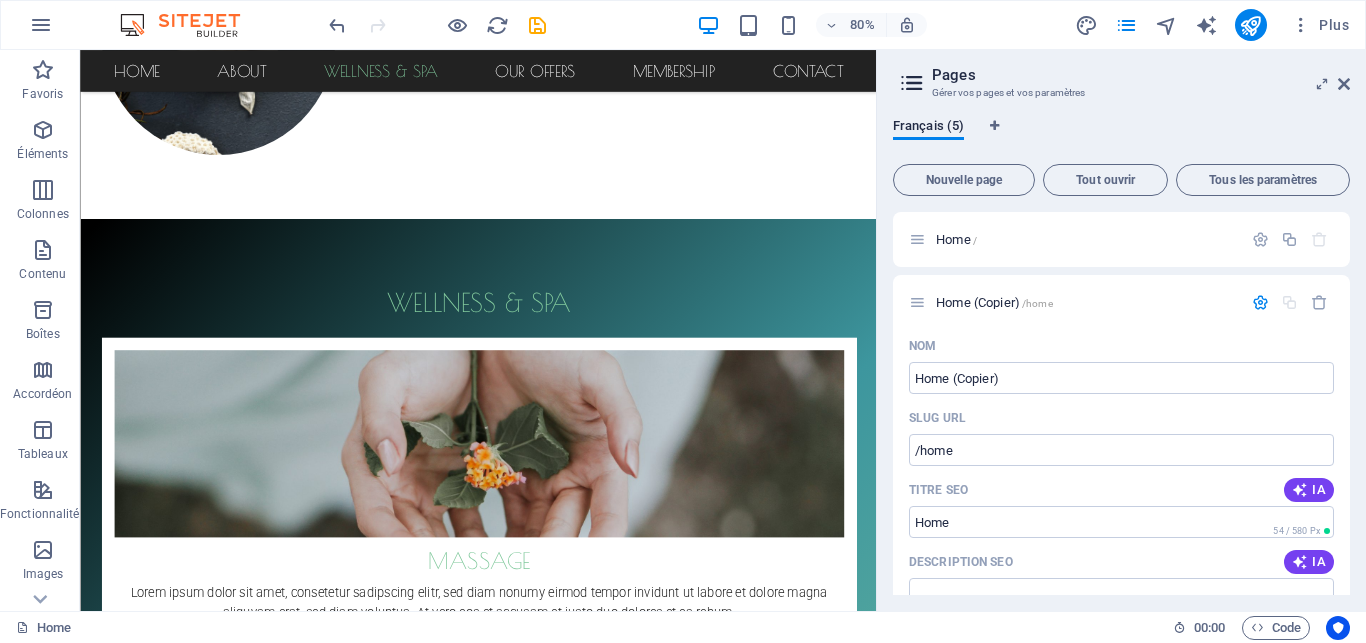 click on "Français (5) Nouvelle page Tout ouvrir Tous les paramètres Home / Home (Copier) /home Nom Home (Copier) ​ SLUG URL /home ​ Titre SEO IA Home ​ 54 / 580 Px Description SEO IA ​ 57 / 990 Px Mots-clés SEO IA ​ Paramètres Menu Noindex Aperçu Tél. portable Bureau www.example.com home Home azar.com Balises Meta ​ Prévisualiser l'image (Ouvrir le graphique) Glissez les fichiers ici, cliquez pour choisir les fichiers ou sélectionner les fichiers depuis Fichiers ou depuis notre stock de photos et de vidéos Plus de paramètres Subpage /subpage Legal Notice /legal-notice Privacy /privacy" at bounding box center (1121, 356) 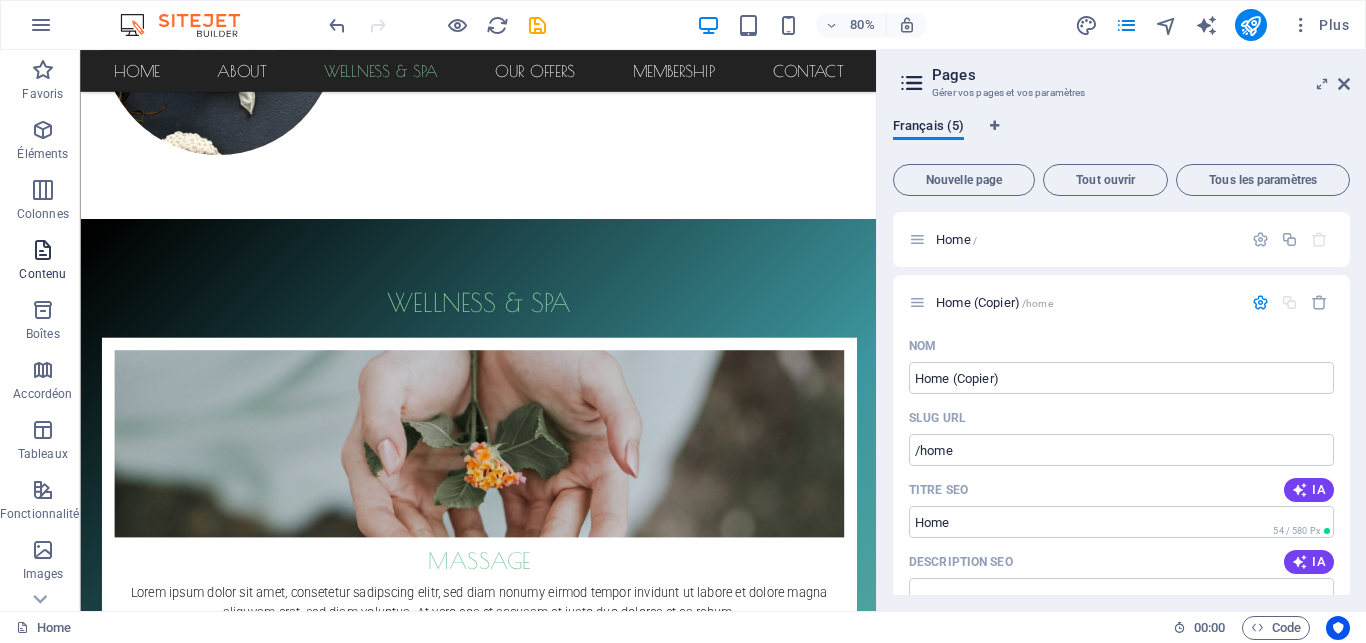 click on "Contenu" at bounding box center [43, 262] 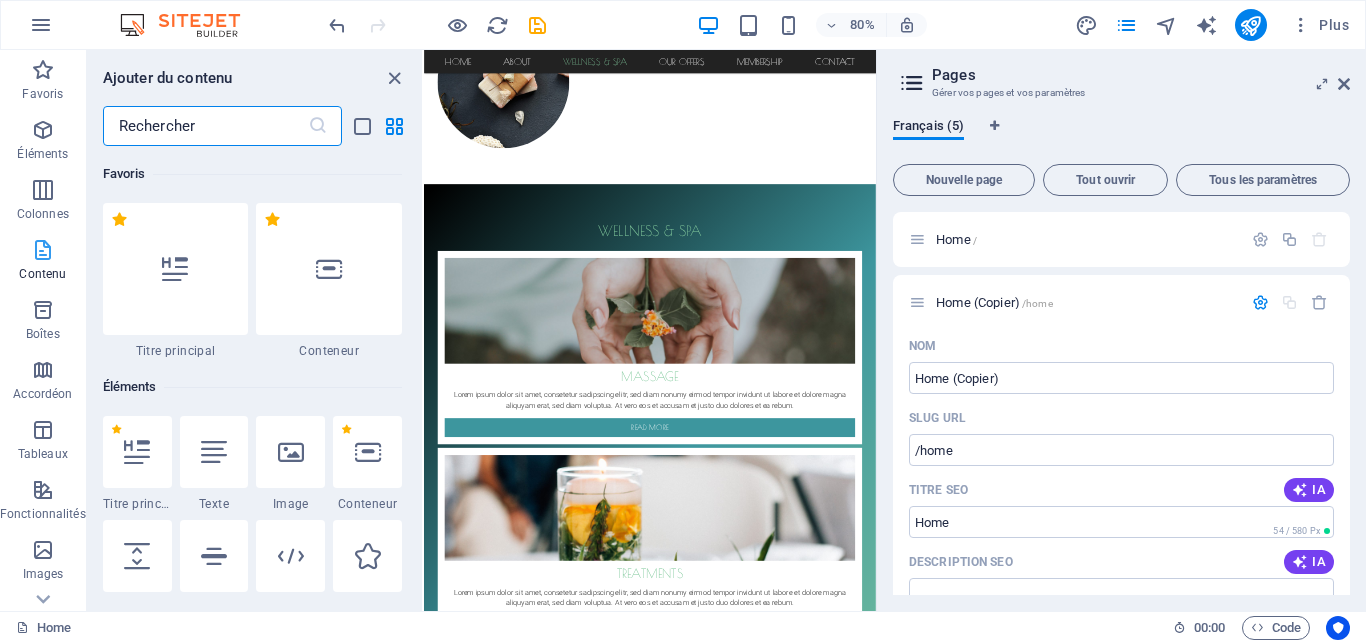 scroll, scrollTop: 3499, scrollLeft: 0, axis: vertical 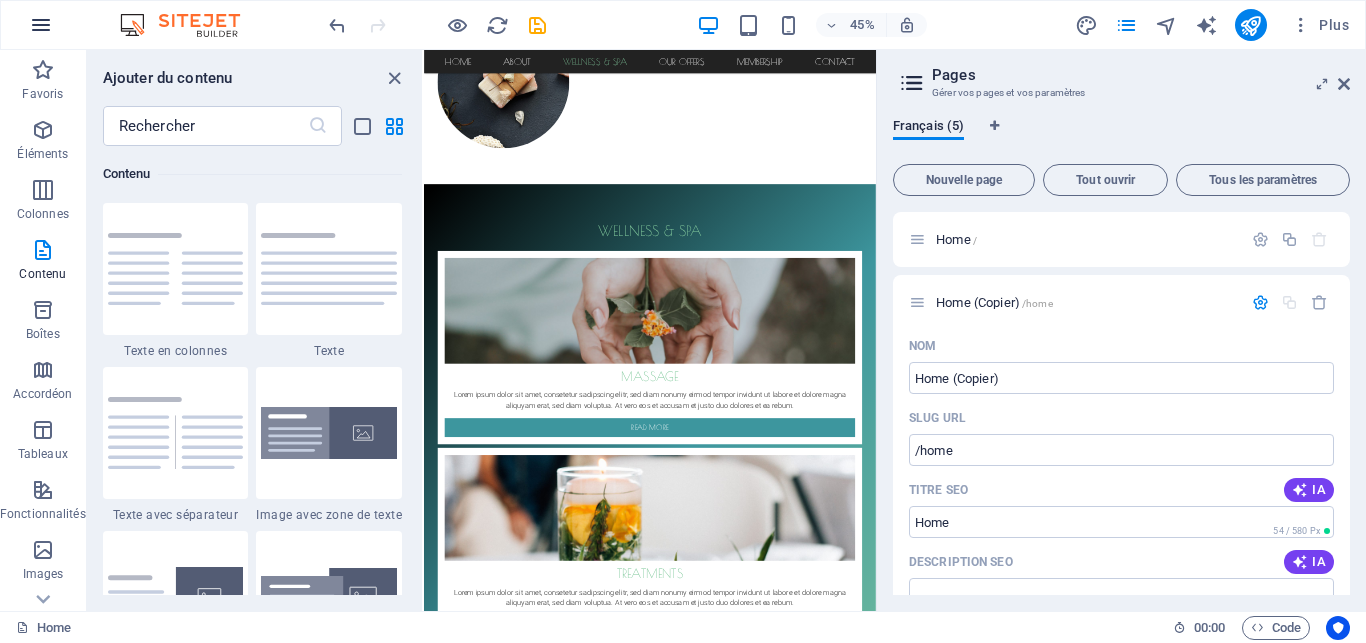 click at bounding box center (41, 25) 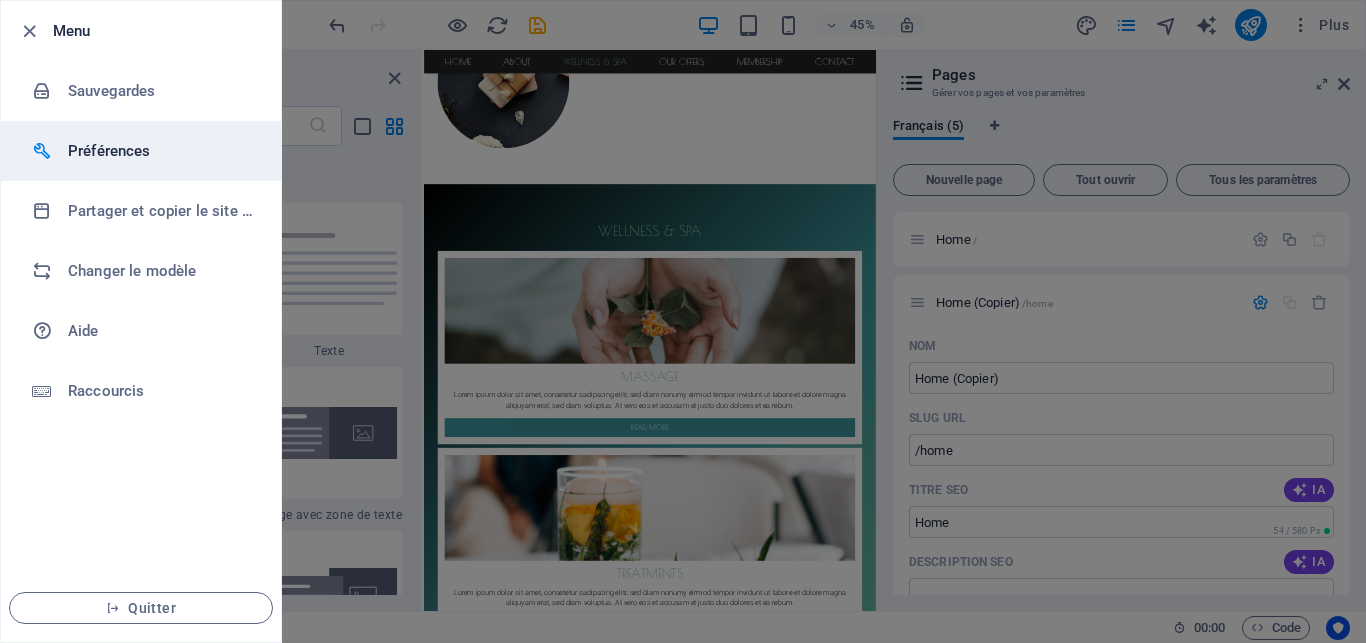 click on "Préférences" at bounding box center [160, 151] 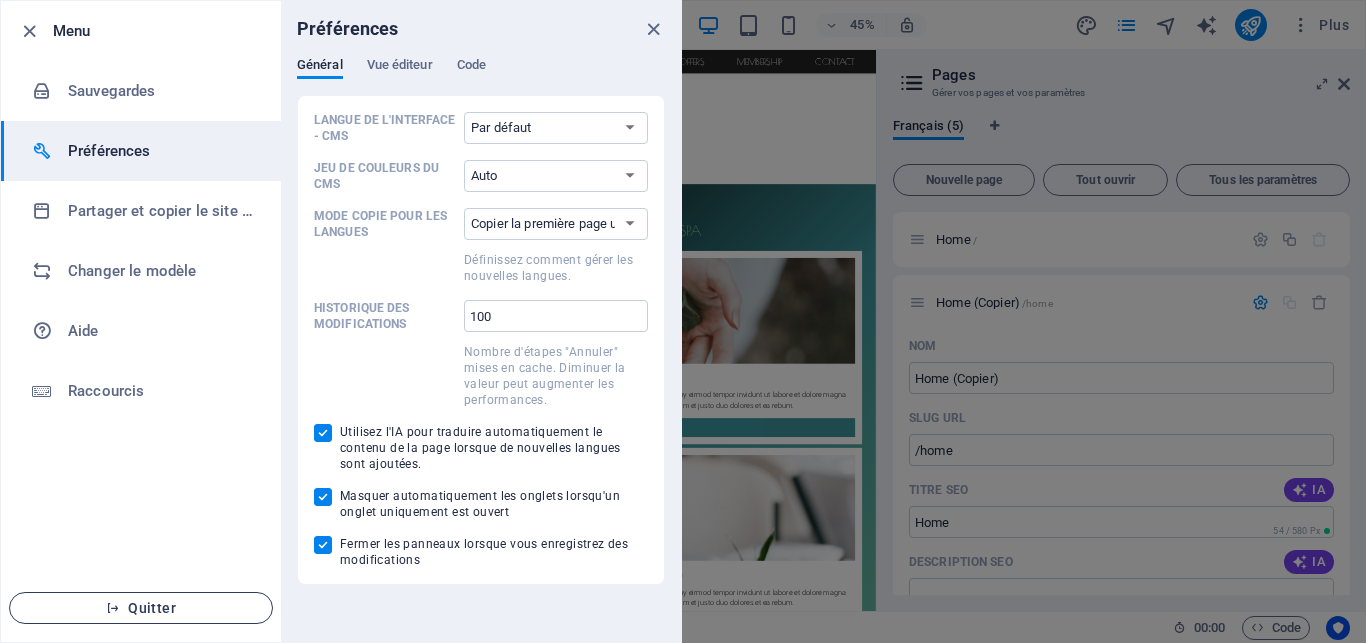 click on "Quitter" at bounding box center (141, 608) 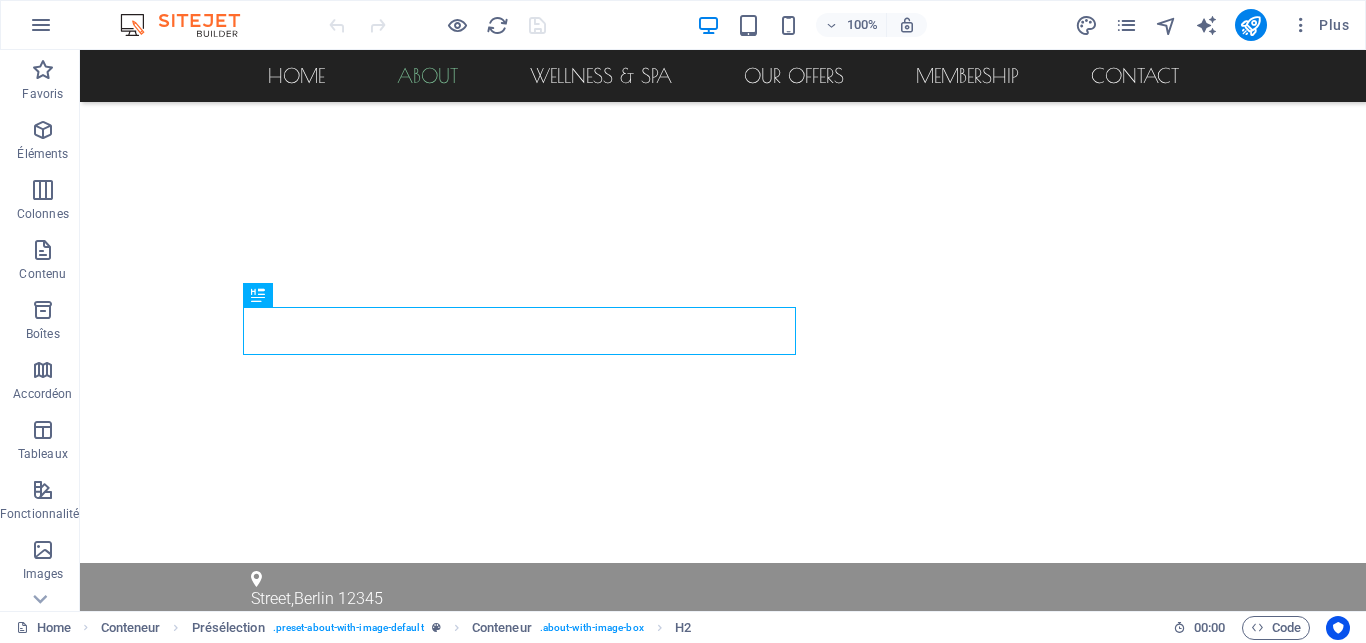scroll, scrollTop: 438, scrollLeft: 0, axis: vertical 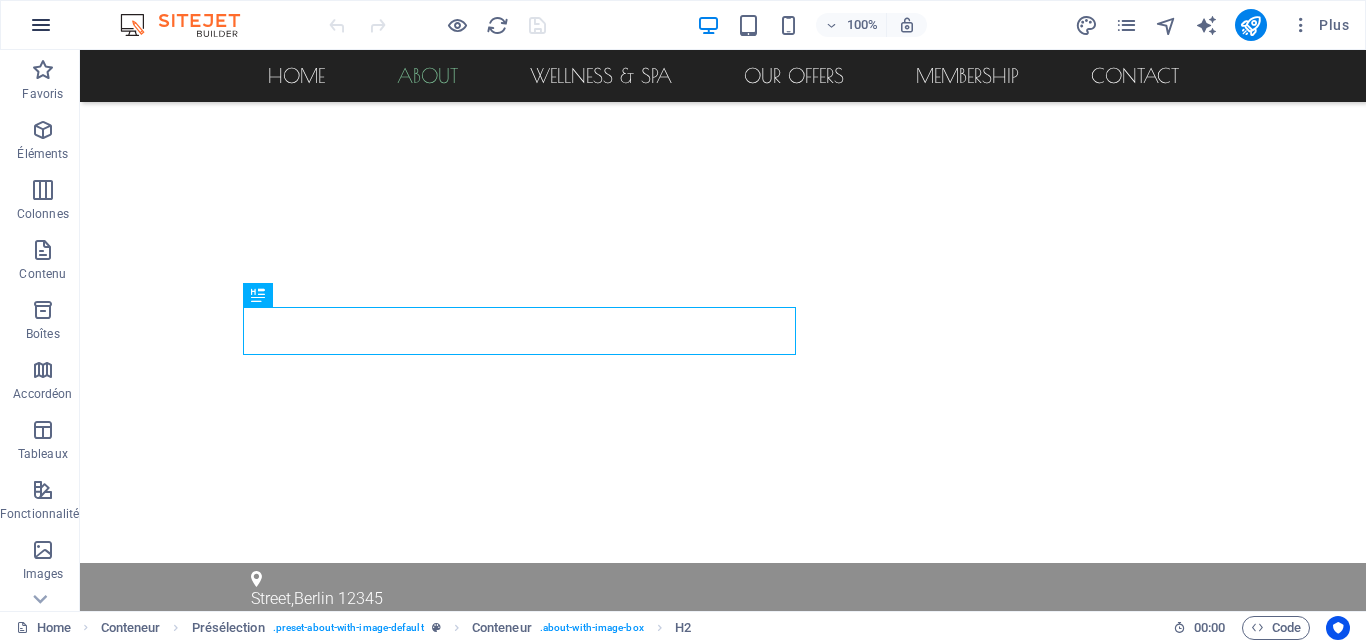 click at bounding box center (41, 25) 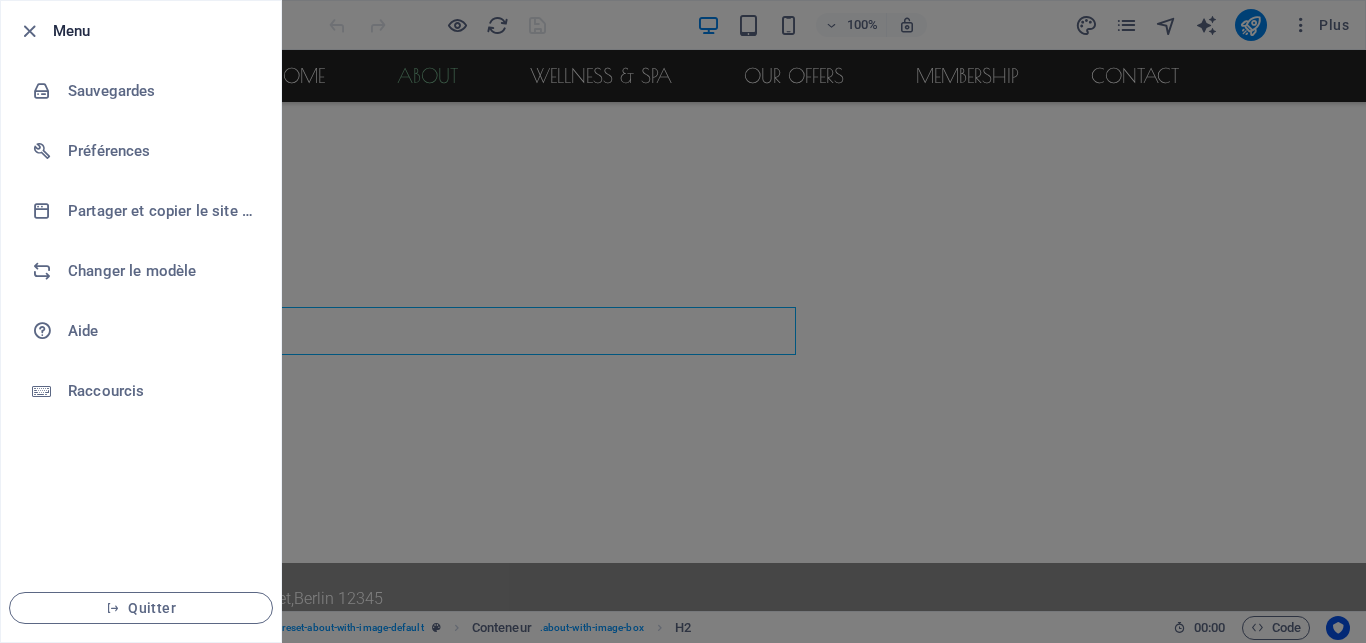 click at bounding box center [683, 321] 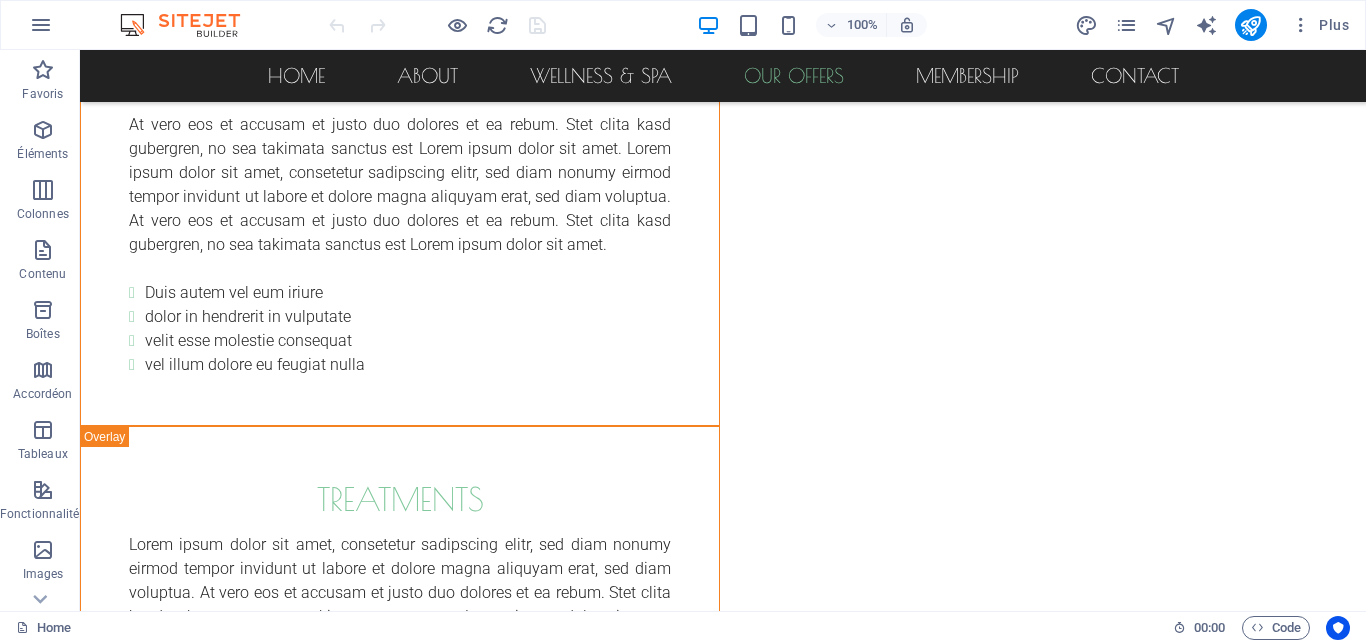 scroll, scrollTop: 4713, scrollLeft: 0, axis: vertical 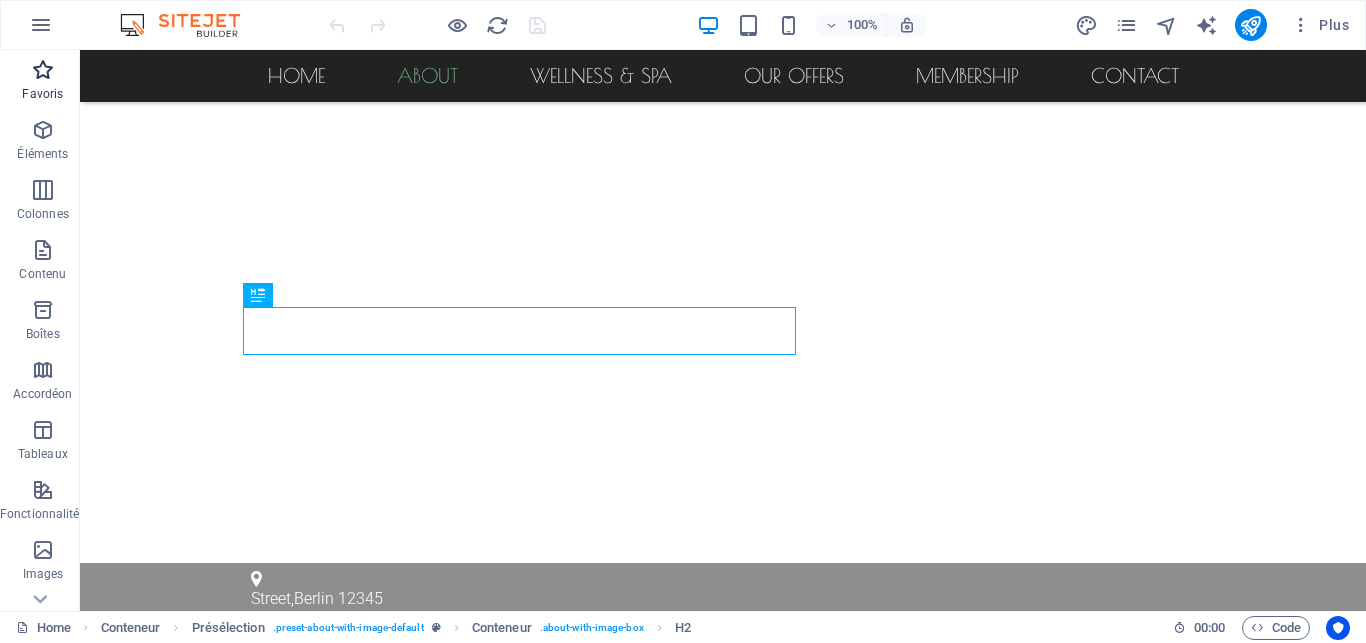click on "Favoris" at bounding box center (42, 94) 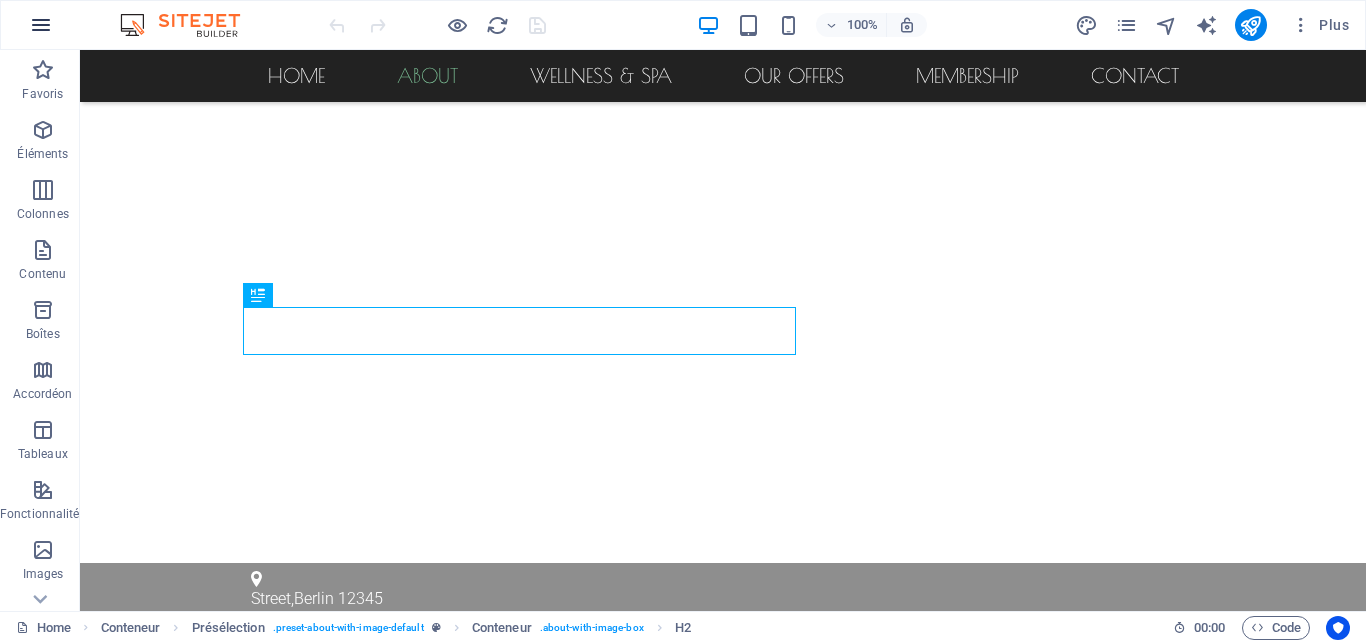 click at bounding box center (41, 25) 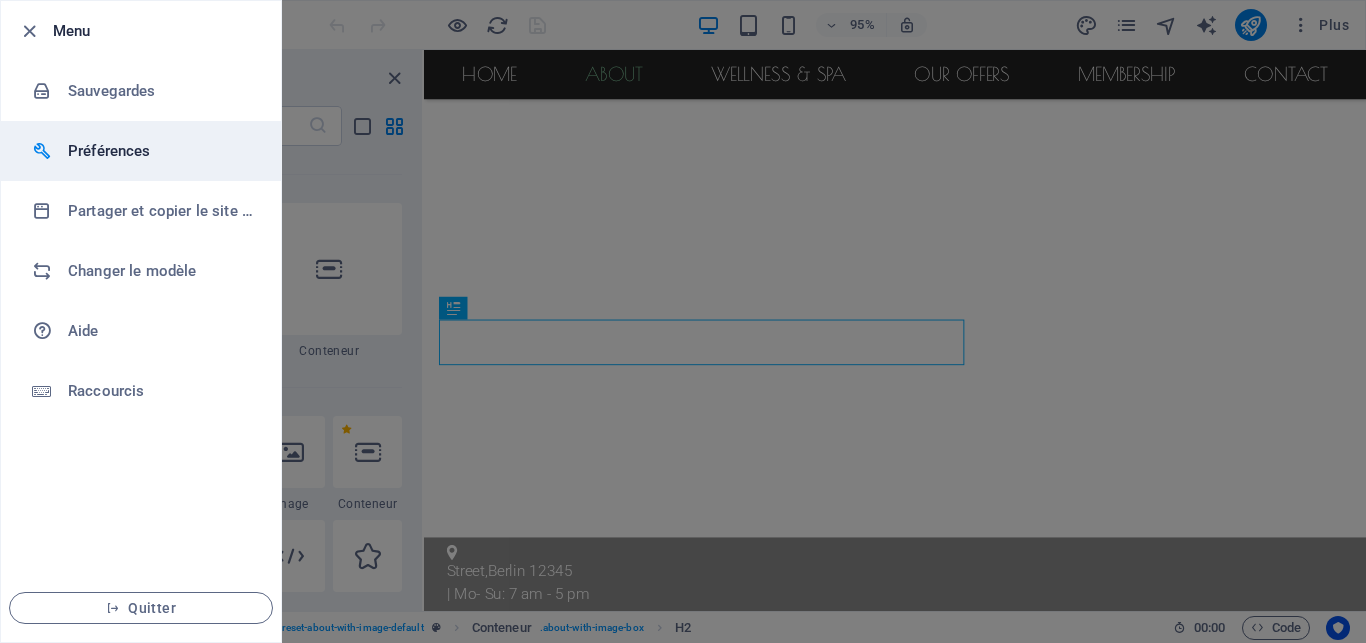 click on "Préférences" at bounding box center (160, 151) 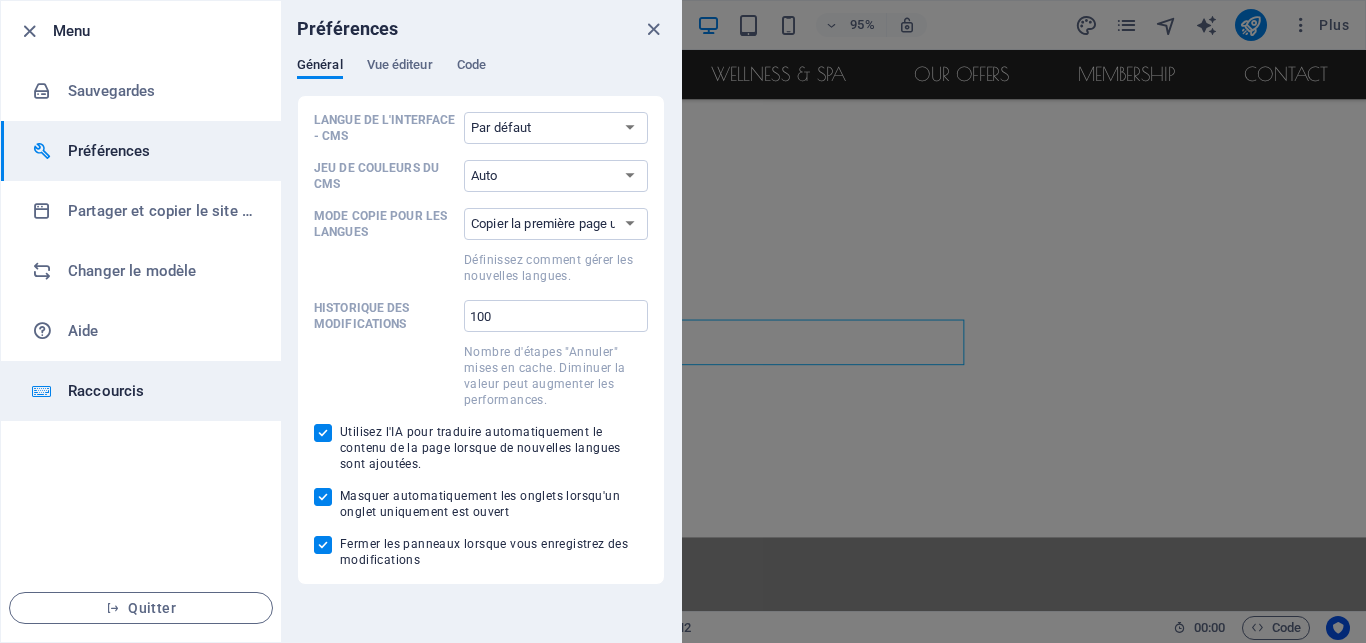 click on "Raccourcis" at bounding box center [160, 391] 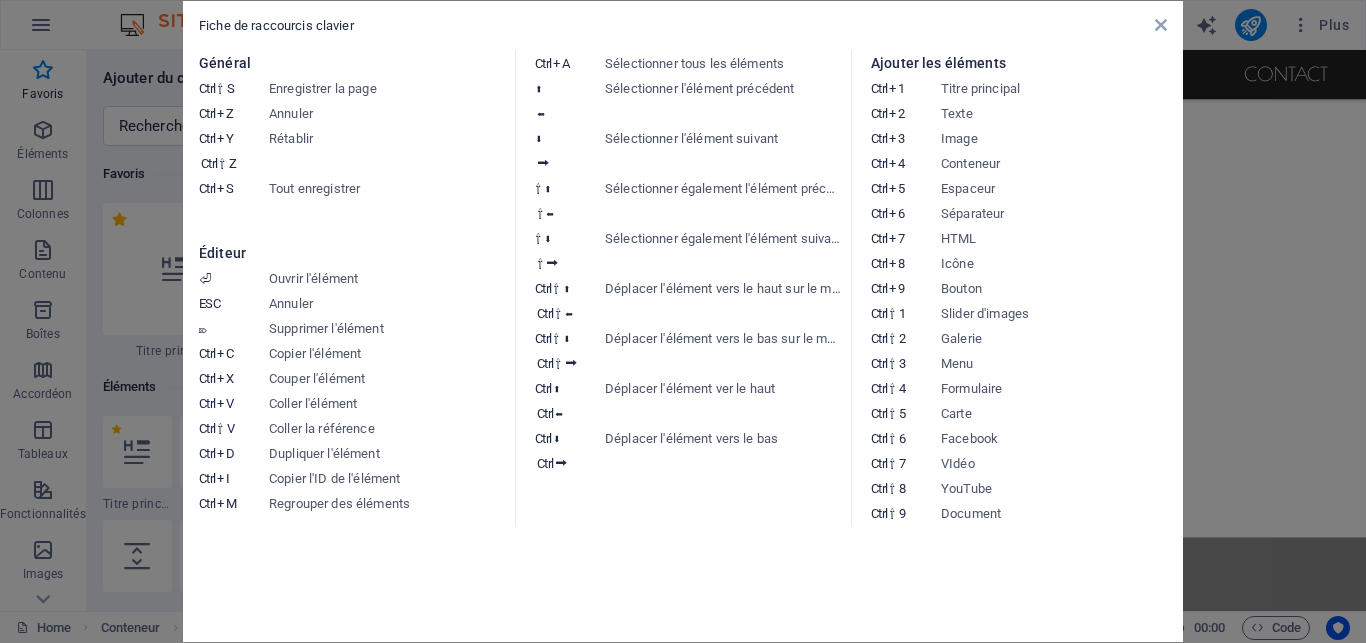 click on "Copier l'ID de l'élément" at bounding box center (387, 478) 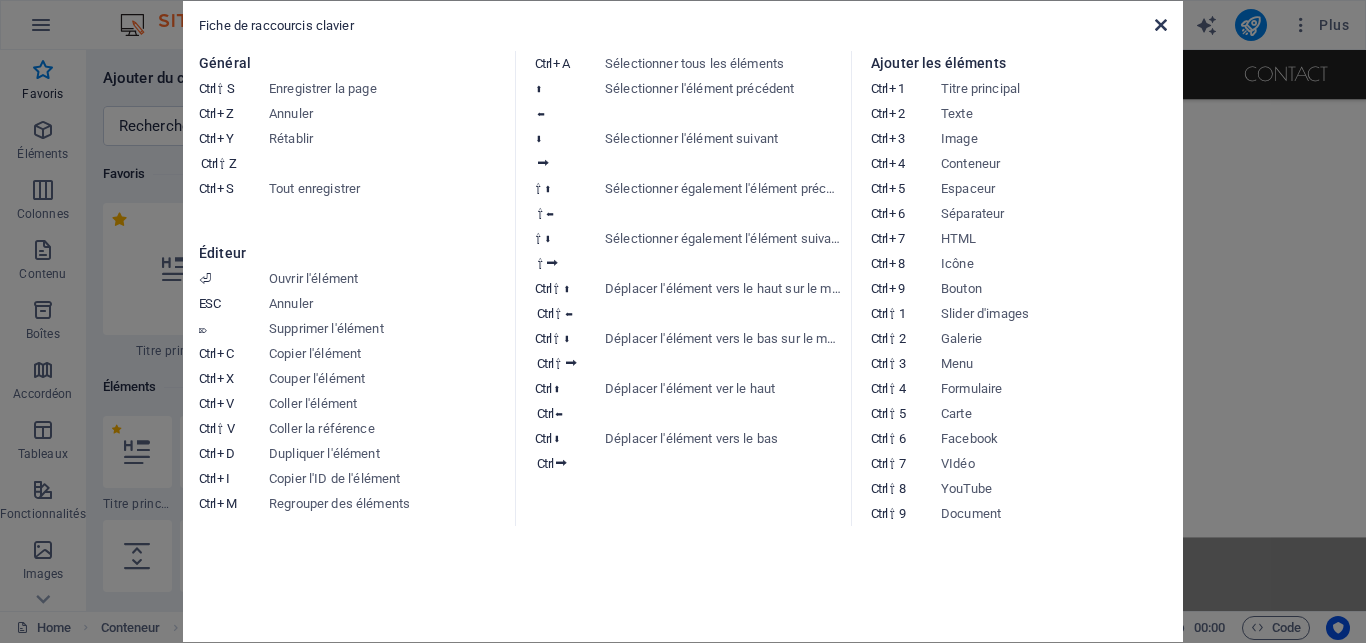 click at bounding box center [1161, 25] 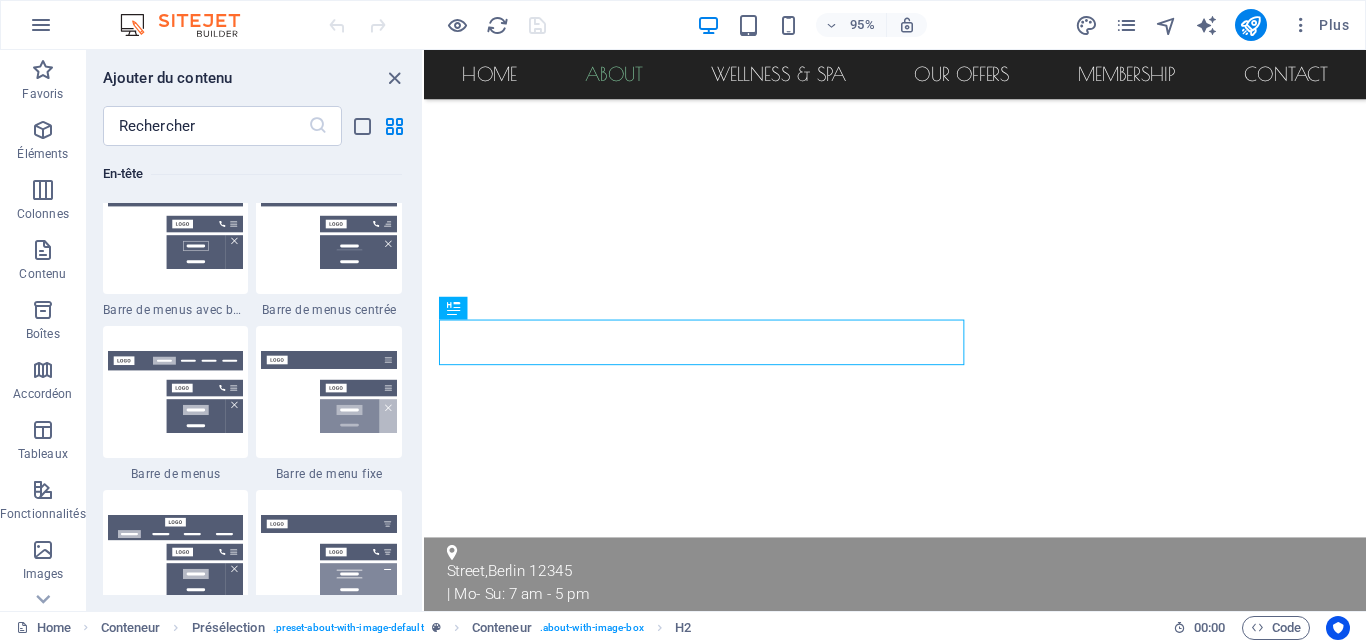 scroll, scrollTop: 12486, scrollLeft: 0, axis: vertical 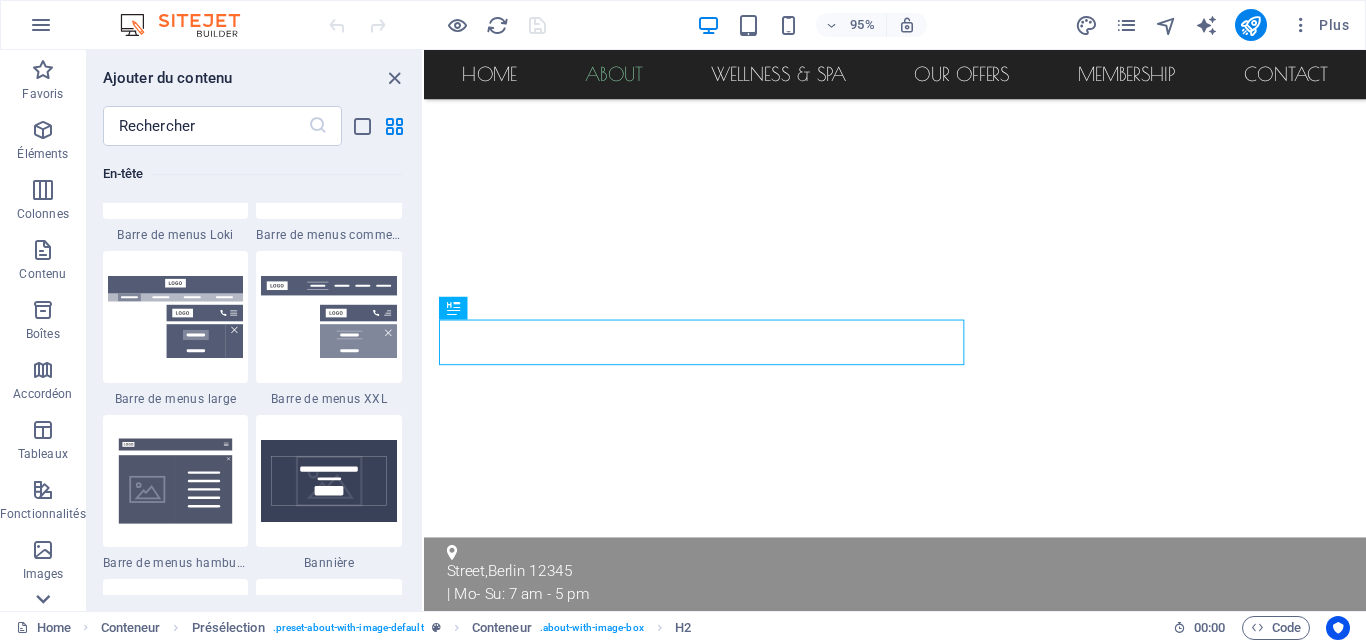 click 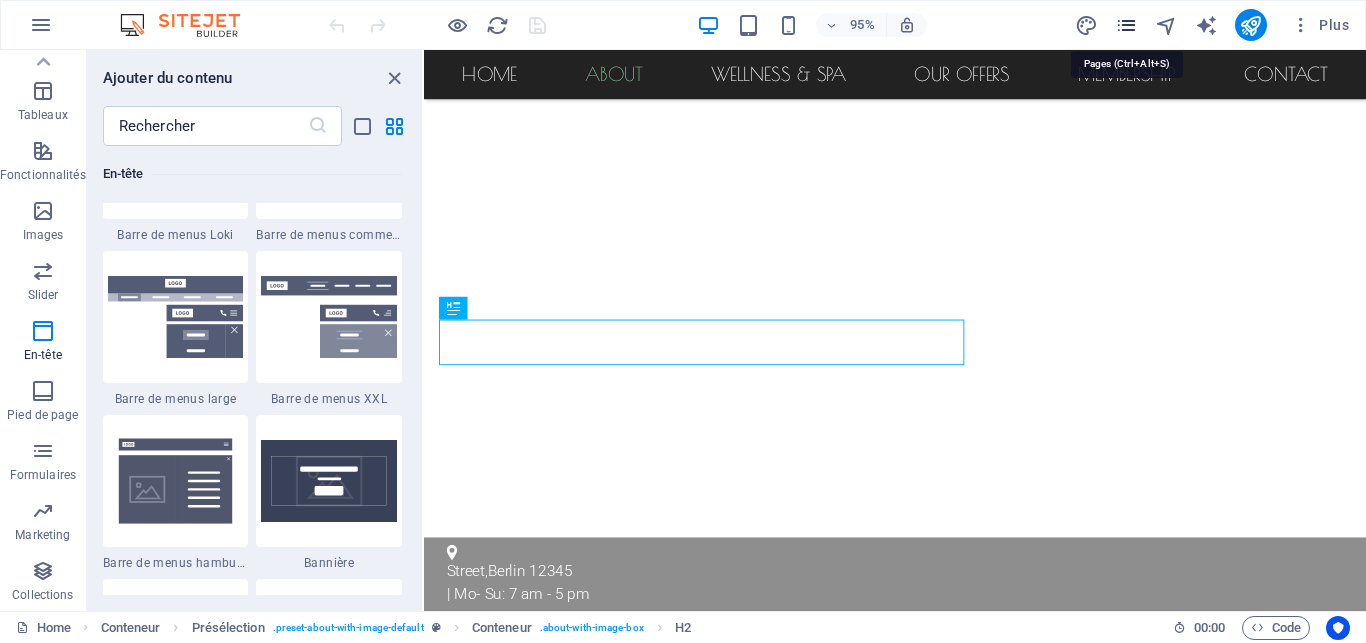 click at bounding box center (1126, 25) 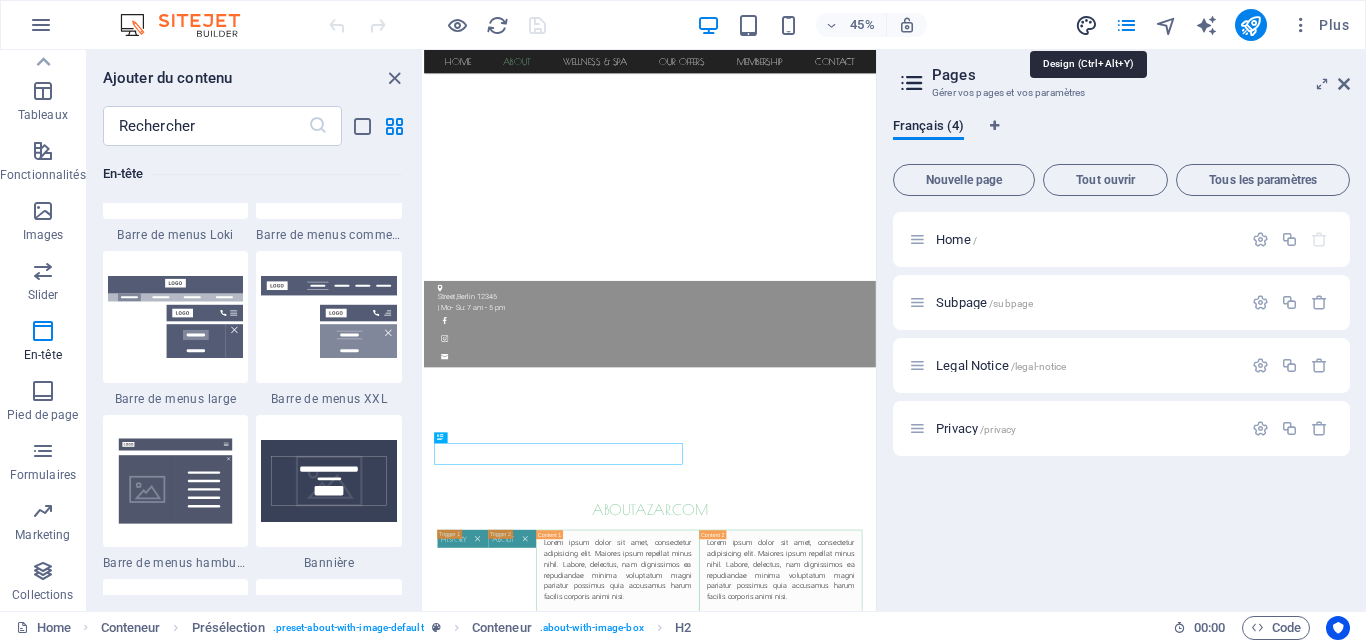 click at bounding box center (1086, 25) 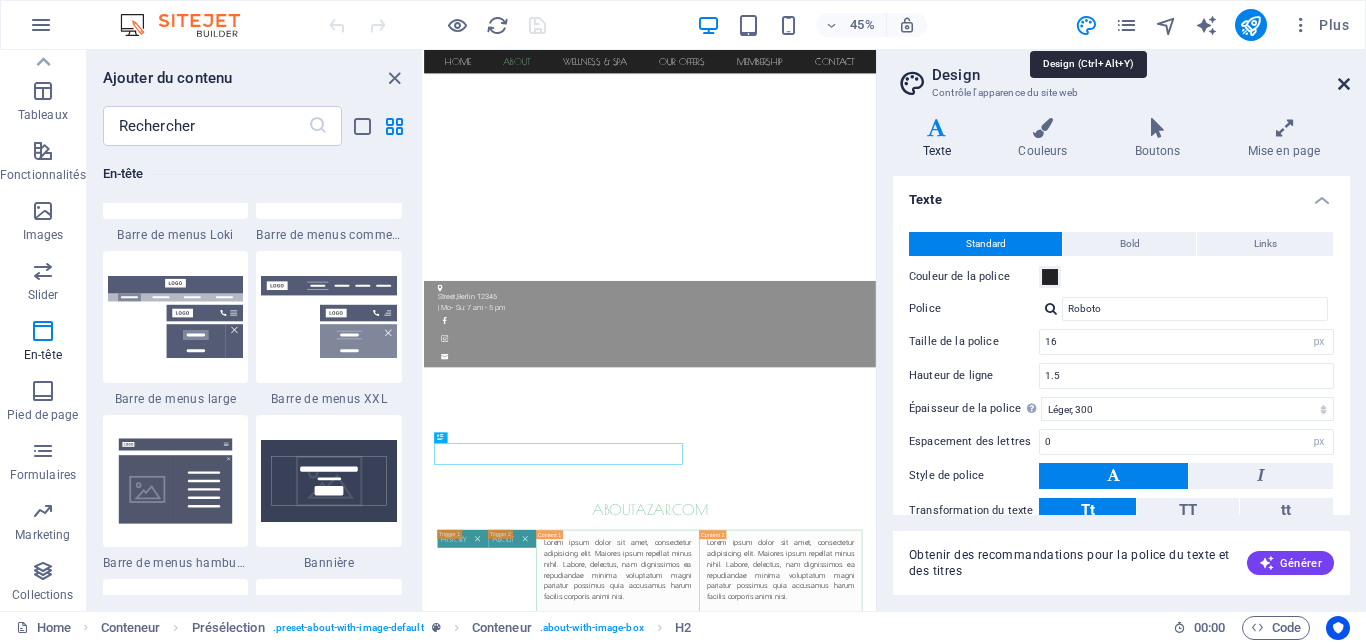drag, startPoint x: 1339, startPoint y: 86, endPoint x: 442, endPoint y: 152, distance: 899.4248 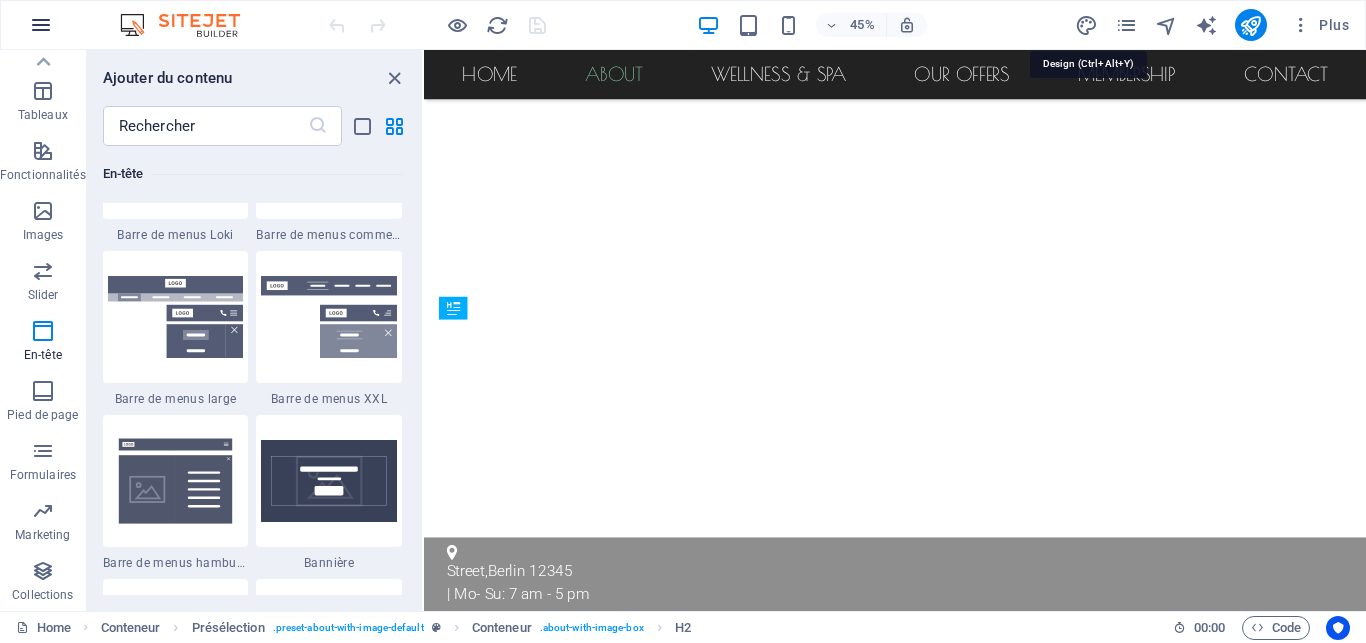 click at bounding box center (41, 25) 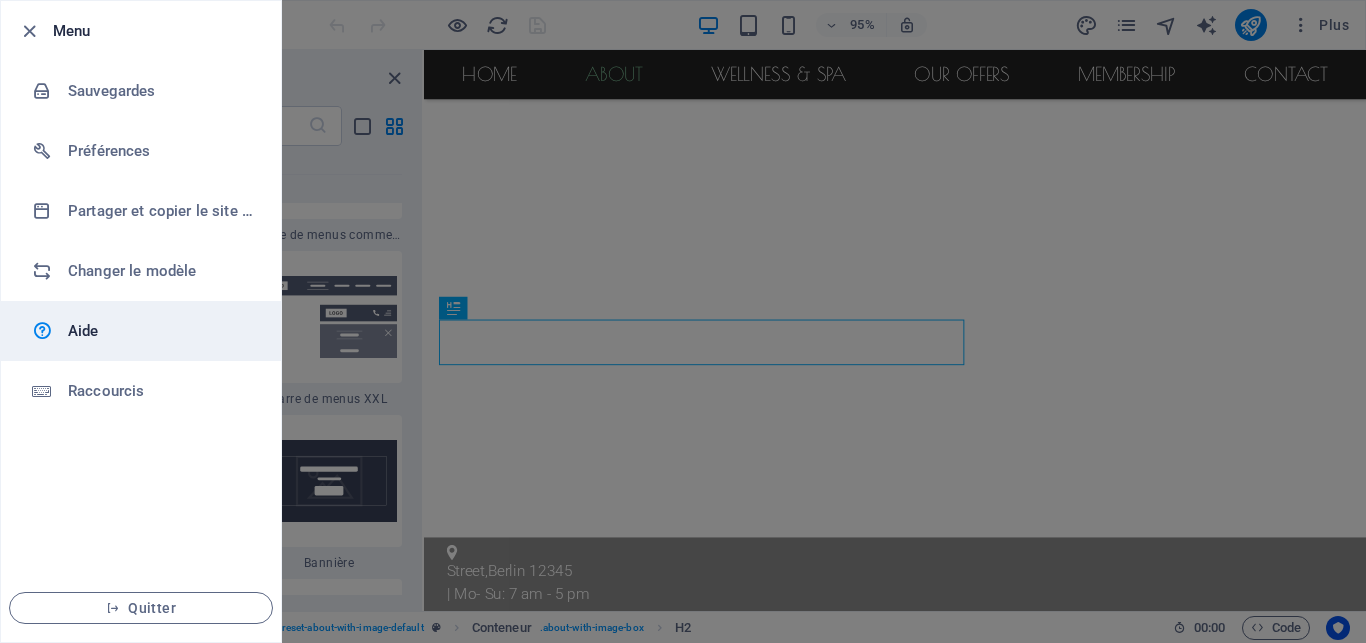 click on "Aide" at bounding box center (160, 331) 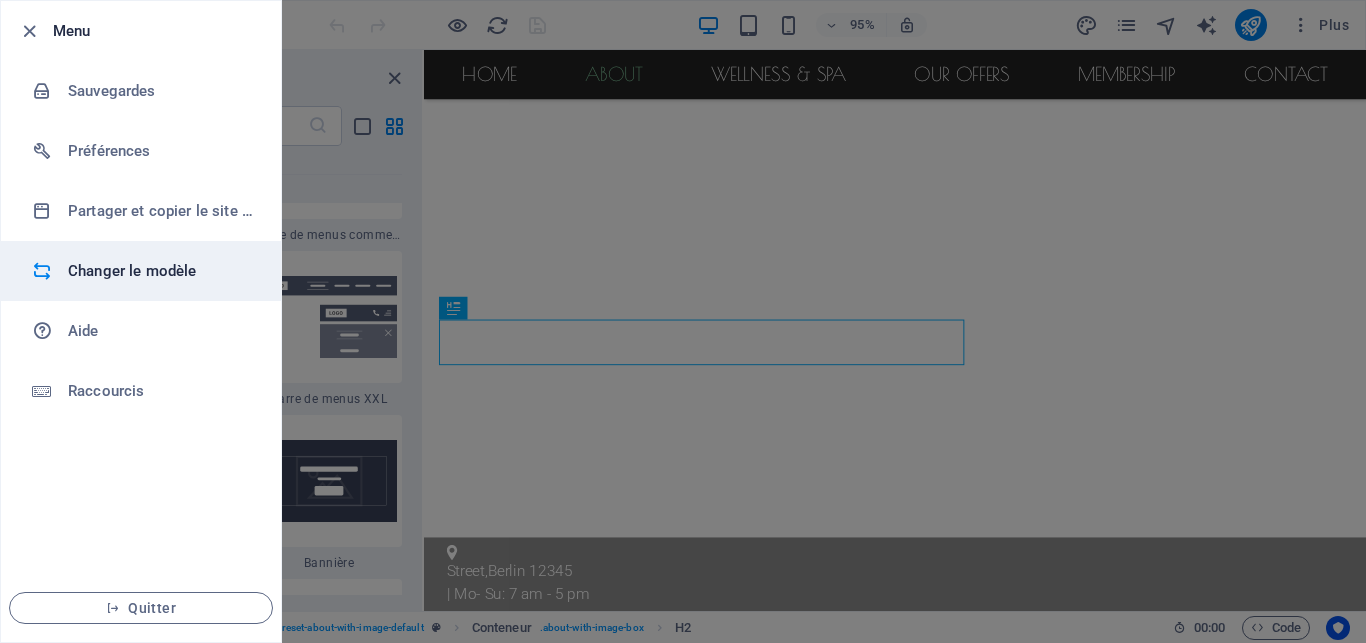 click on "Changer le modèle" at bounding box center [160, 271] 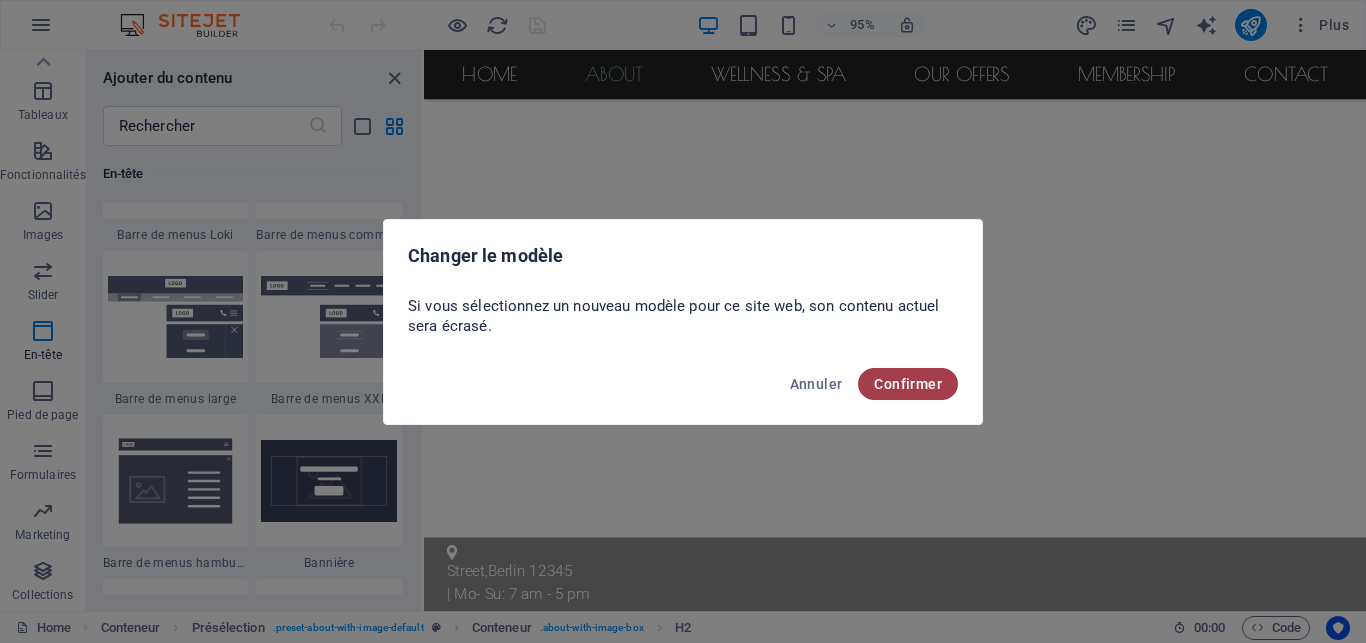 click on "Confirmer" at bounding box center [908, 384] 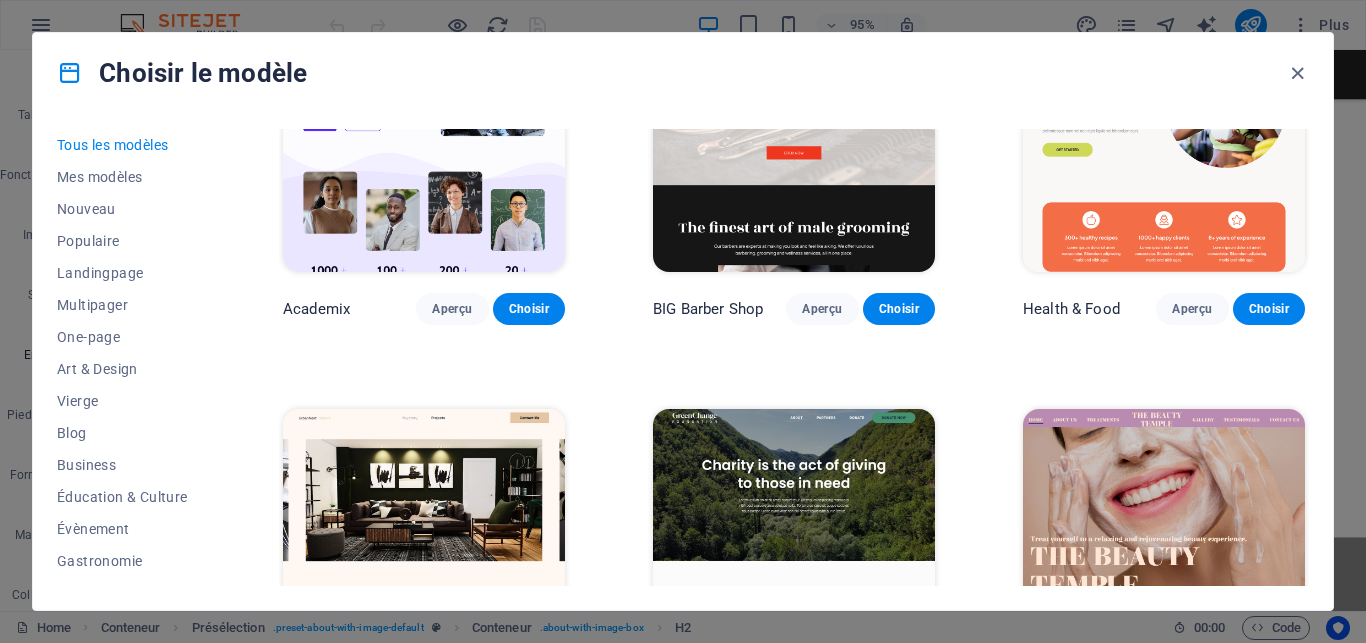 scroll, scrollTop: 2135, scrollLeft: 0, axis: vertical 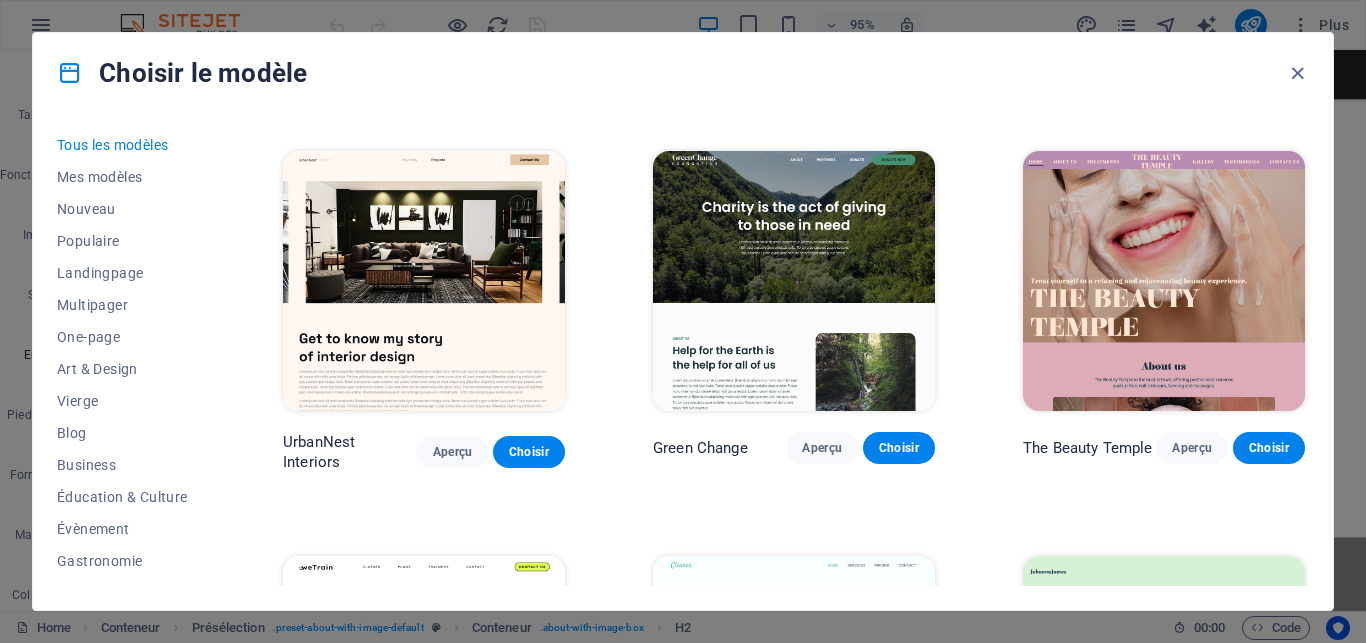 click at bounding box center [1164, 281] 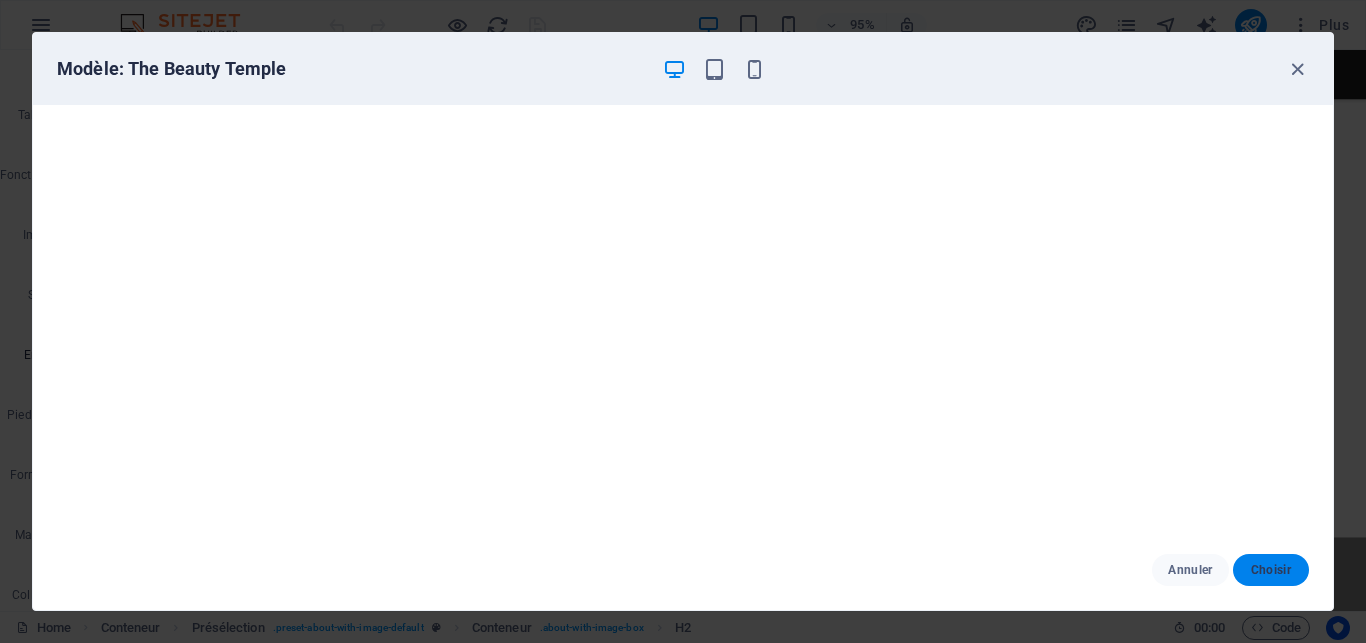 click on "Choisir" at bounding box center [1271, 570] 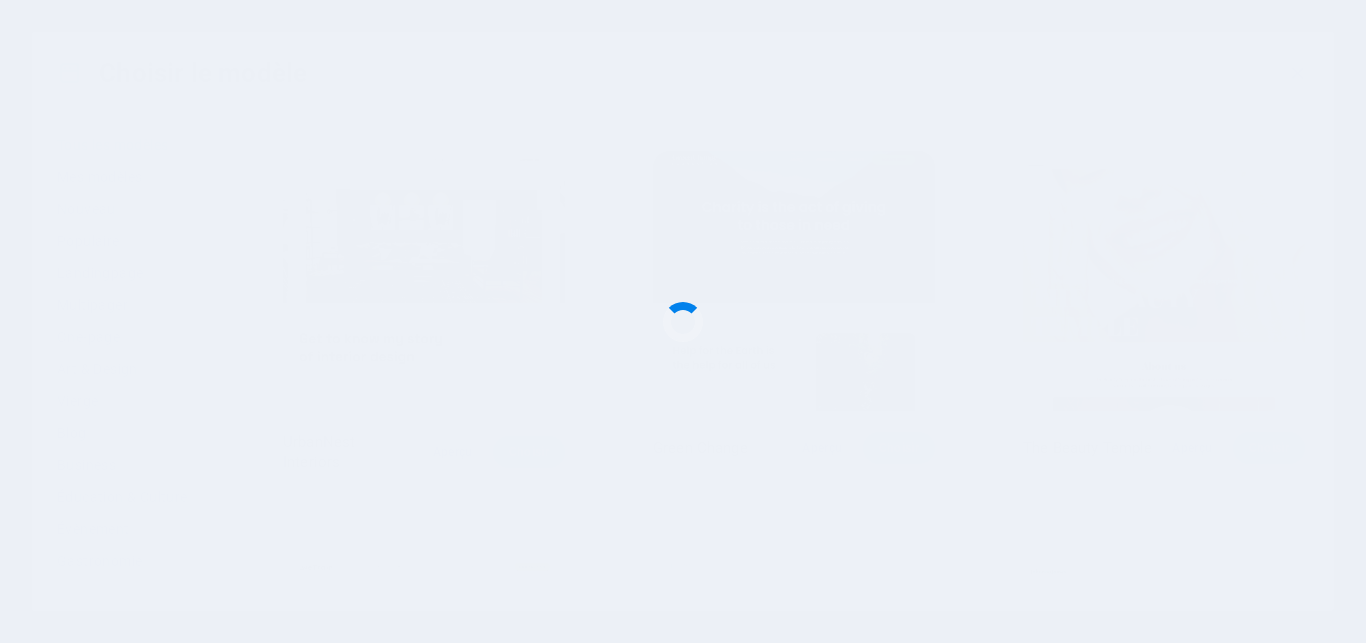 click at bounding box center [683, 321] 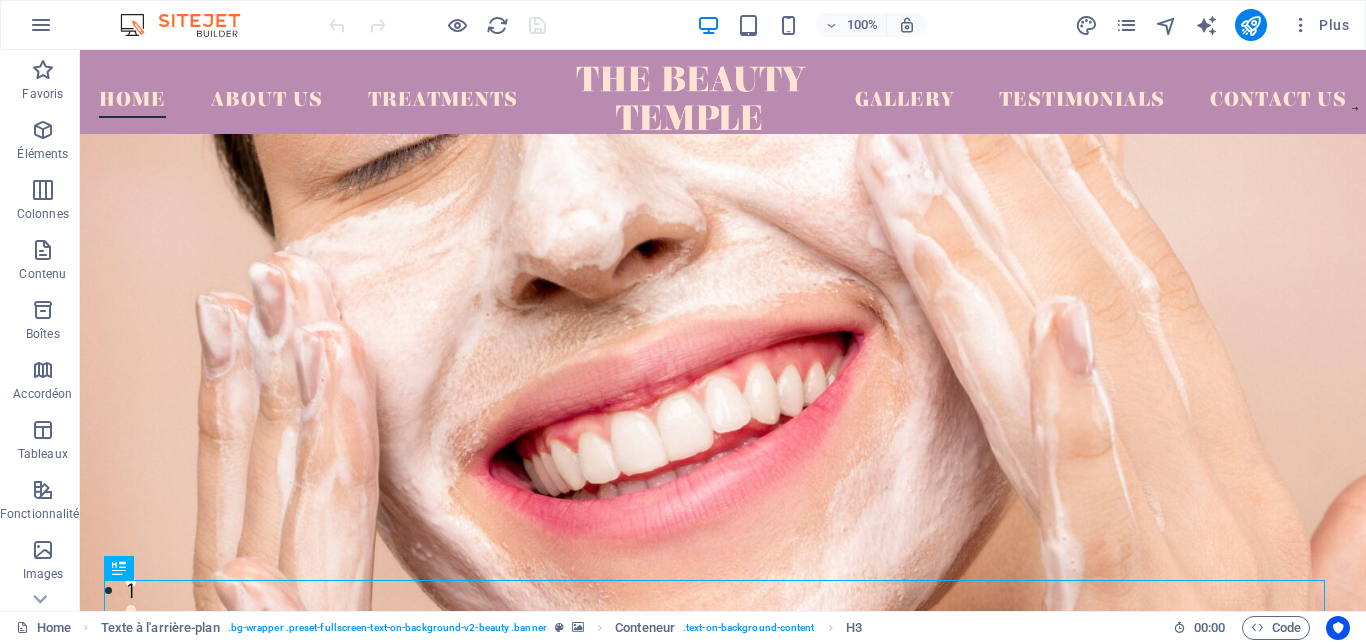 scroll, scrollTop: 0, scrollLeft: 0, axis: both 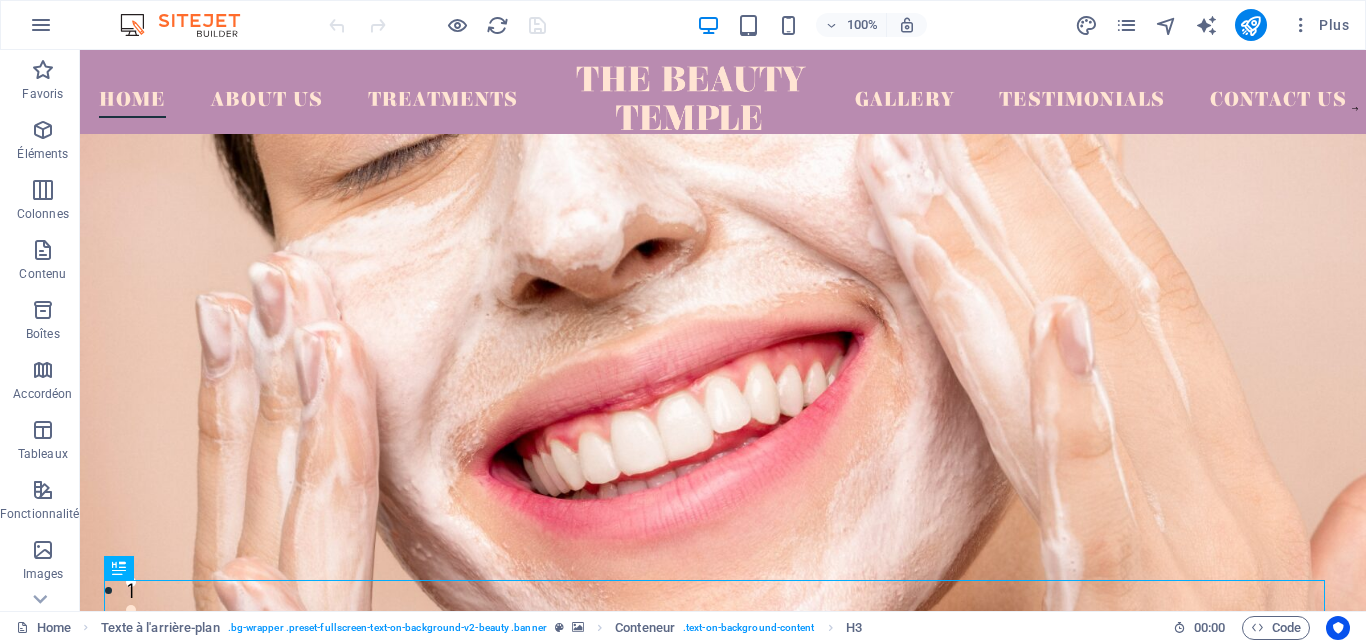 click at bounding box center (723, 534) 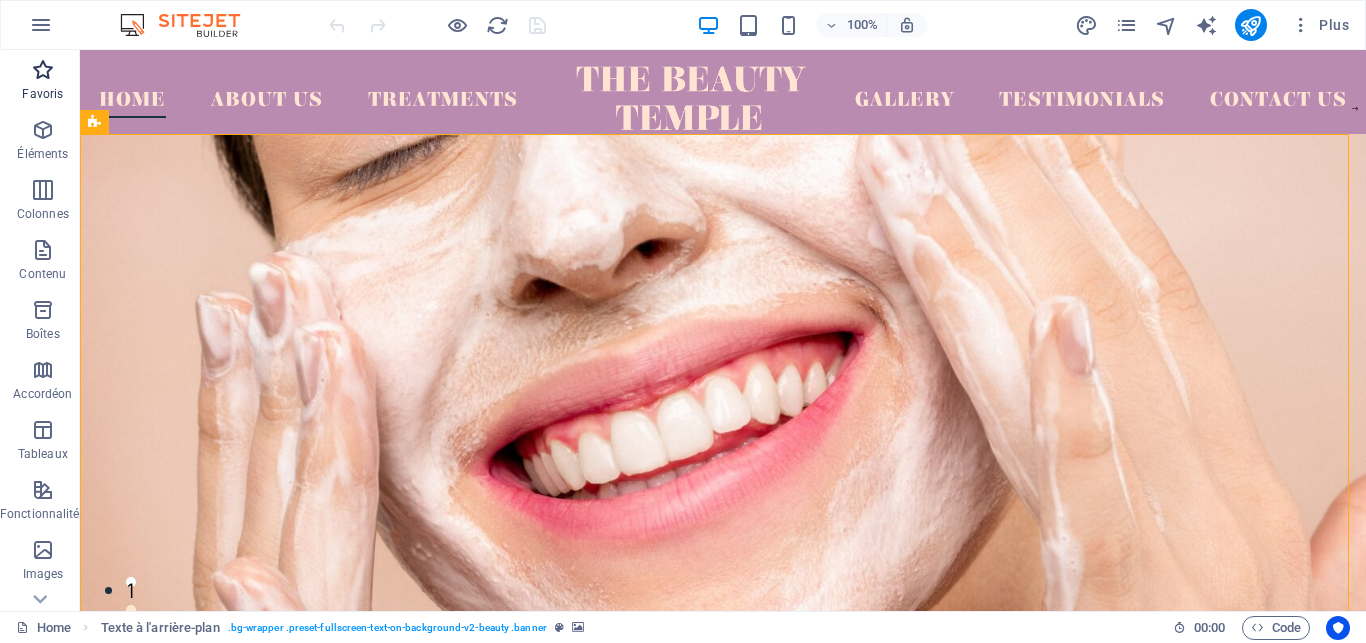 click at bounding box center [43, 70] 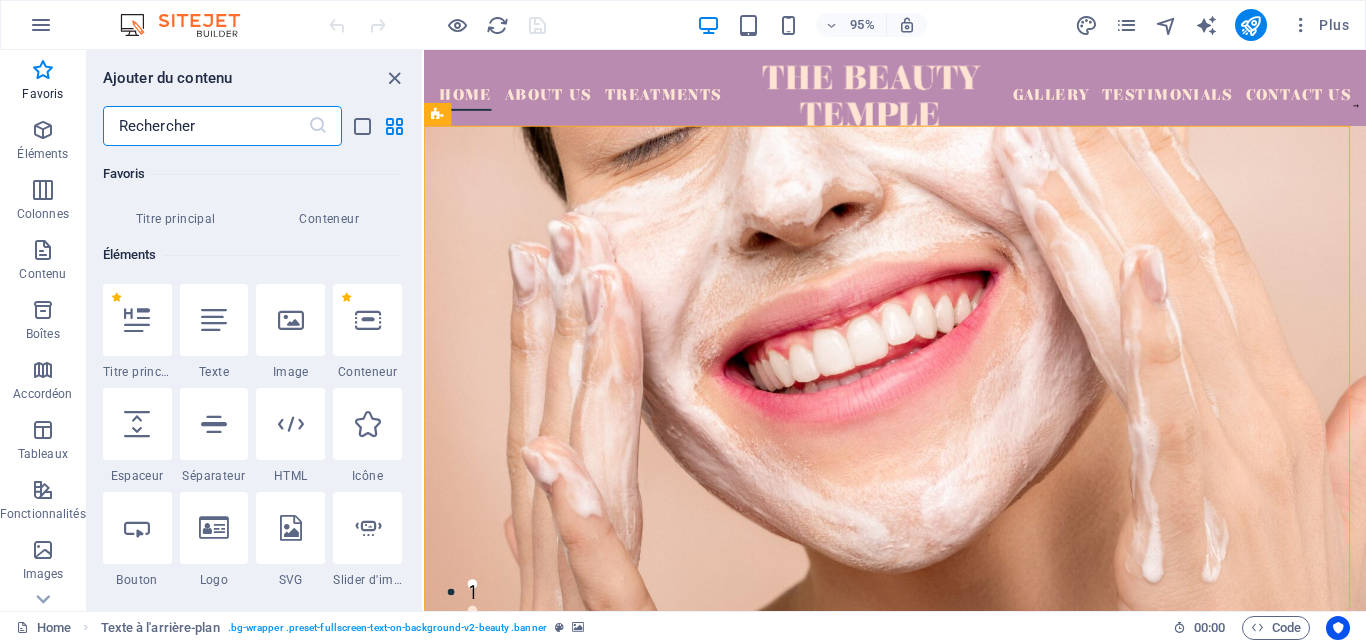 scroll, scrollTop: 135, scrollLeft: 0, axis: vertical 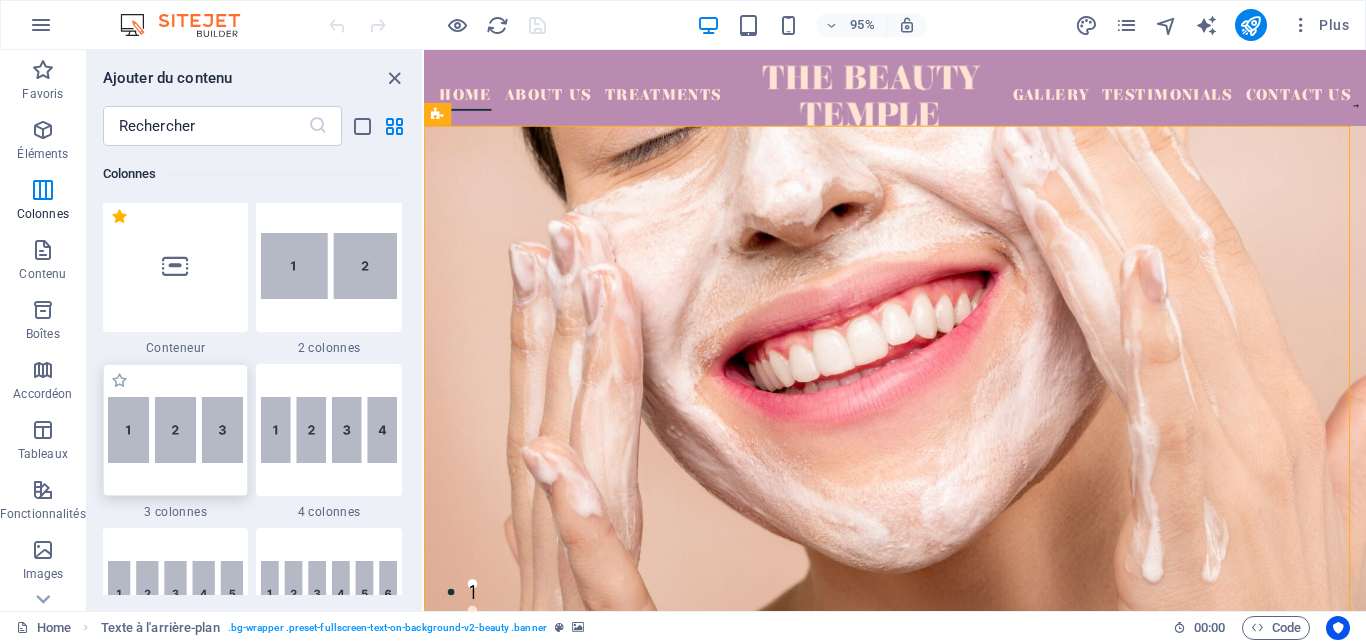 click at bounding box center [176, 430] 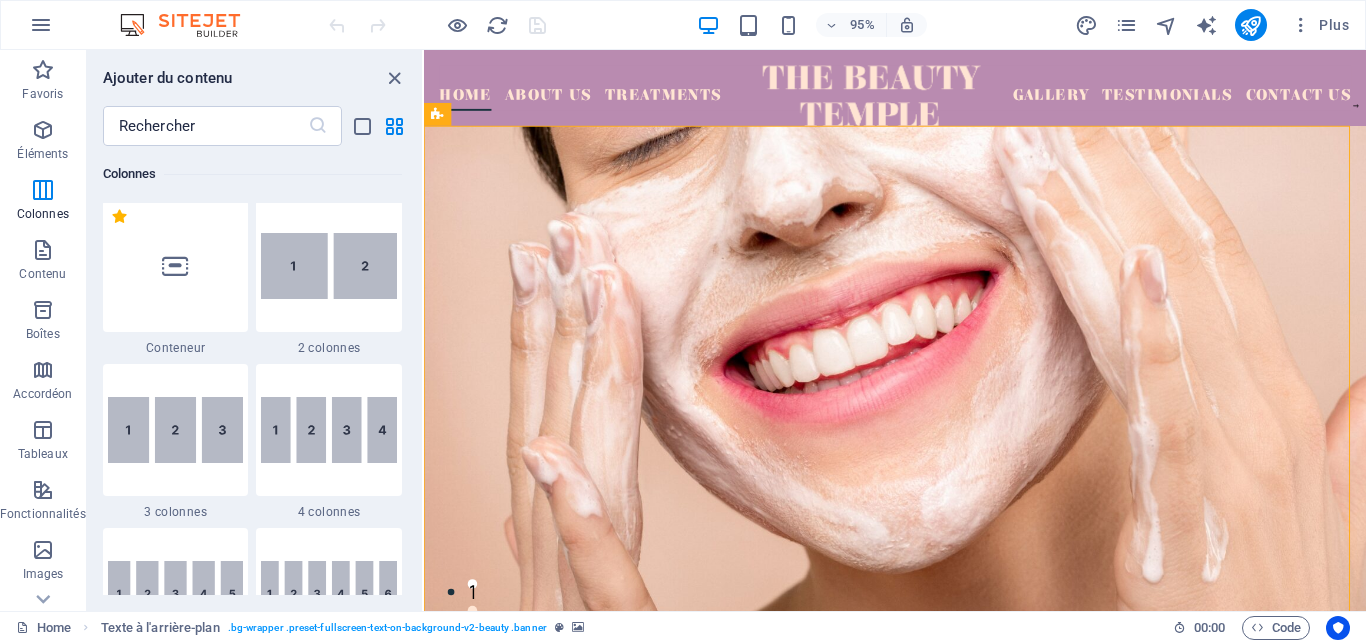 click on "Glissez et déposez l'élément de votre choix pour remplacer le contenu existant. Appuyez sur "Ctrl" si vous voulez créer un nouvel élément.
Conteneur   H3   Texte à l'arrière-plan   Conteneur   Menu   Barre de menus" at bounding box center [895, 330] 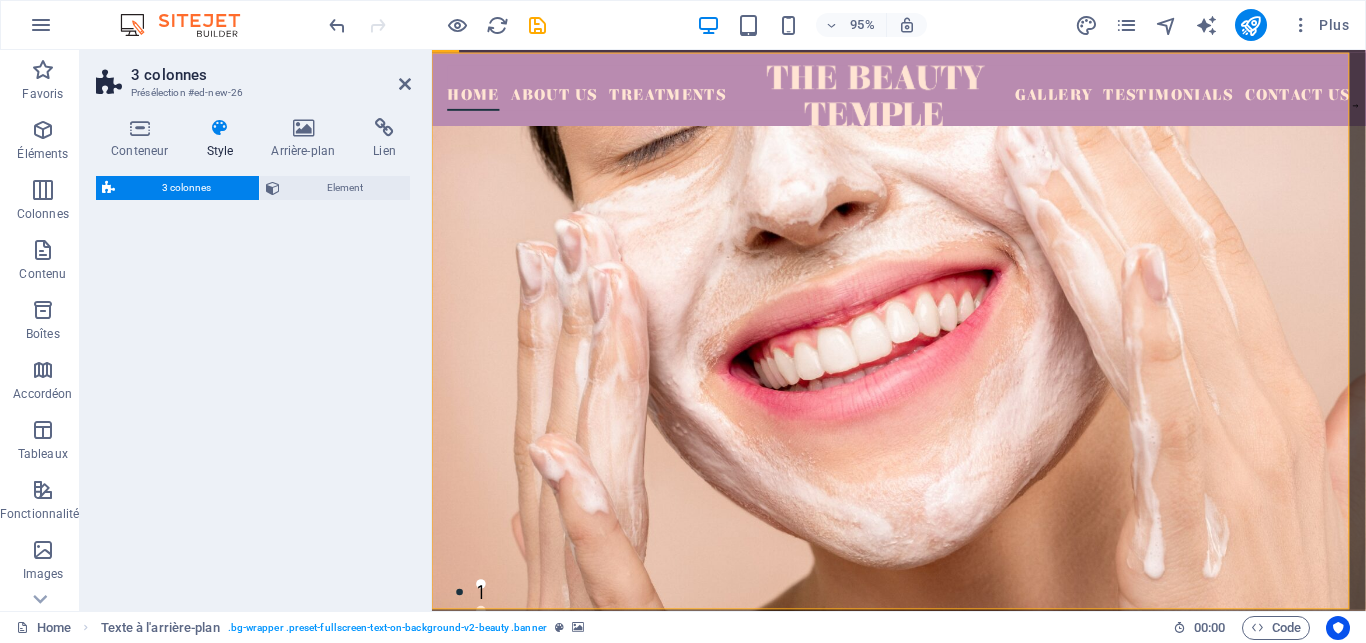 scroll, scrollTop: 876, scrollLeft: 0, axis: vertical 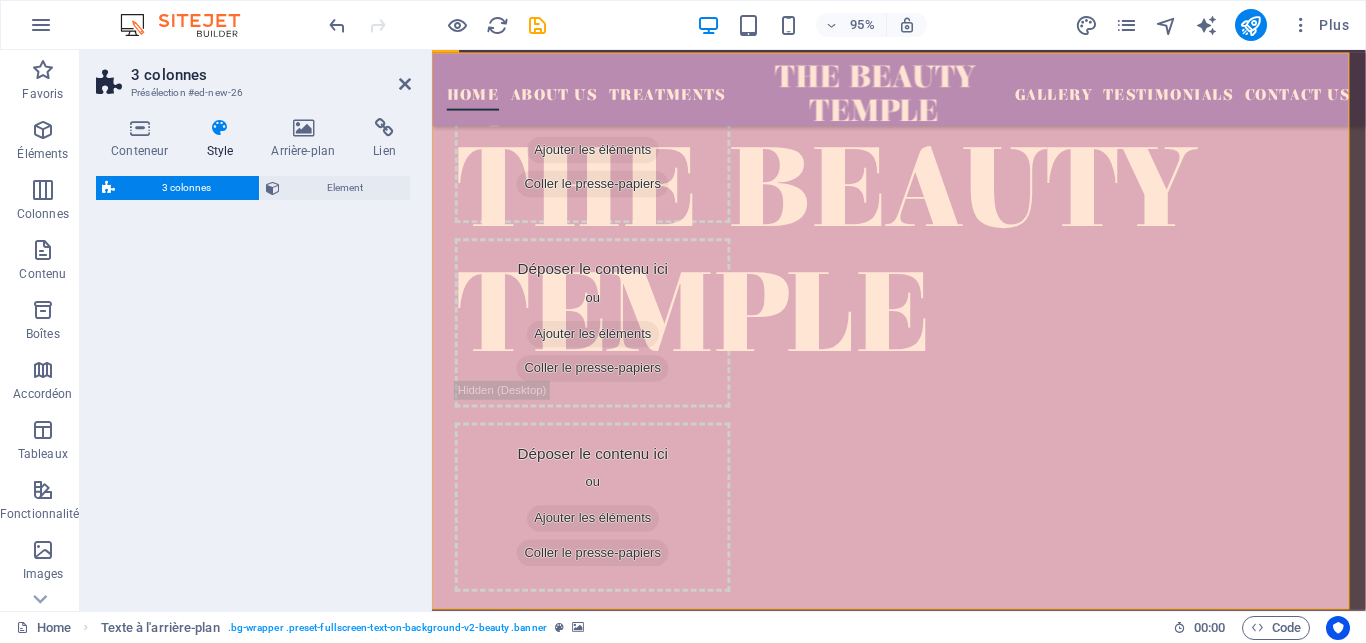 select on "rem" 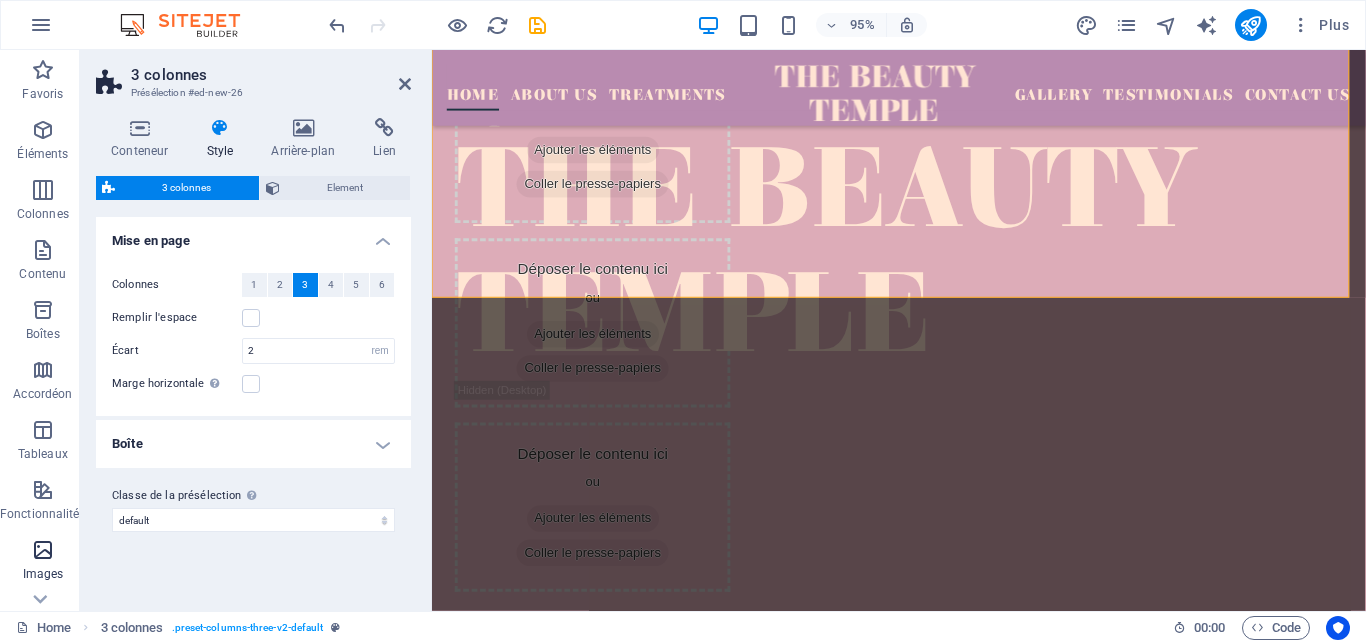 click on "Images" at bounding box center [43, 574] 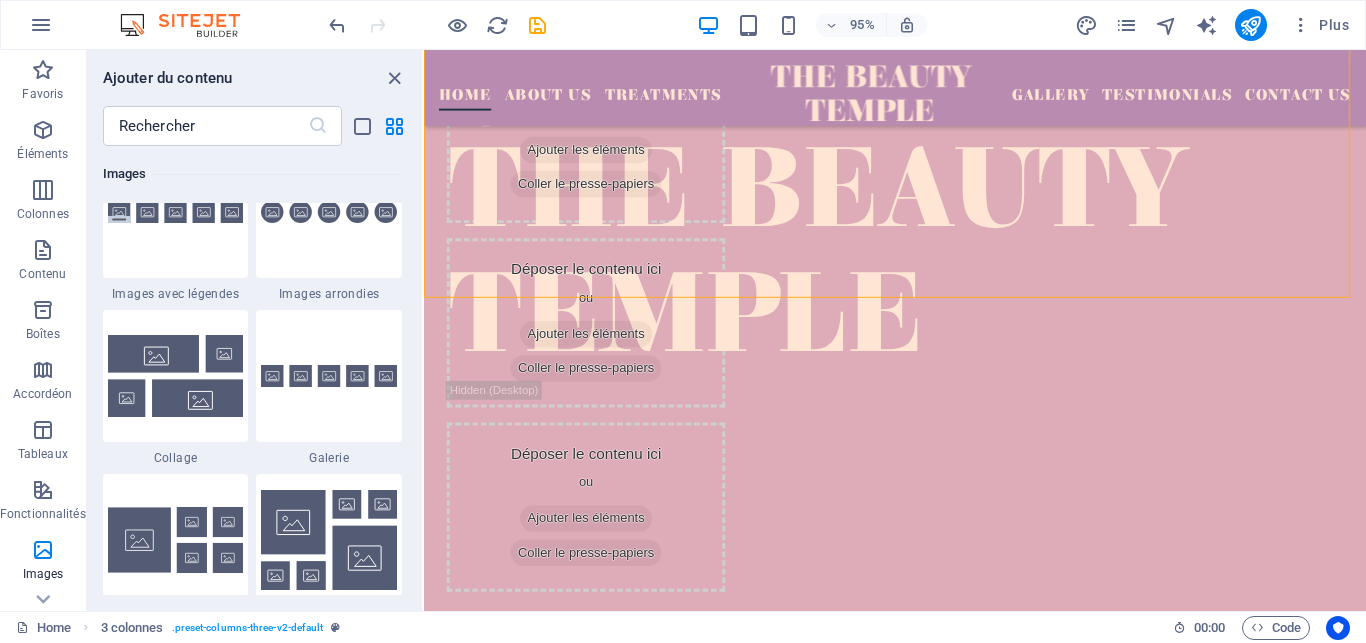 scroll, scrollTop: 10196, scrollLeft: 0, axis: vertical 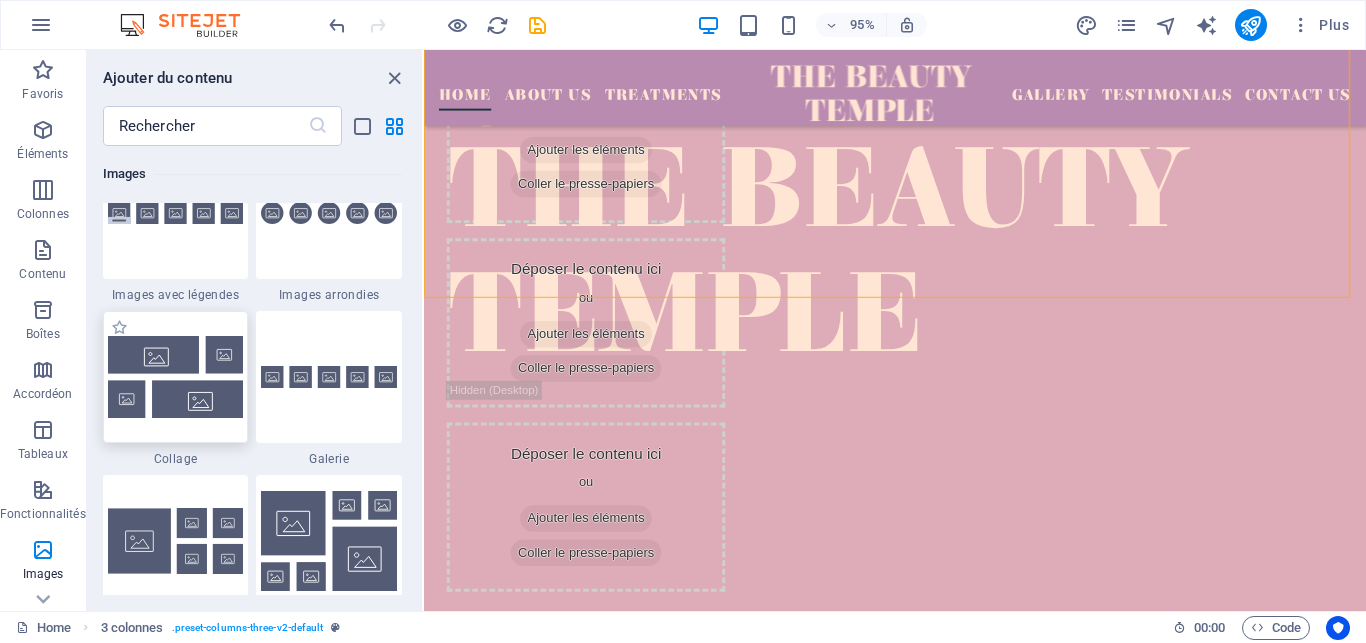 drag, startPoint x: 187, startPoint y: 369, endPoint x: 967, endPoint y: 458, distance: 785.06116 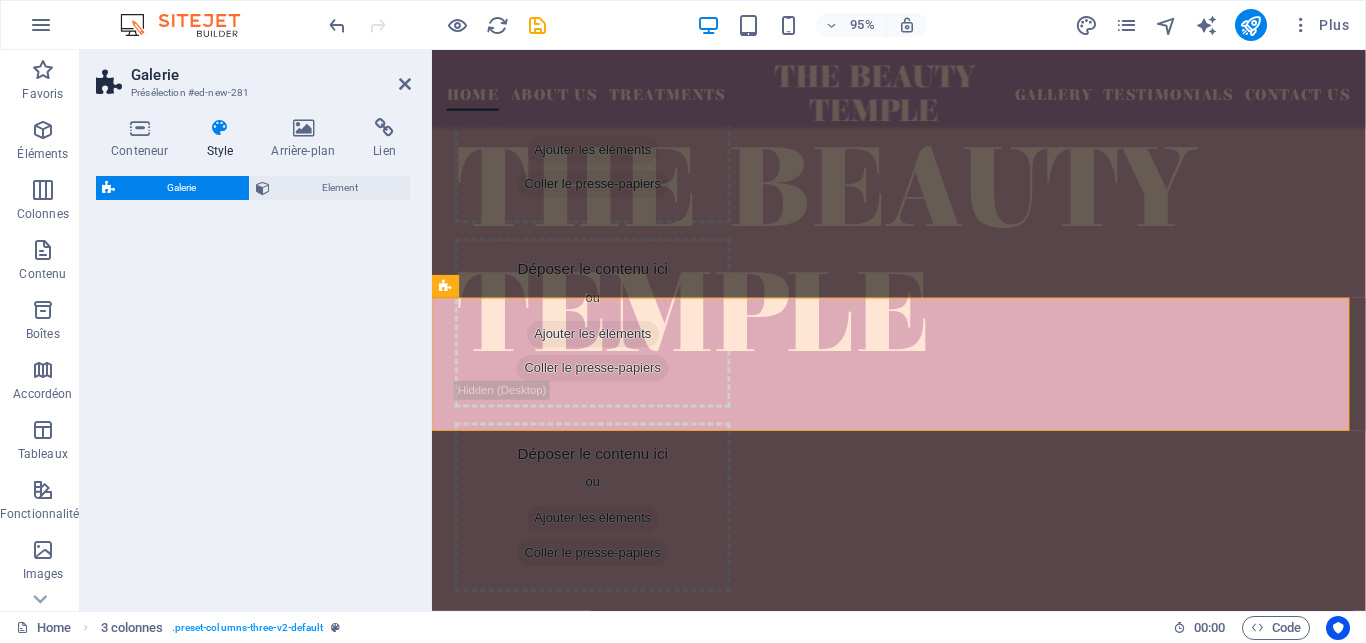 select on "rem" 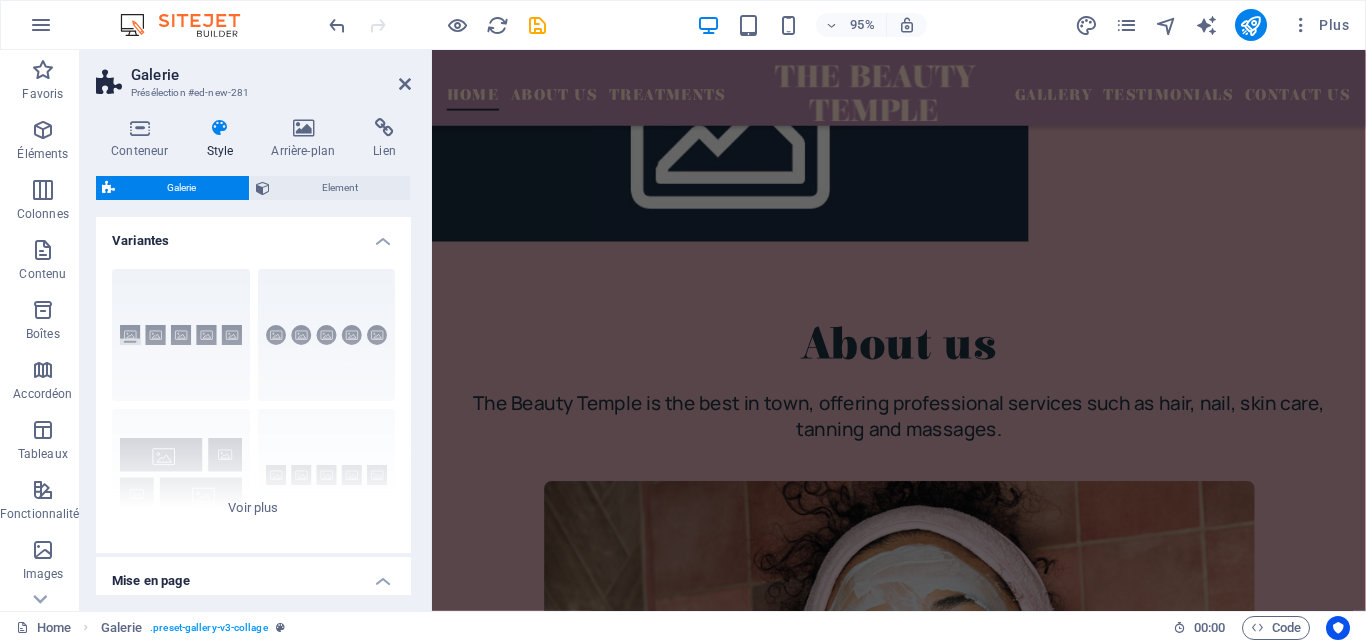 scroll, scrollTop: 2491, scrollLeft: 0, axis: vertical 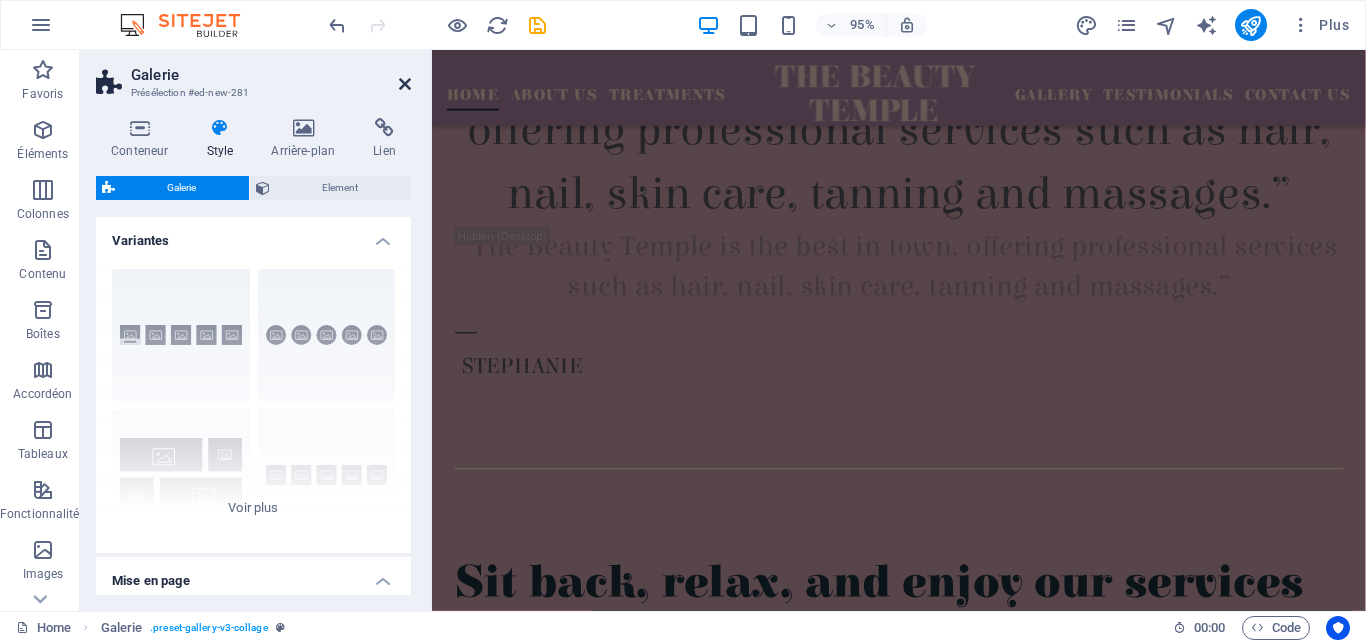 click at bounding box center [405, 84] 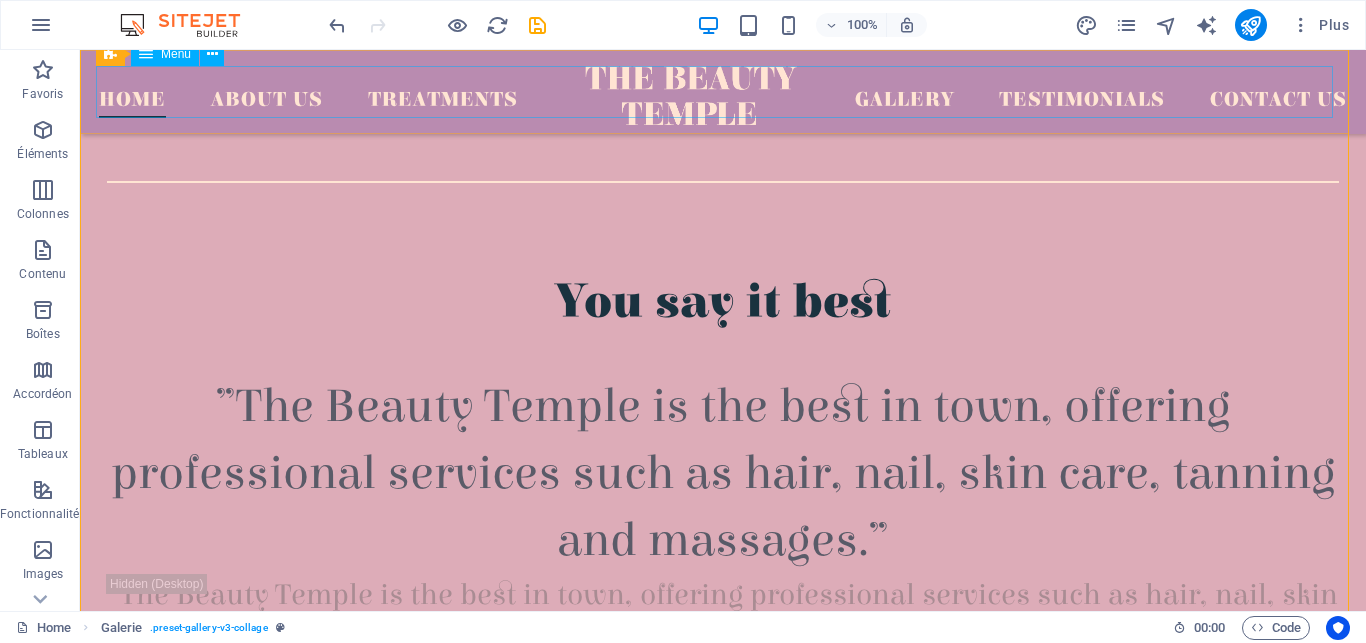 scroll, scrollTop: 1371, scrollLeft: 0, axis: vertical 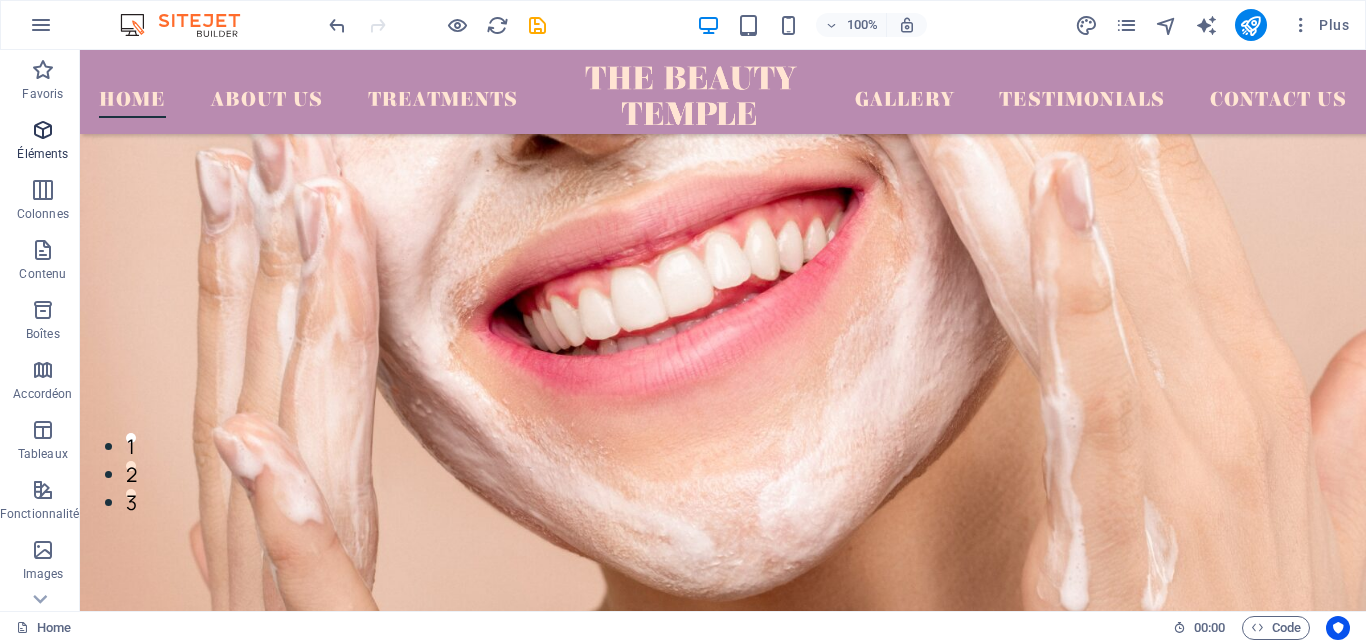 click at bounding box center (43, 130) 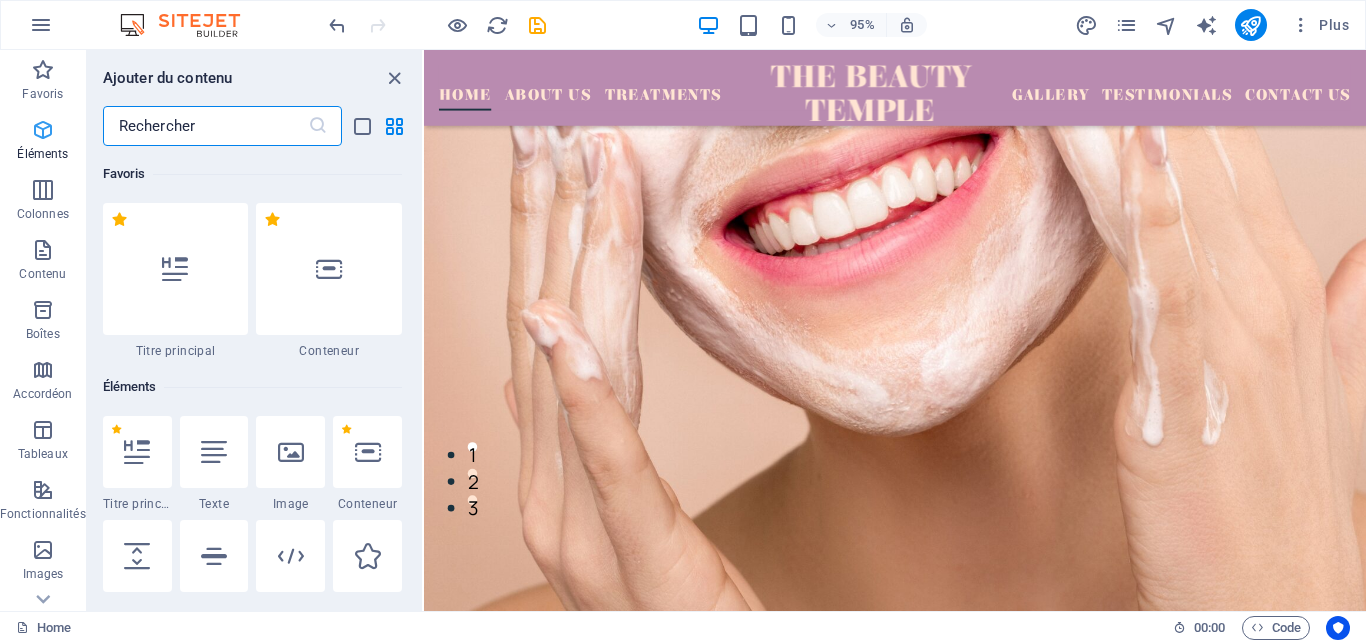 scroll, scrollTop: 213, scrollLeft: 0, axis: vertical 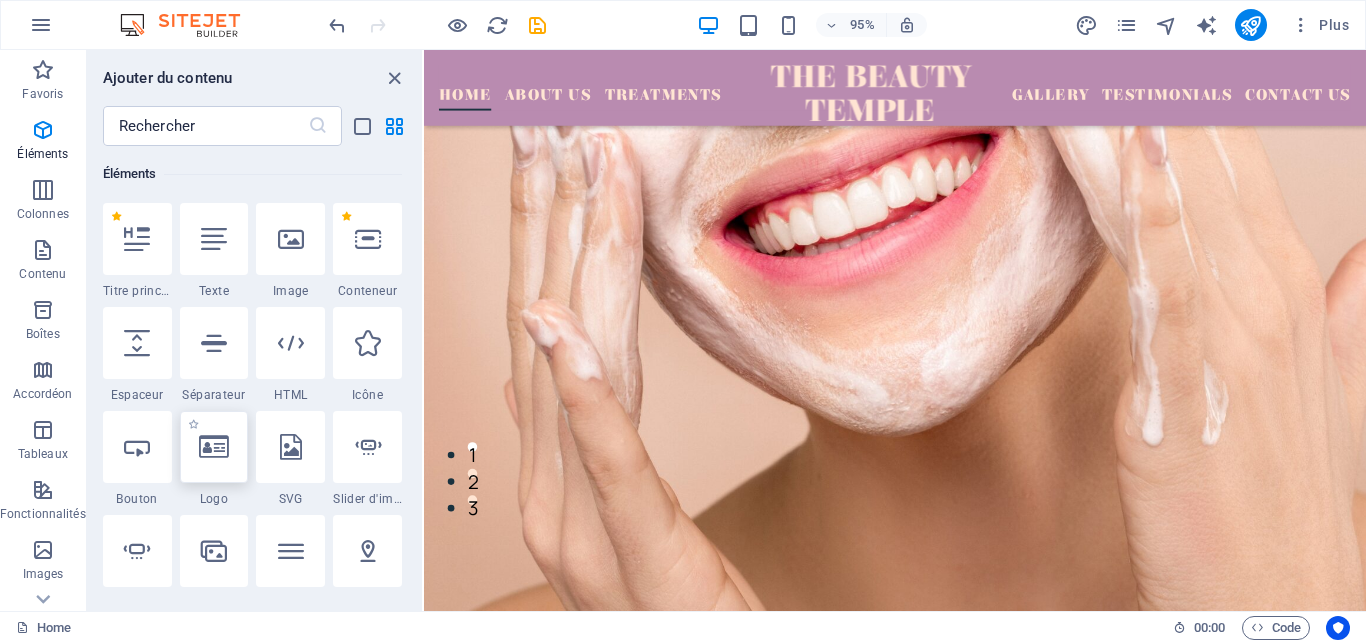 click at bounding box center (214, 447) 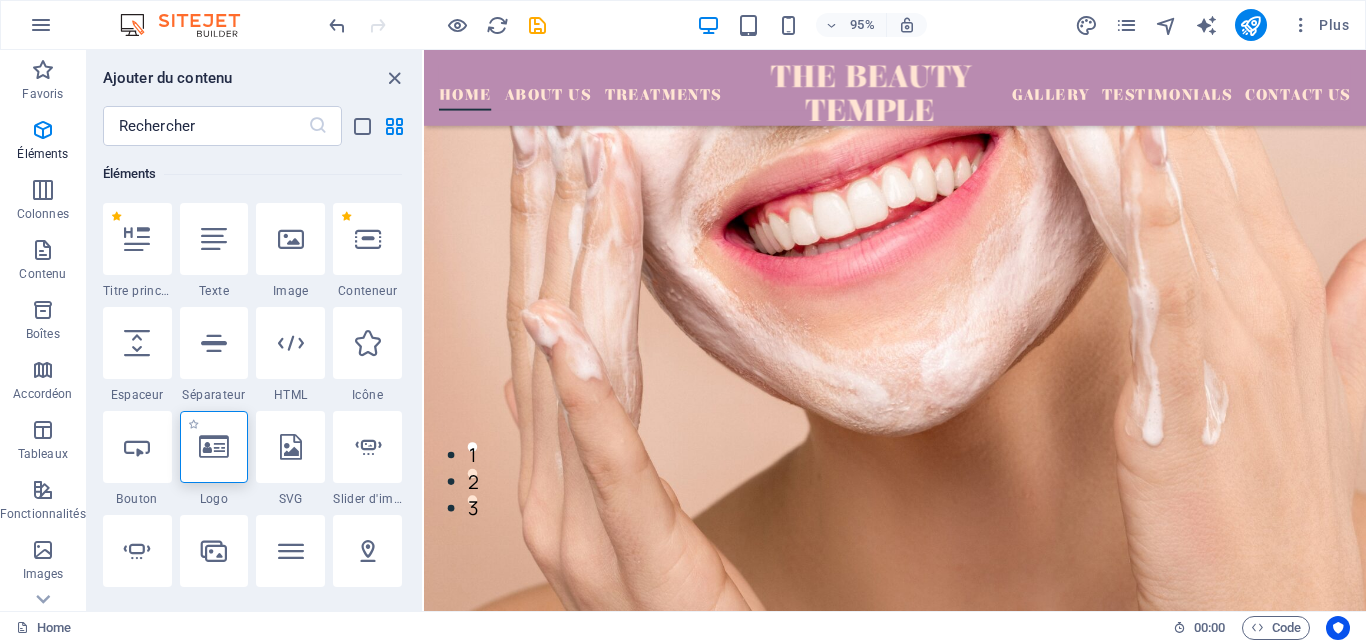 click at bounding box center (214, 447) 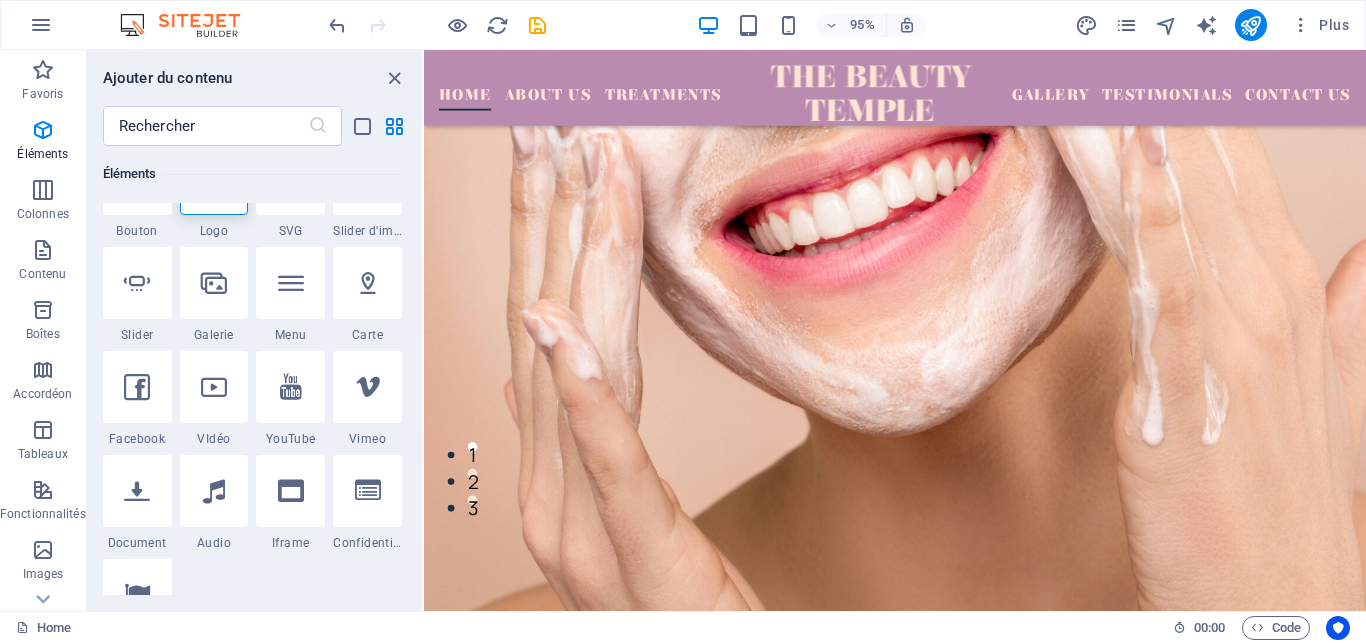 scroll, scrollTop: 483, scrollLeft: 0, axis: vertical 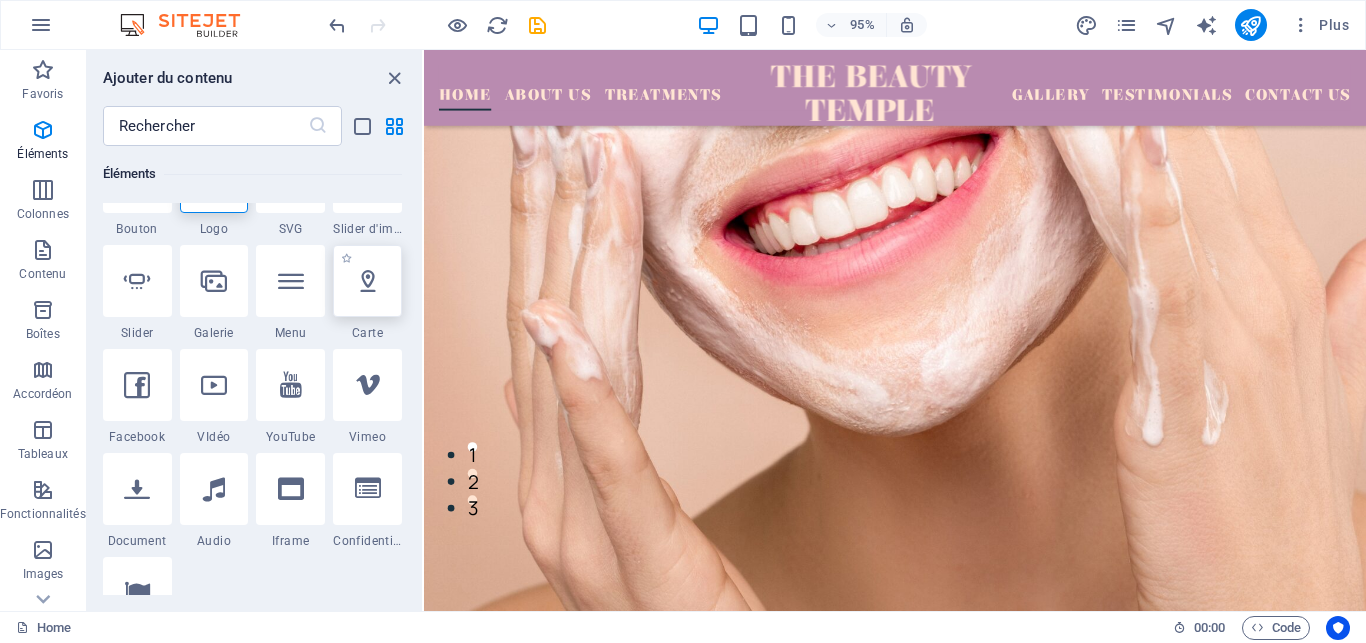 click at bounding box center [367, 281] 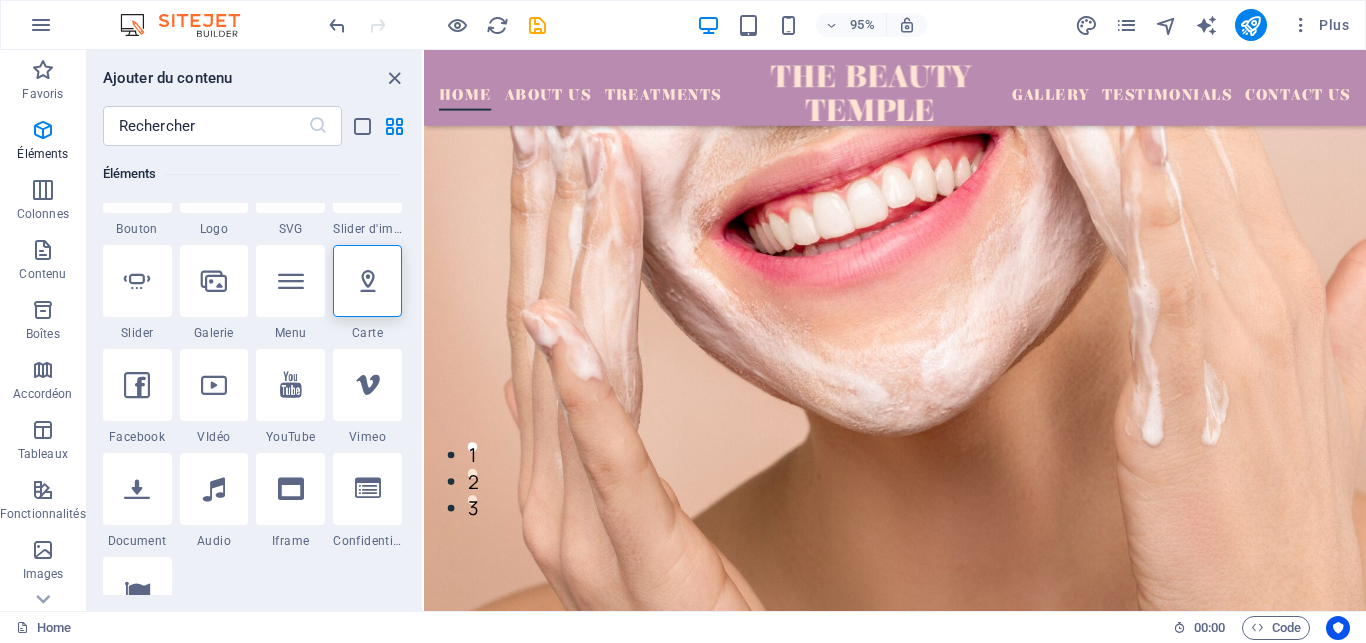 scroll, scrollTop: 120, scrollLeft: 0, axis: vertical 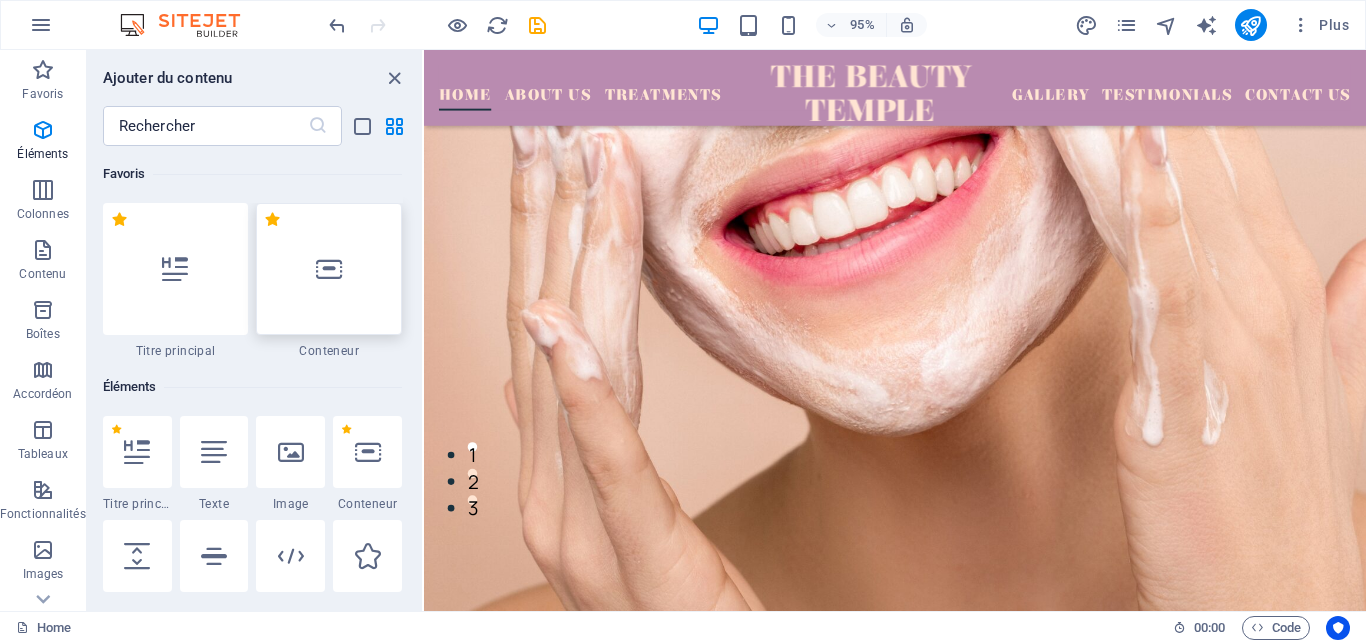 click at bounding box center (329, 269) 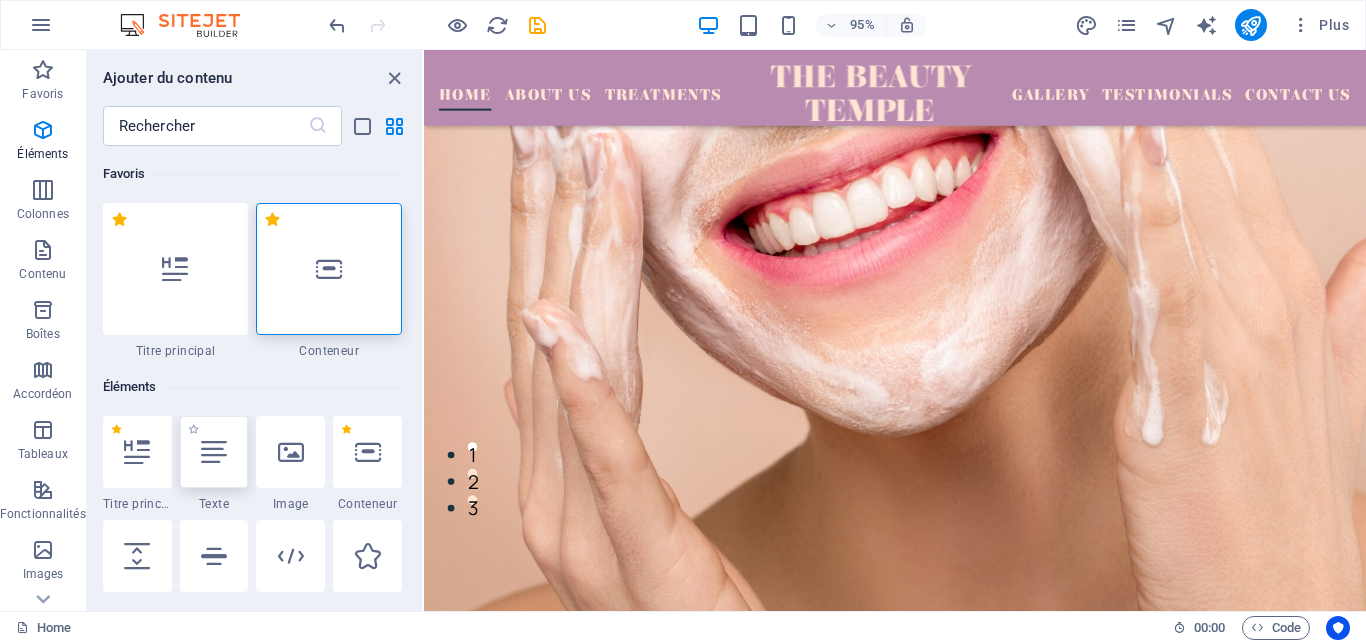 click at bounding box center (214, 452) 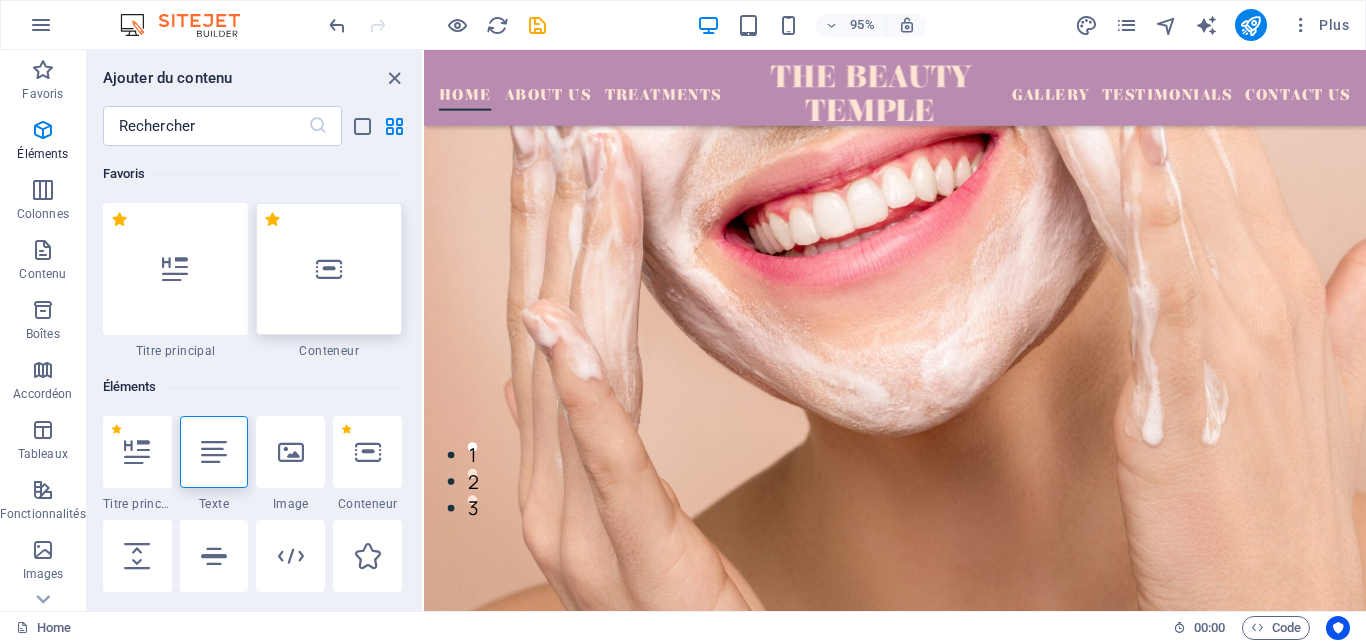 click at bounding box center [329, 269] 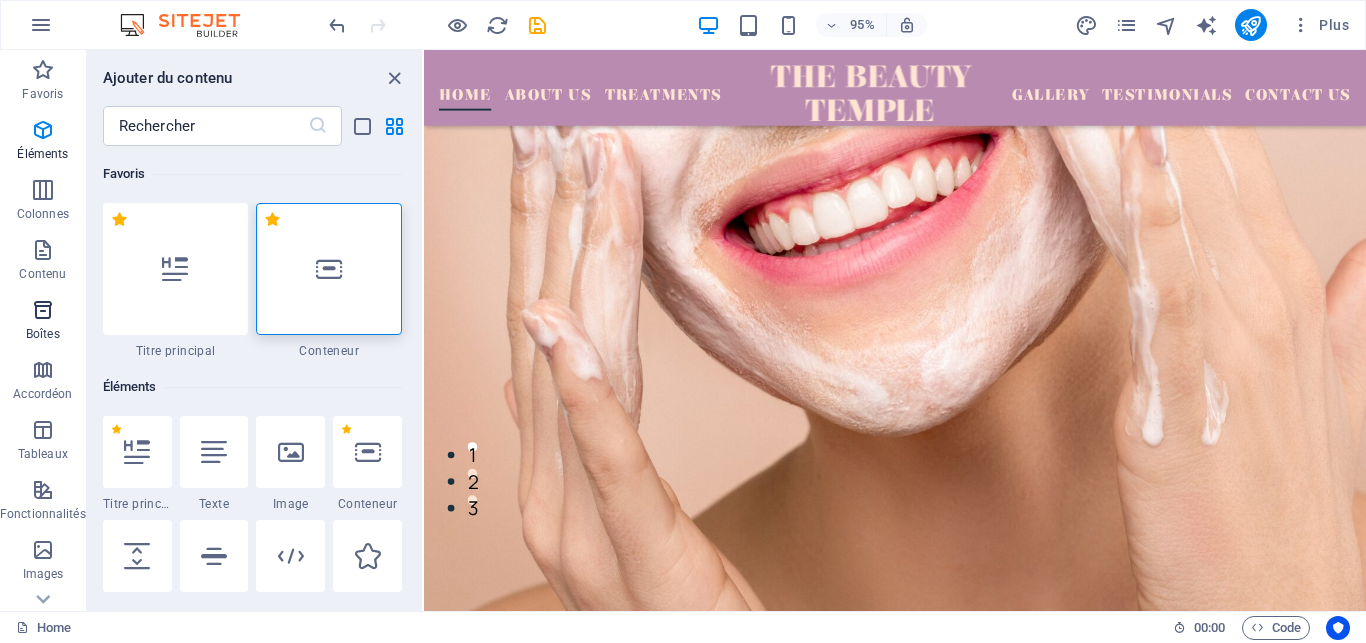click at bounding box center (43, 310) 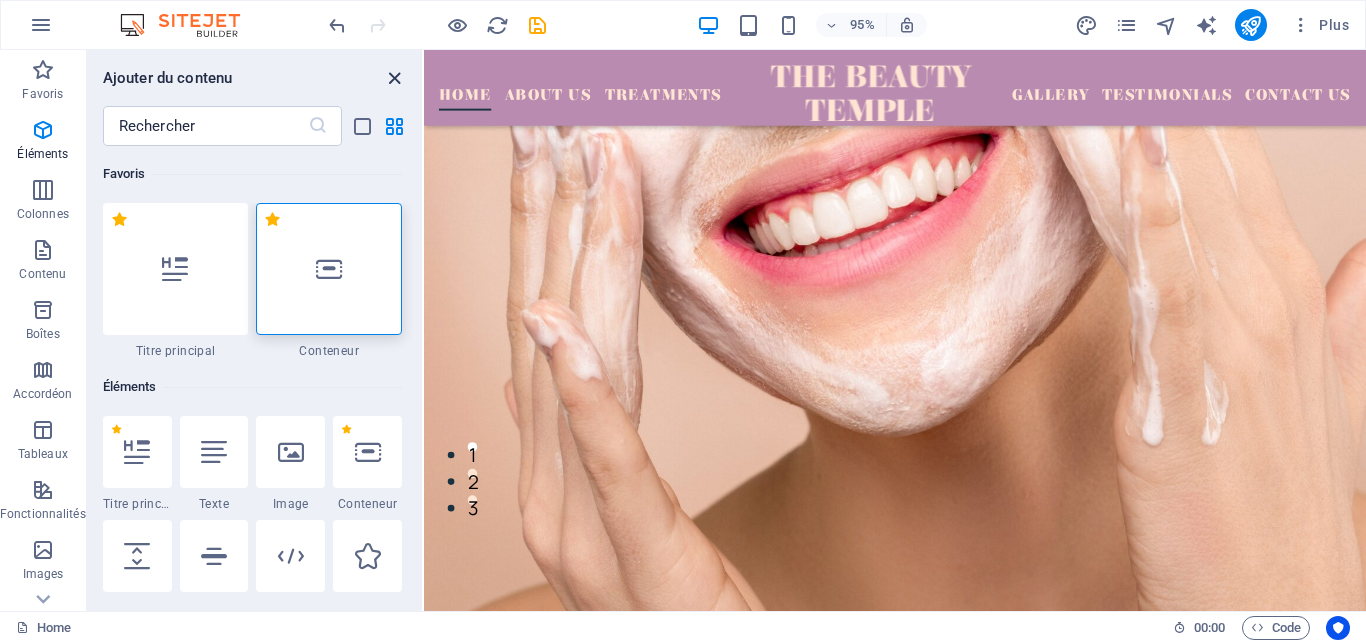 click at bounding box center (394, 78) 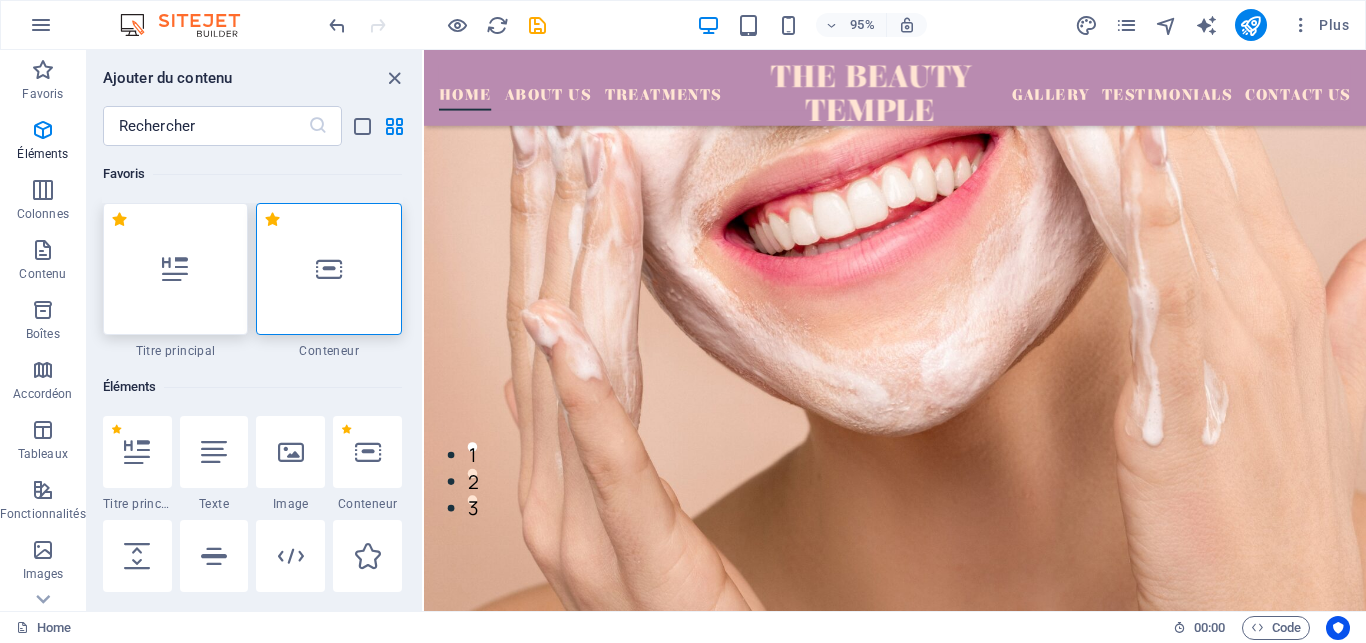 click at bounding box center (176, 269) 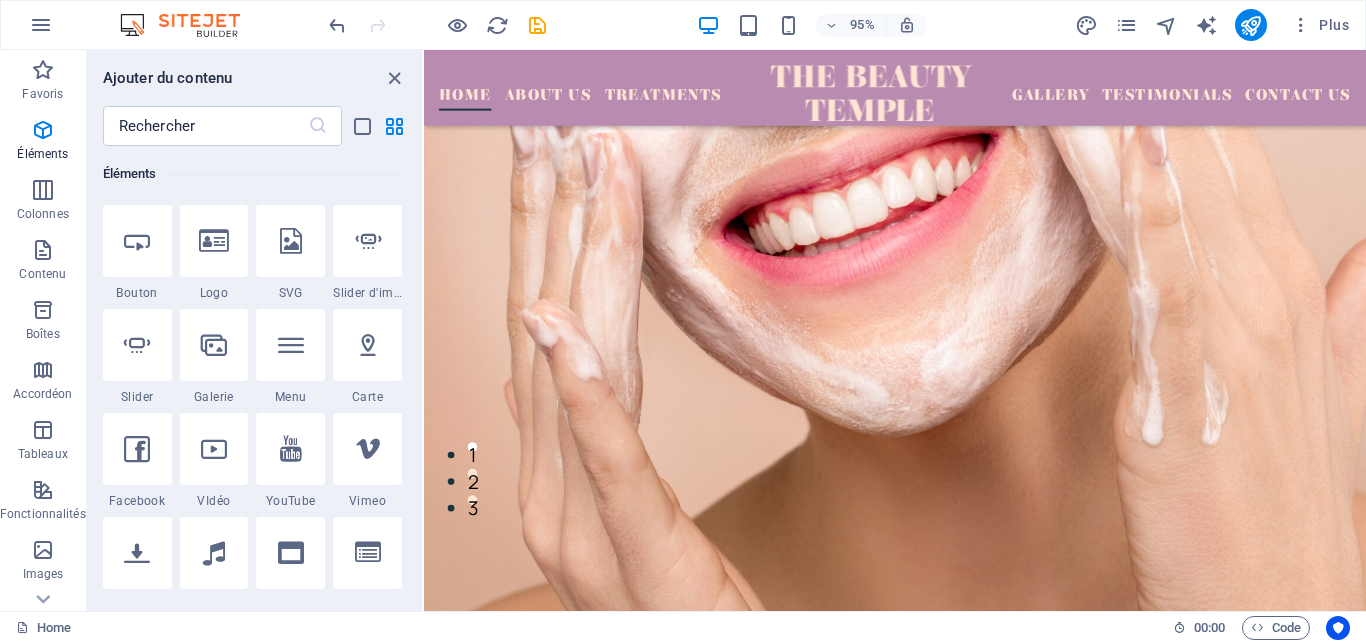 scroll, scrollTop: 782, scrollLeft: 0, axis: vertical 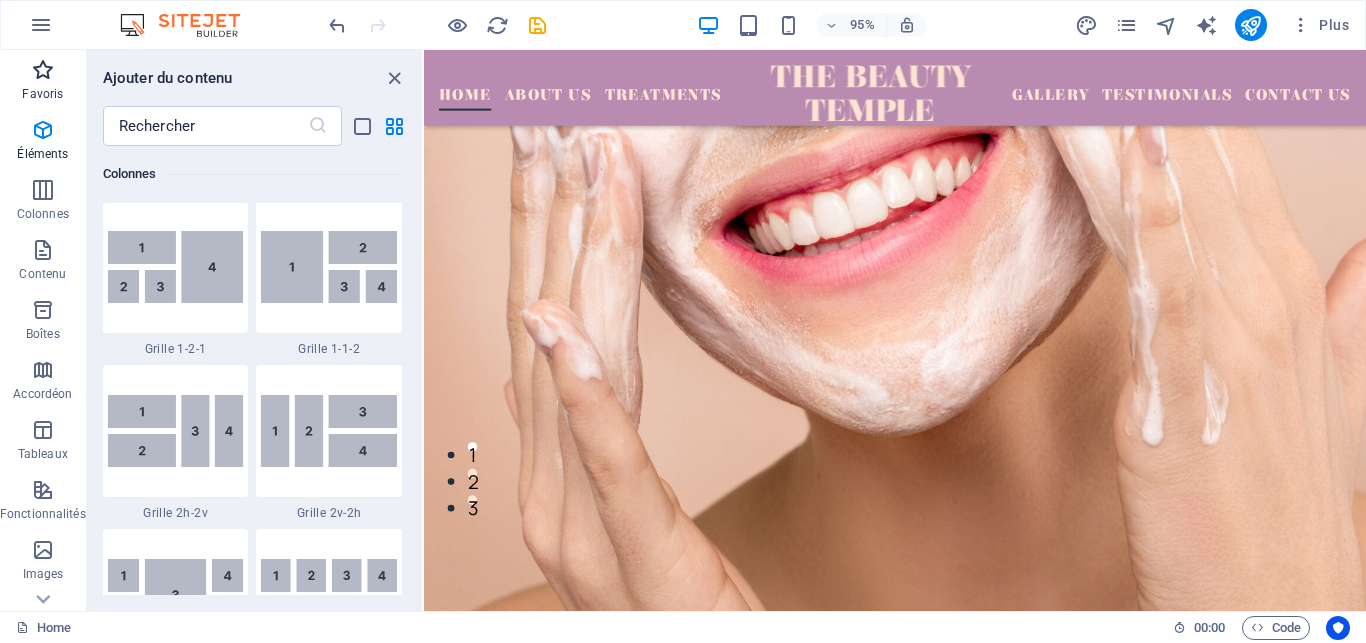 click on "Favoris" at bounding box center (42, 94) 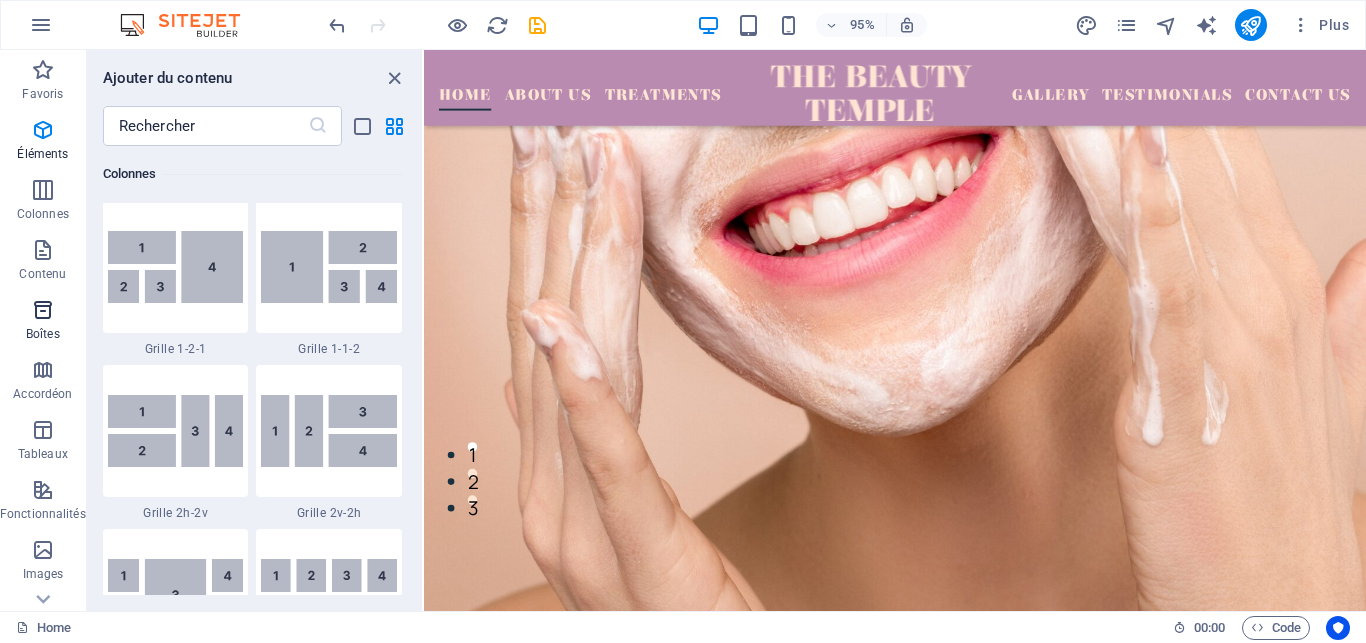 click on "Boîtes" at bounding box center (43, 322) 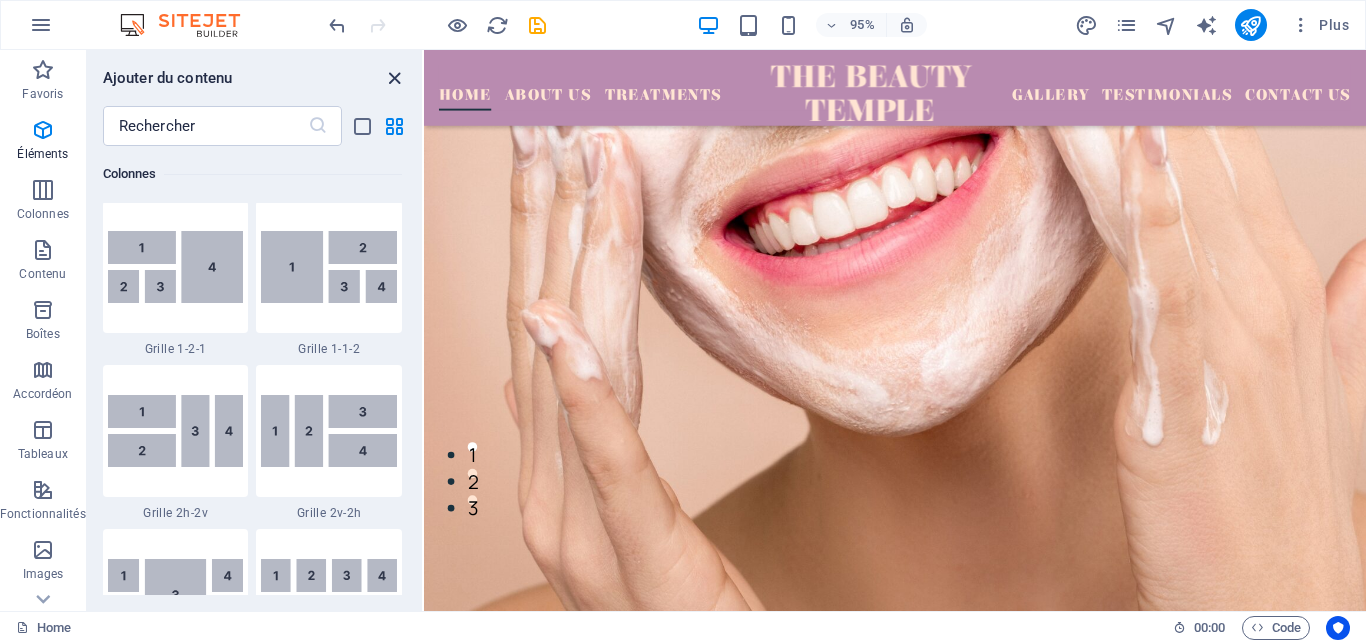 click at bounding box center (394, 78) 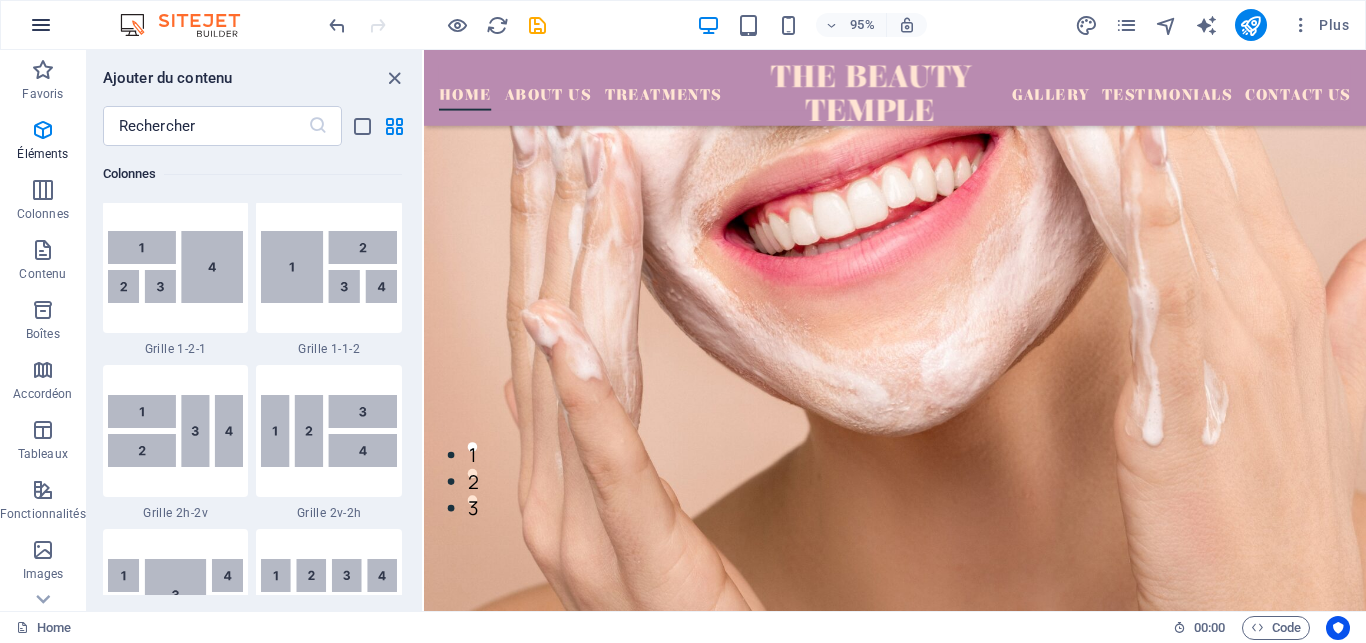click at bounding box center [41, 25] 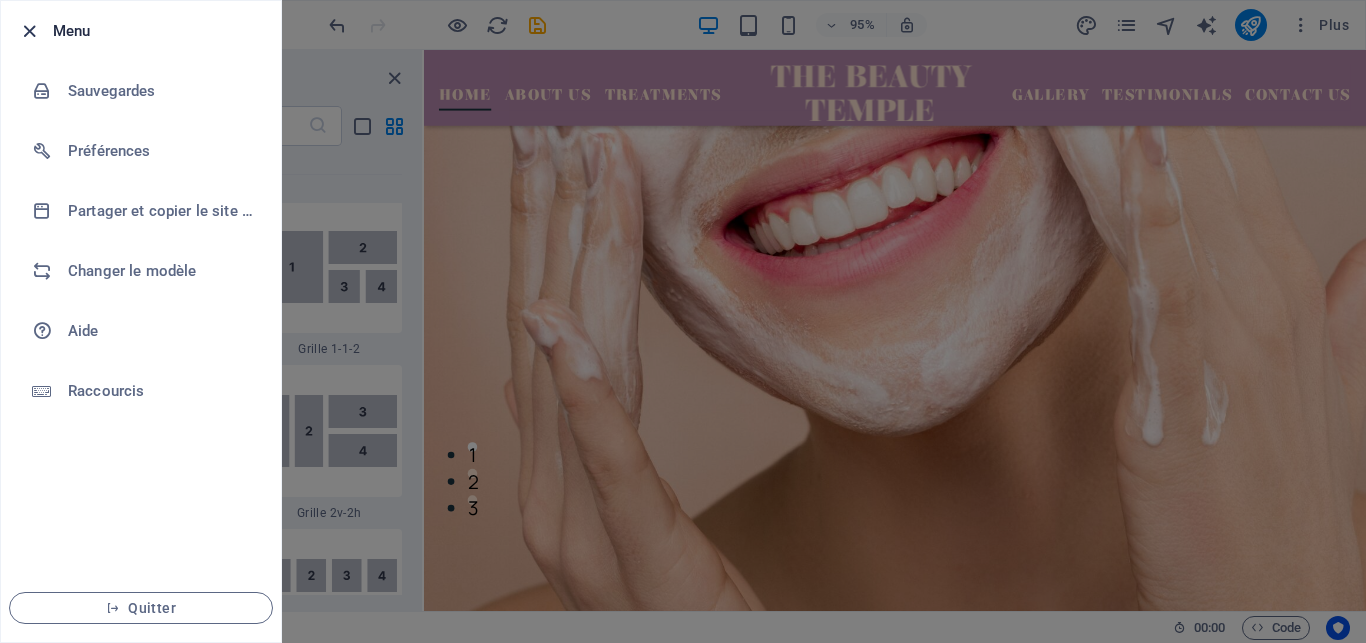 click at bounding box center [29, 31] 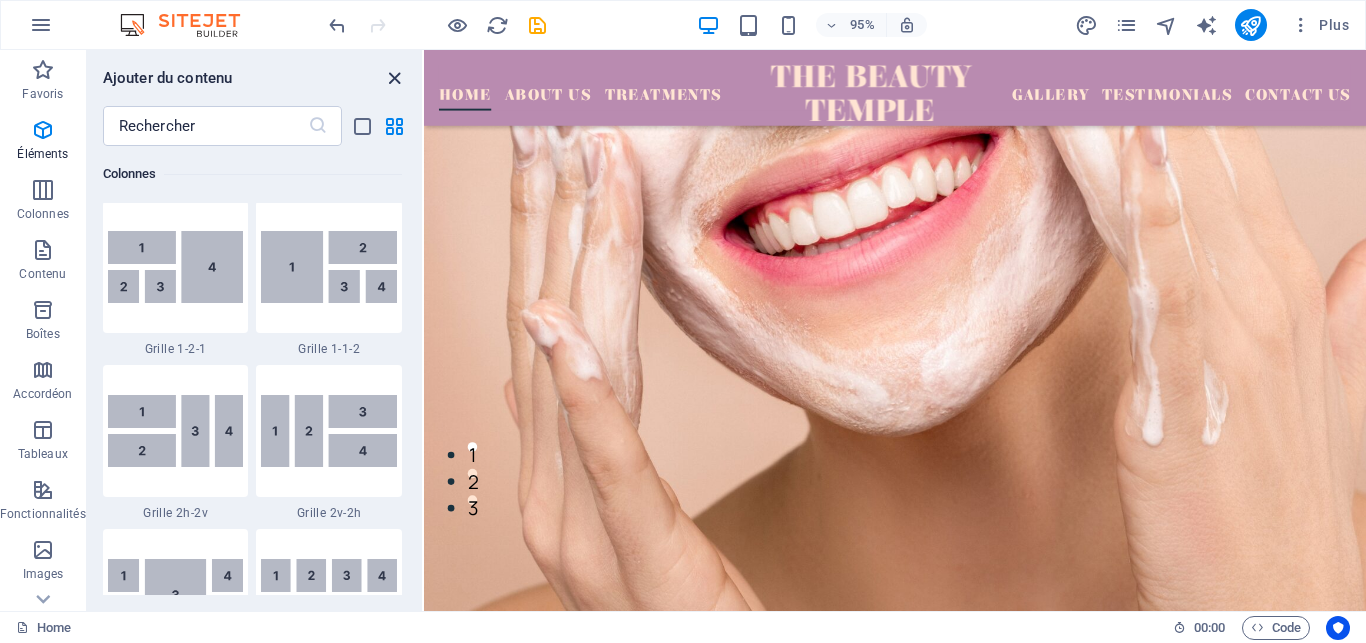 click at bounding box center [394, 78] 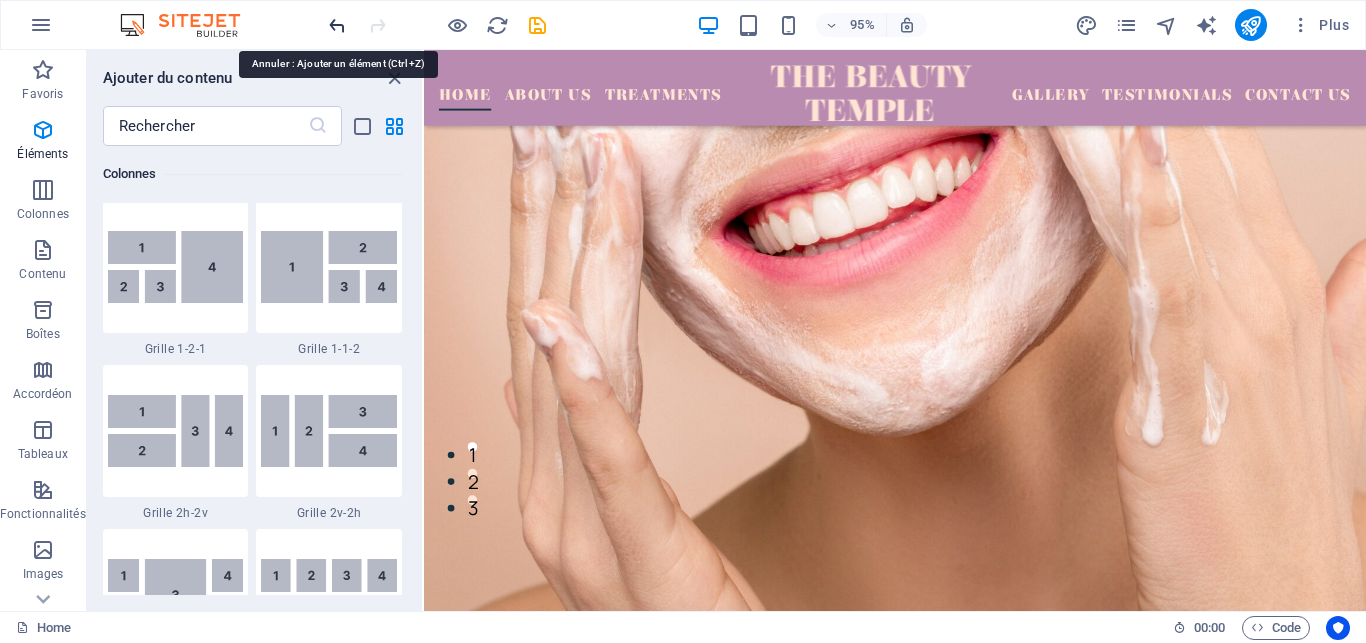 click at bounding box center (337, 25) 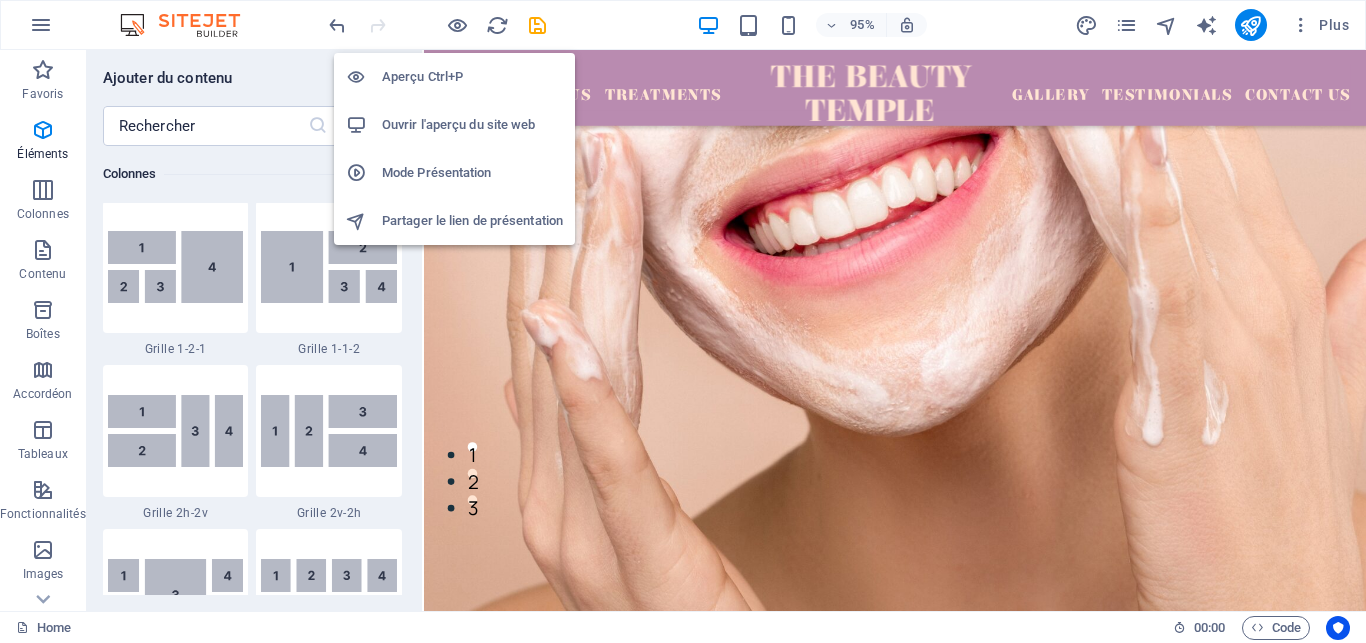 click on "Ouvrir l'aperçu du site web" at bounding box center (472, 125) 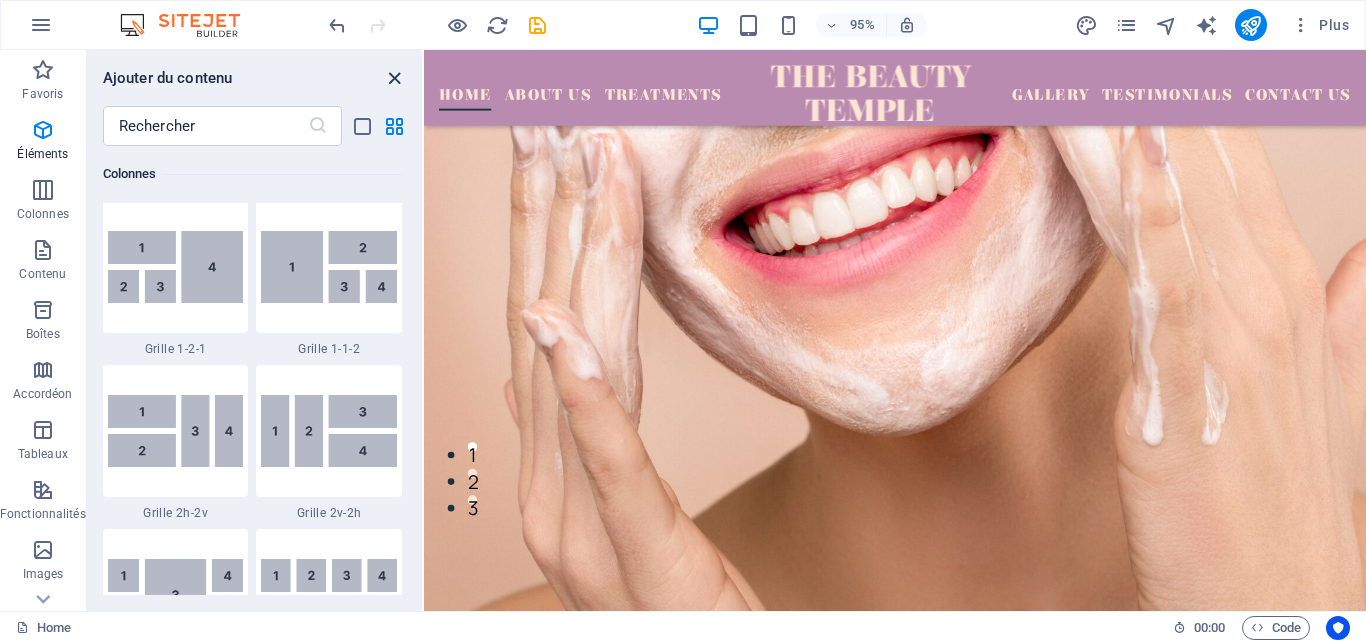click at bounding box center (394, 78) 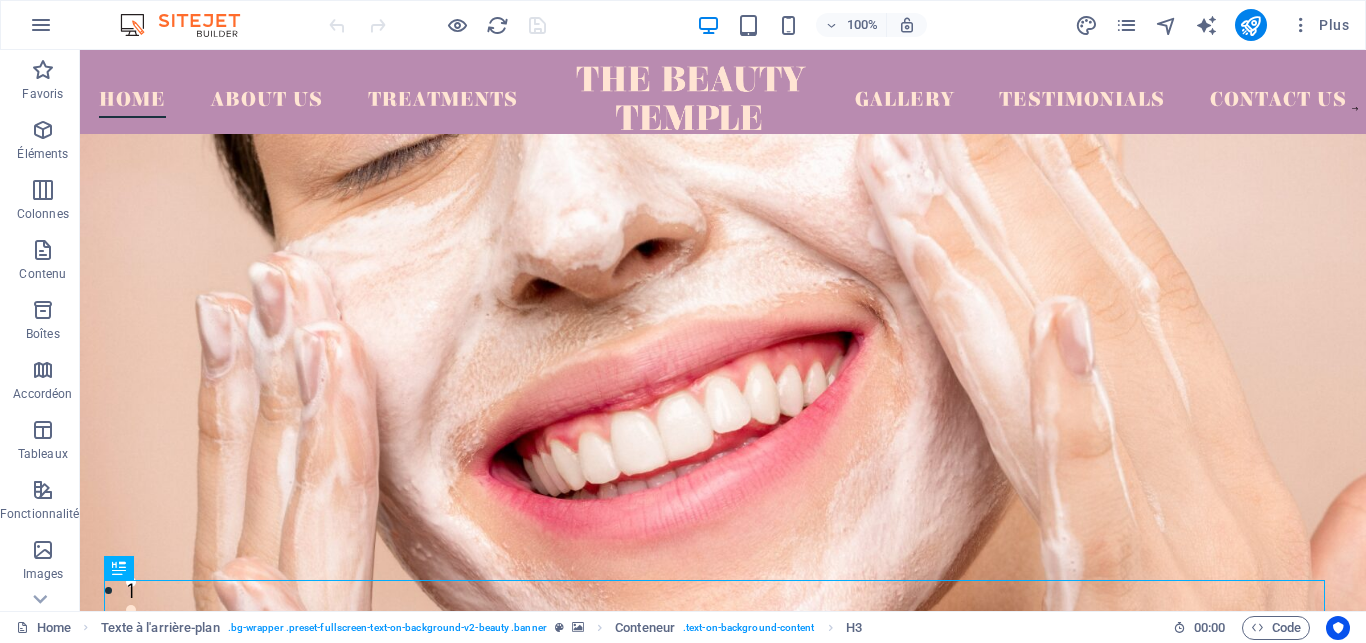 scroll, scrollTop: 0, scrollLeft: 0, axis: both 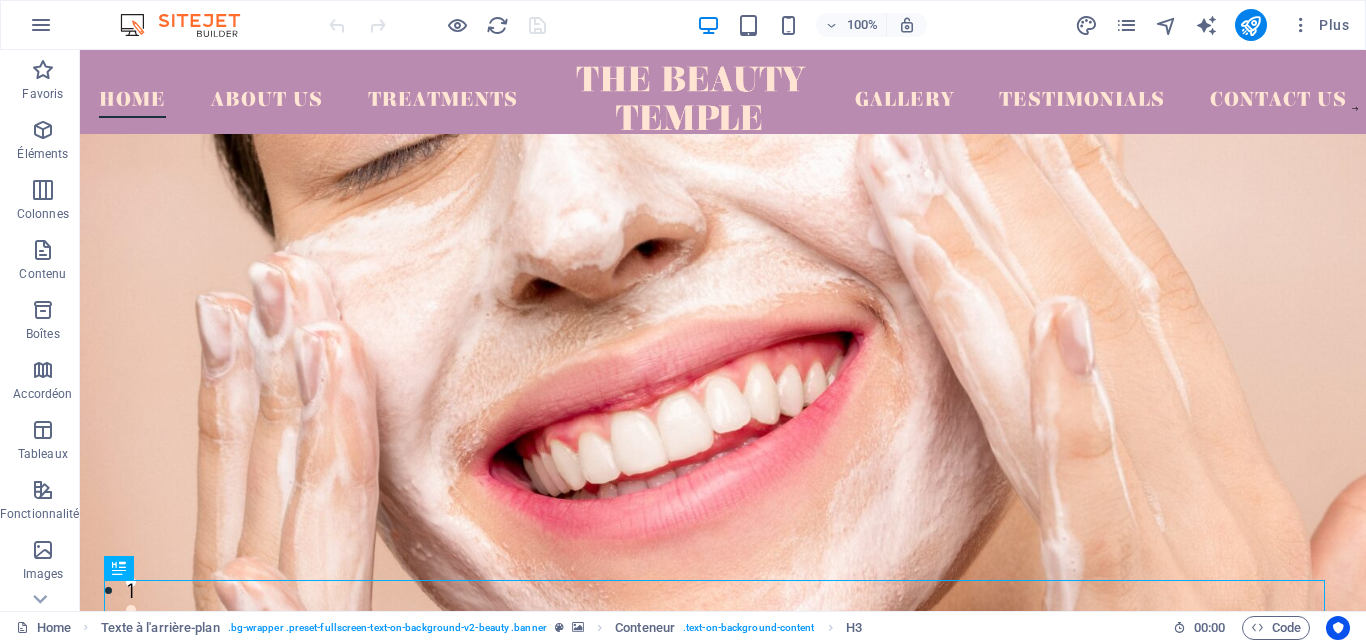 click at bounding box center (723, 534) 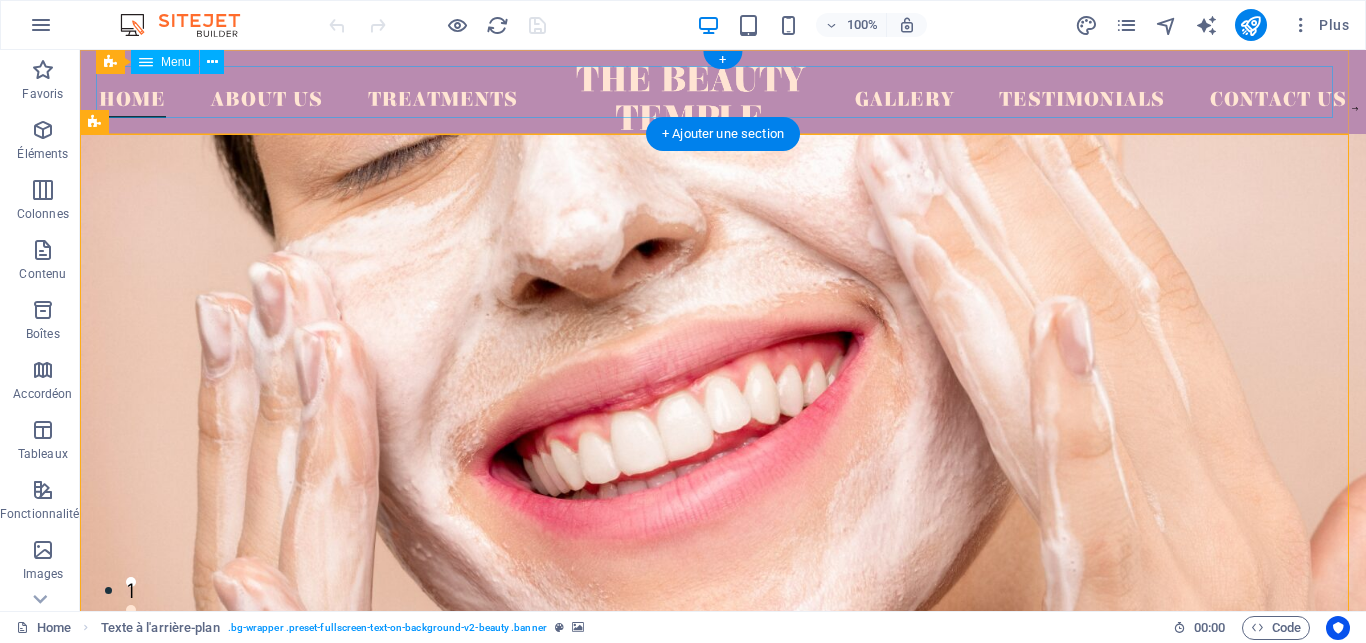 click on "Home About Us Treatments Gallery Testimonials Contact Us" at bounding box center [723, 92] 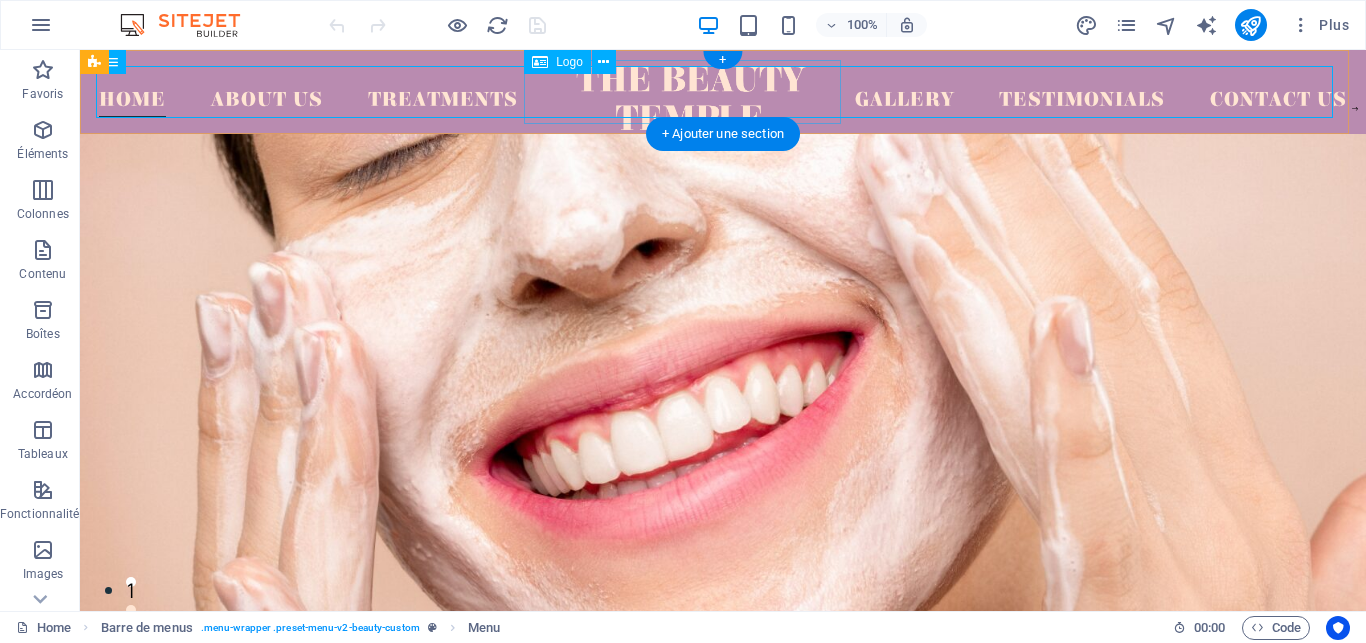 click at bounding box center [691, 98] 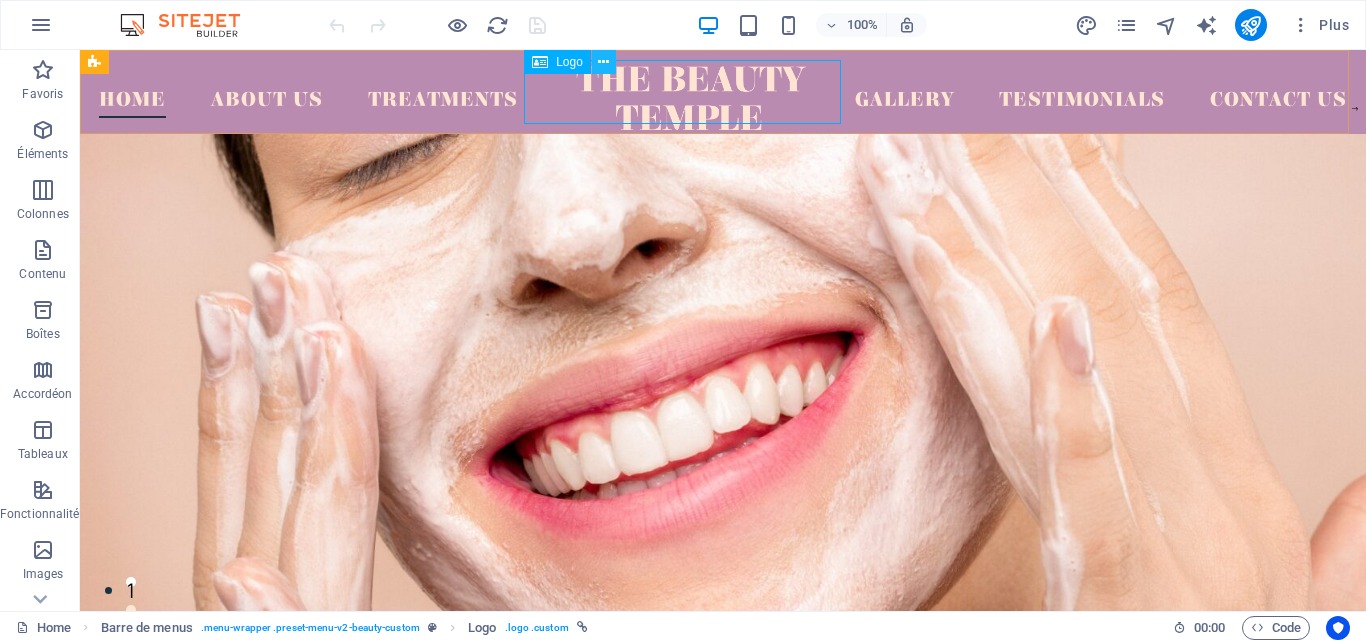 click at bounding box center (604, 62) 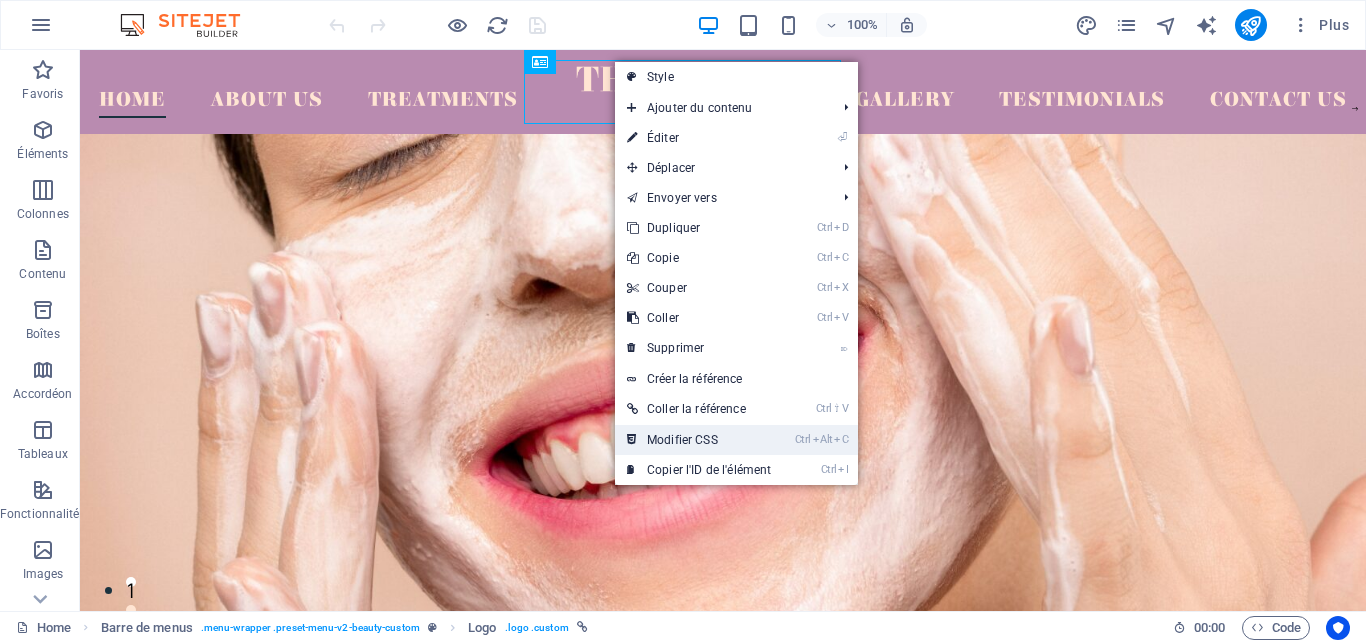click on "Ctrl Alt C  Modifier CSS" at bounding box center [699, 440] 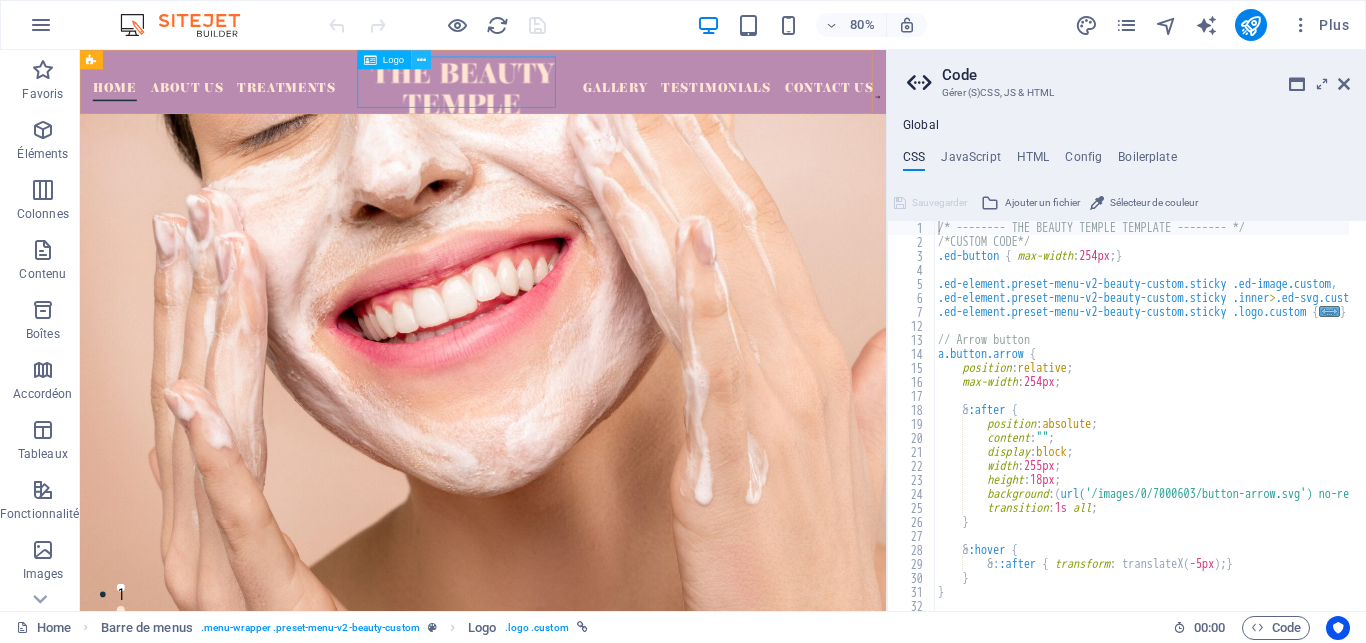 click at bounding box center (421, 59) 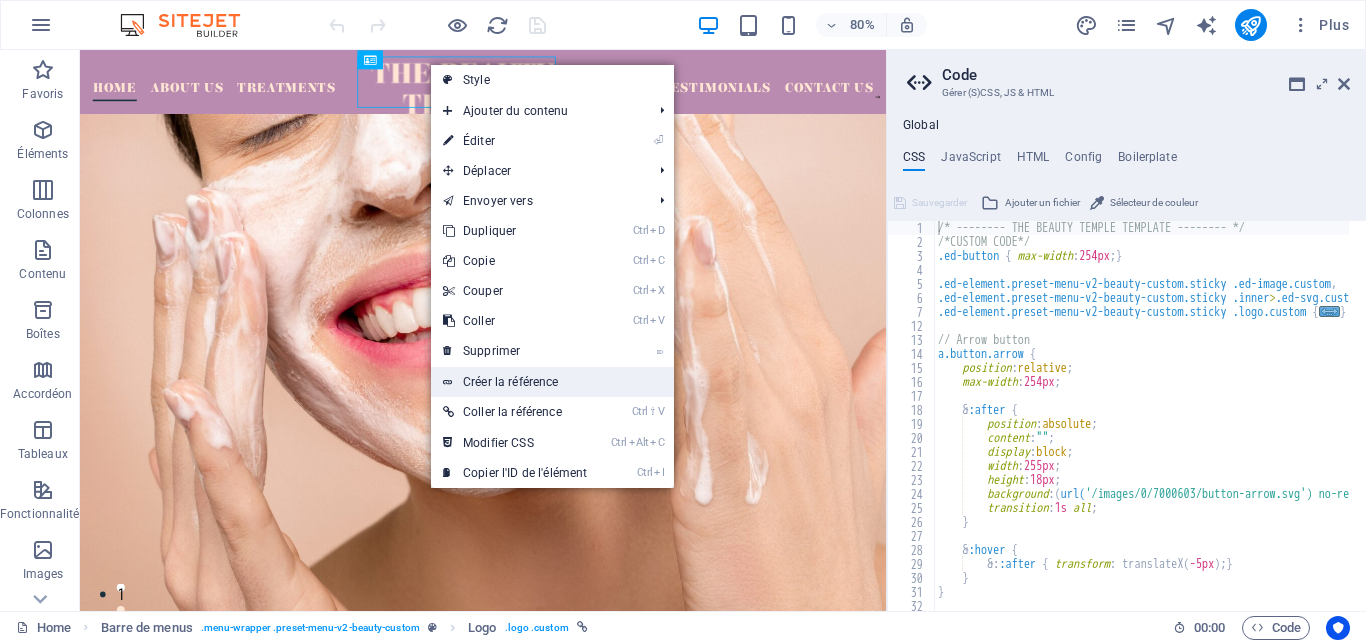 click on "Créer la référence" at bounding box center (552, 382) 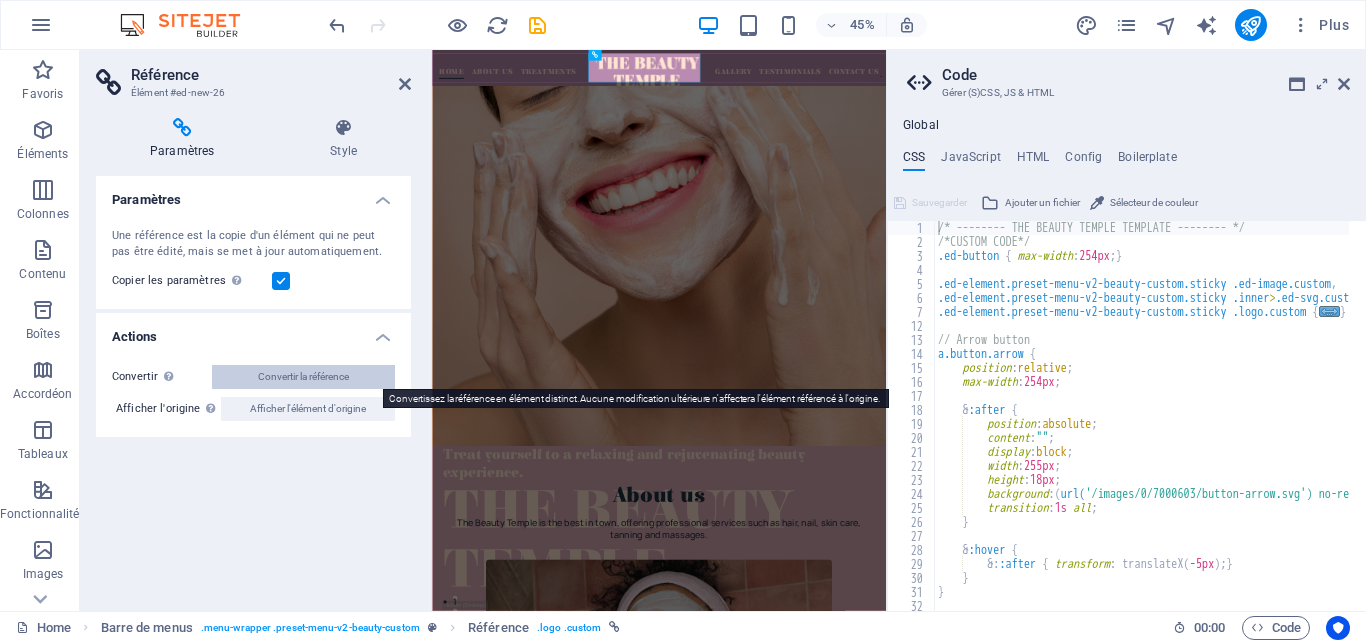 click on "Convertir la référence" at bounding box center [303, 377] 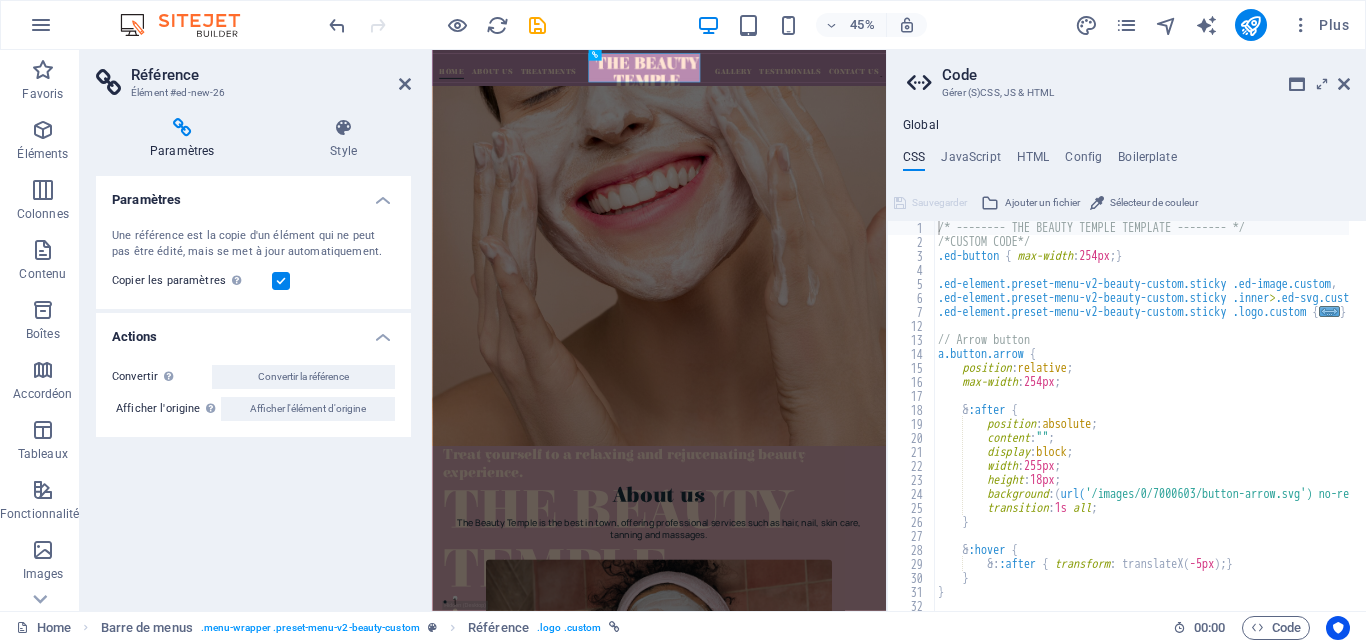 click on "Actions" at bounding box center (253, 331) 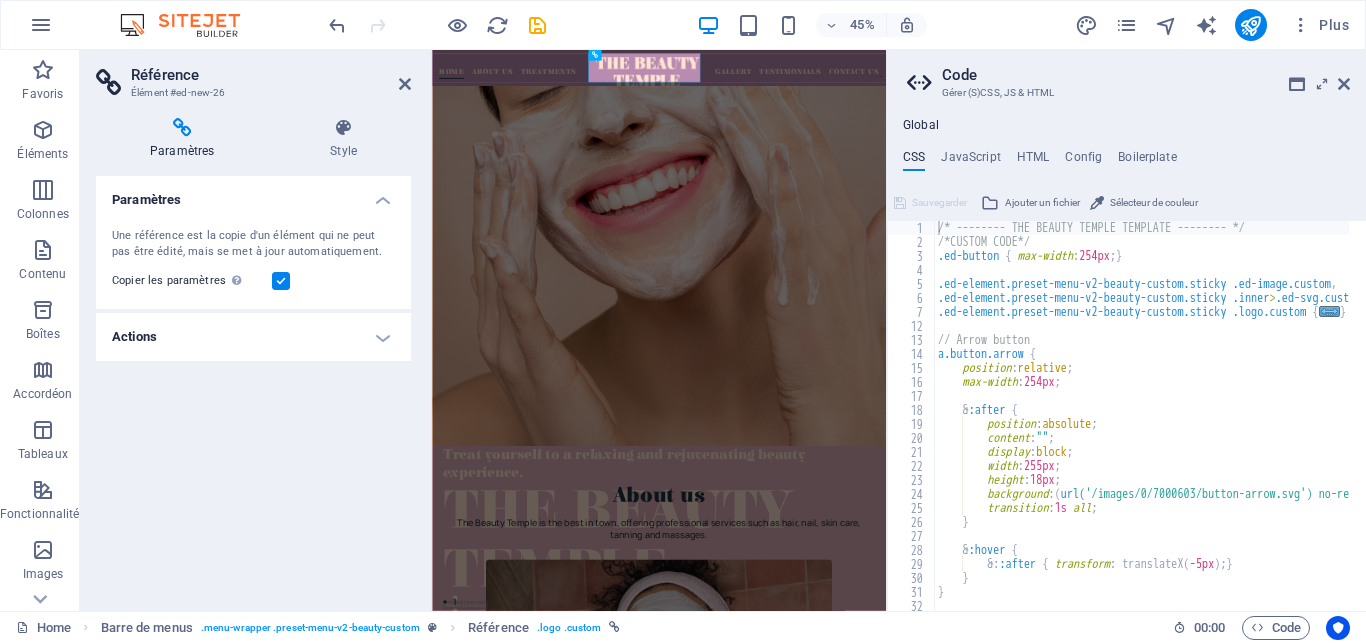 click on "Actions" at bounding box center [253, 337] 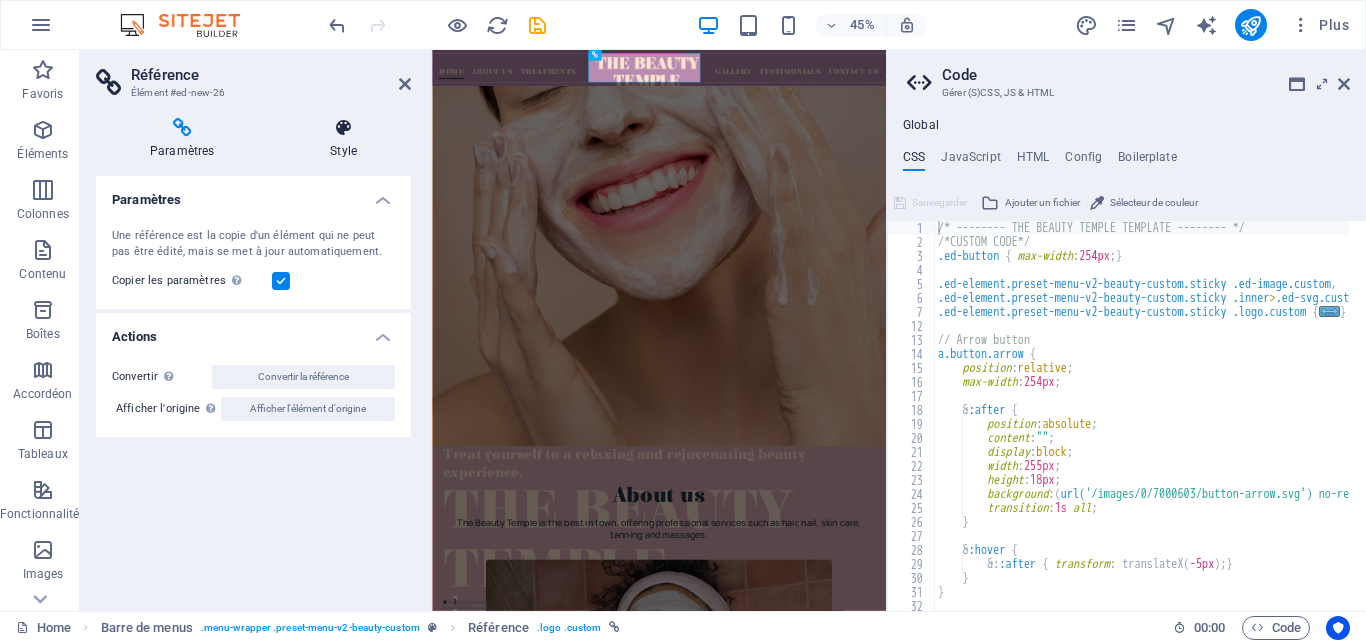 click on "Style" at bounding box center [343, 139] 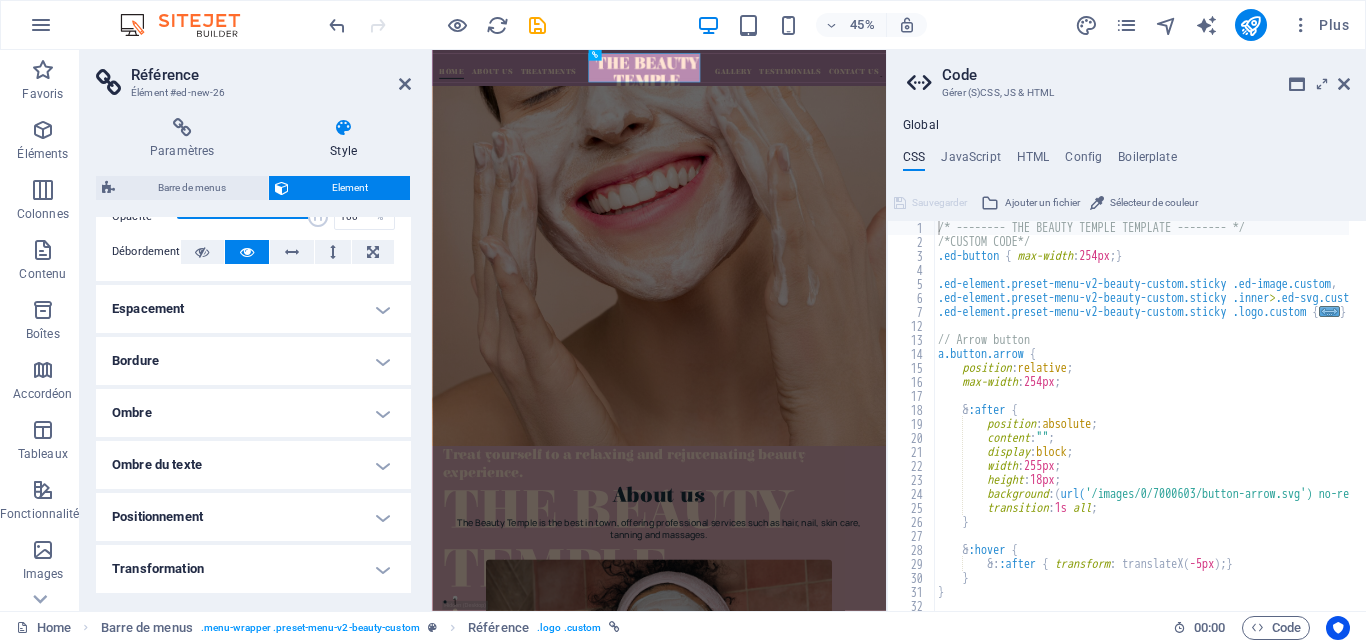 scroll, scrollTop: 348, scrollLeft: 0, axis: vertical 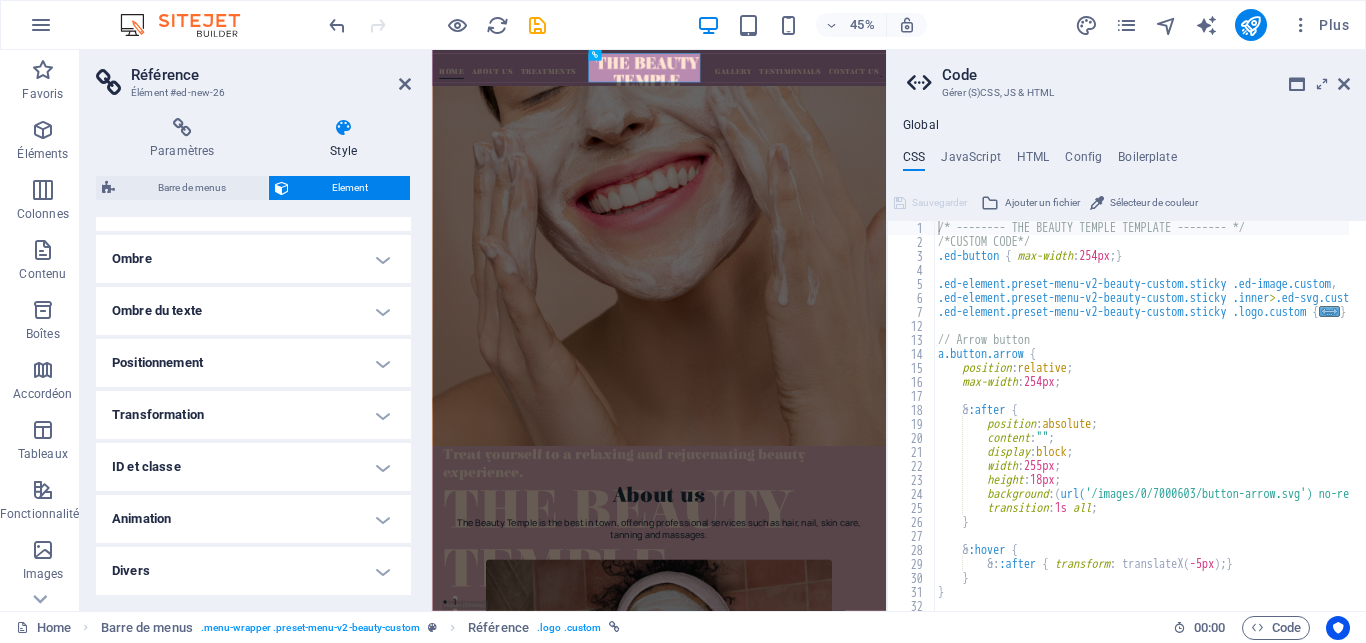 click on "Animation" at bounding box center [253, 519] 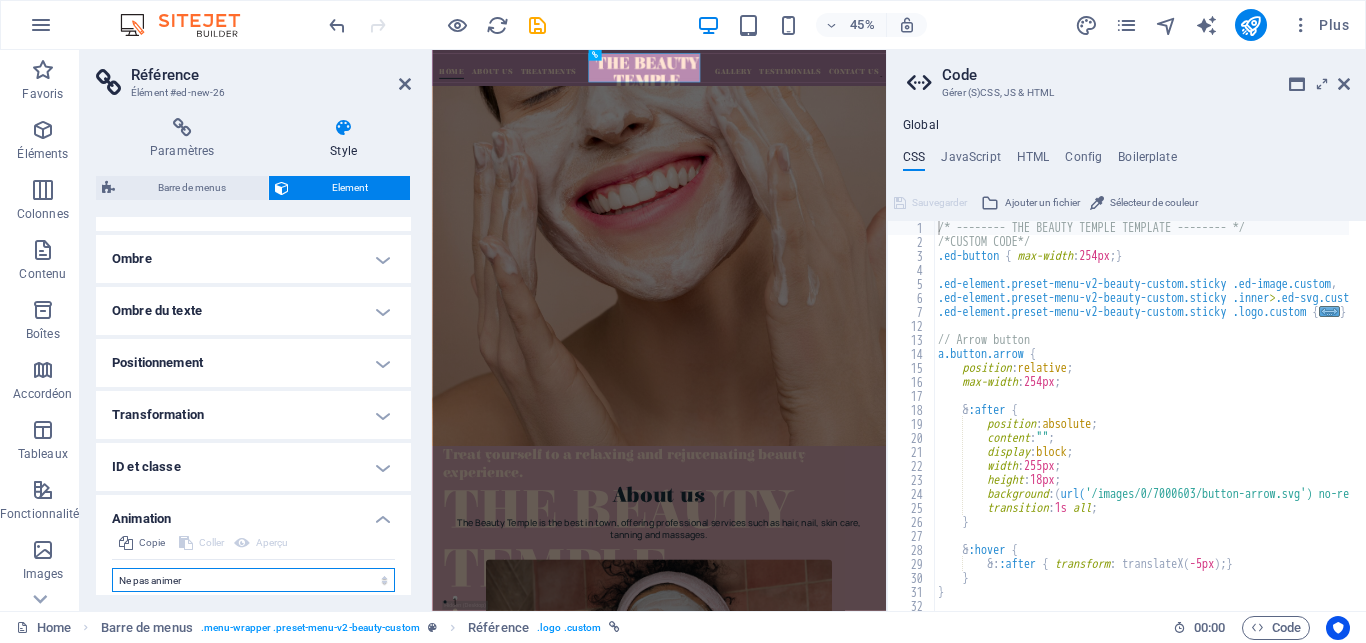 click on "Ne pas animer Afficher / Masquer Glisser vers le haut / le bas Zoomer/Dézoomer Glisser de gauche à droite Glisser de droite à gauche Slide du haut vers le bas Slide du bas vers le haut Impulsion Clignoter Ouvrir en tant que superposition" at bounding box center (253, 580) 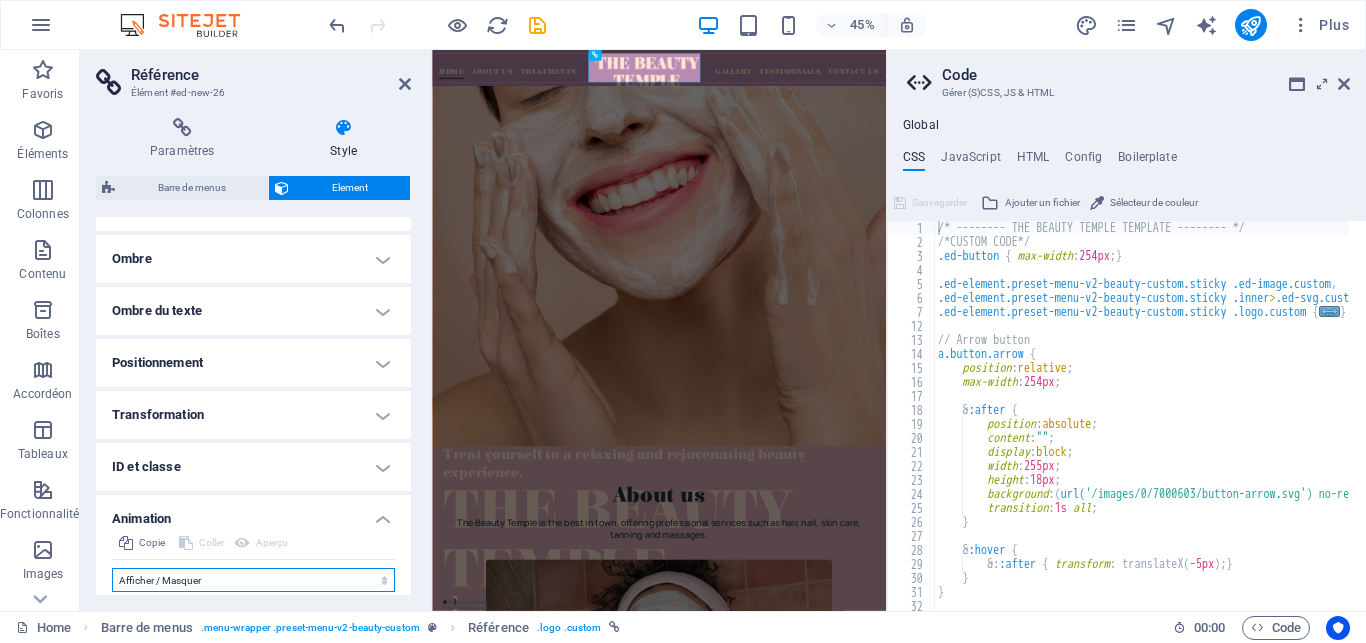 click on "Afficher / Masquer" at bounding box center [0, 0] 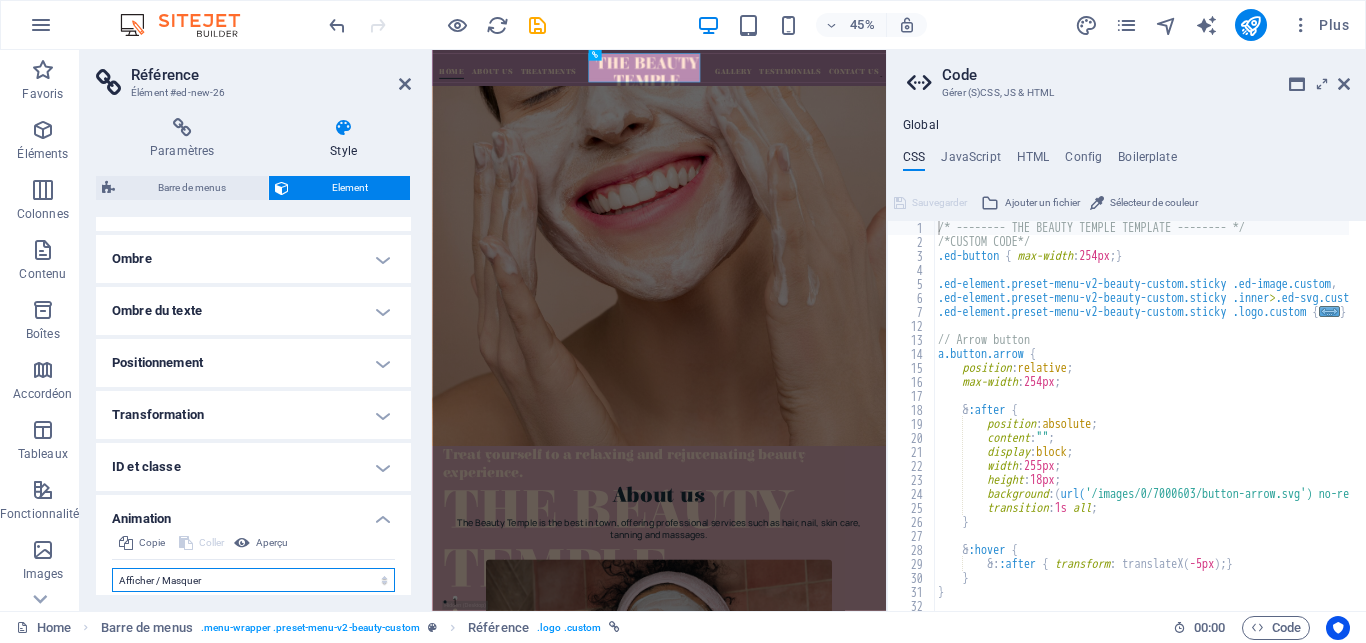 click on "Ne pas animer Afficher / Masquer Glisser vers le haut / le bas Zoomer/Dézoomer Glisser de gauche à droite Glisser de droite à gauche Slide du haut vers le bas Slide du bas vers le haut Impulsion Clignoter Ouvrir en tant que superposition" at bounding box center [253, 580] 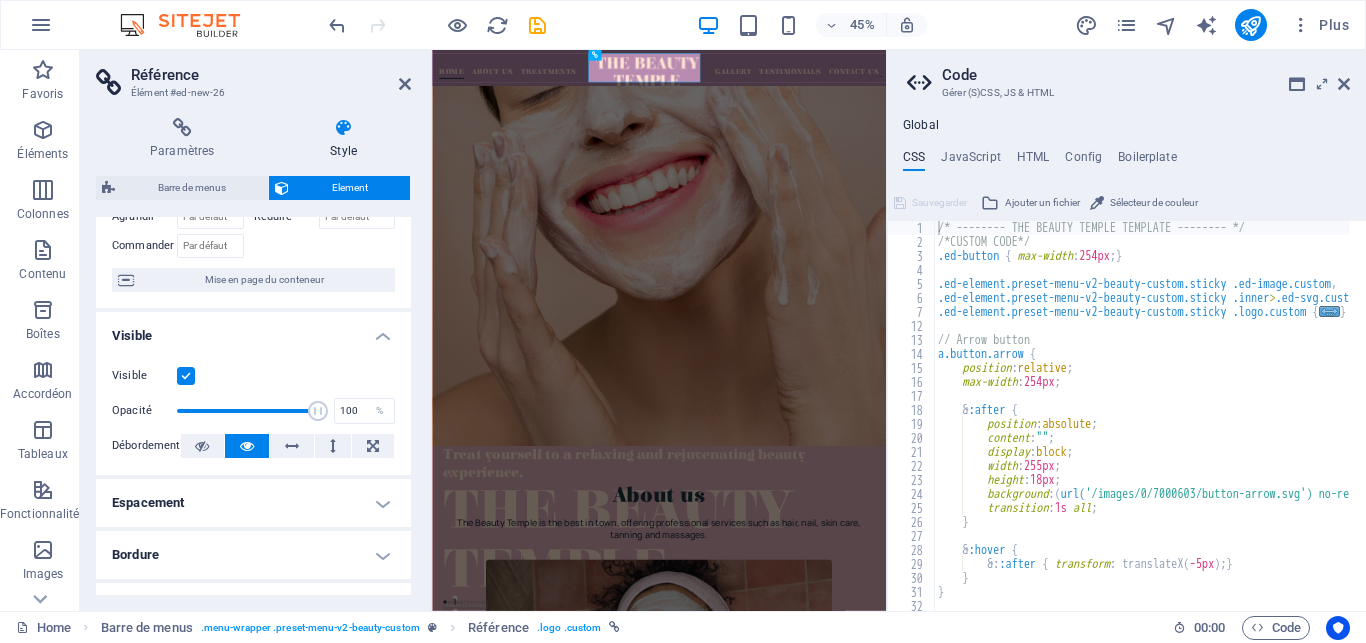 scroll, scrollTop: 9, scrollLeft: 0, axis: vertical 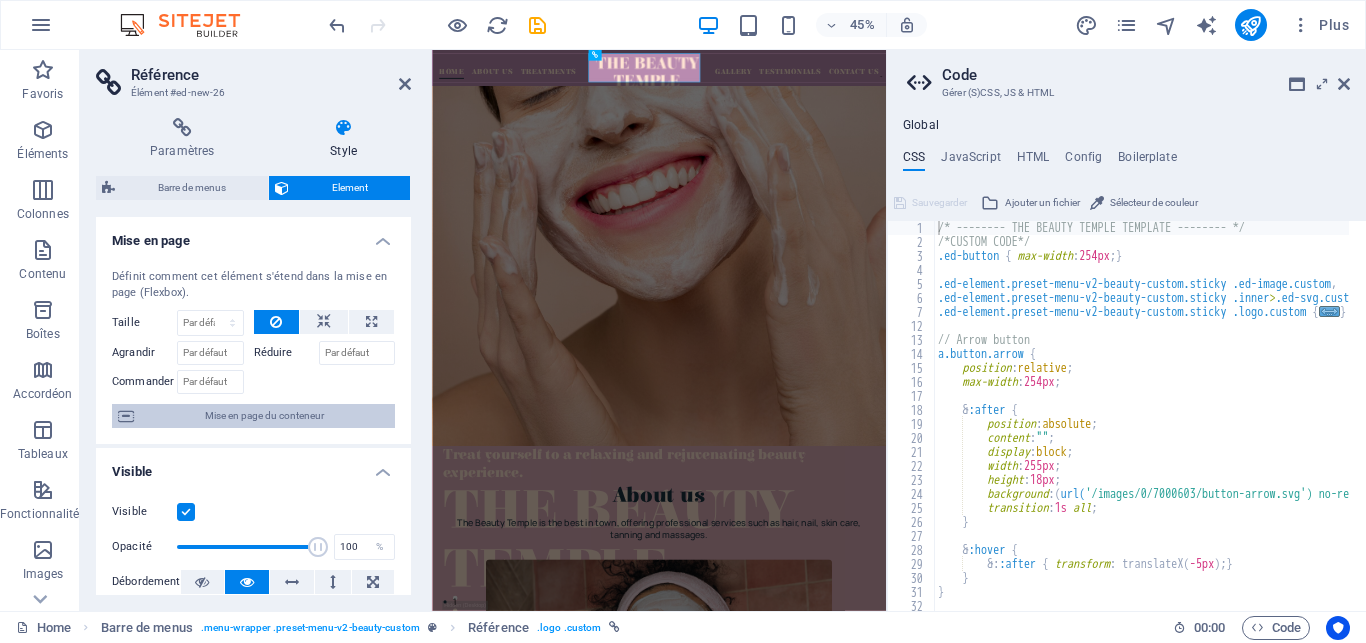 click on "Mise en page du conteneur" at bounding box center [264, 416] 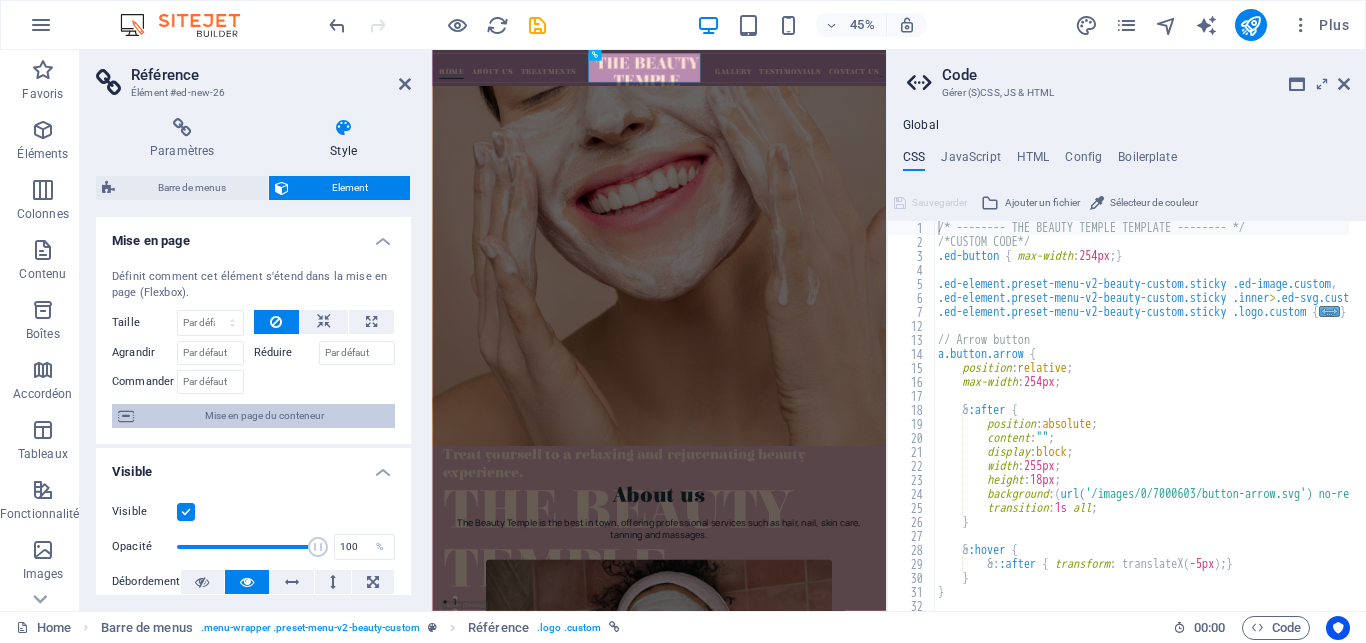 select on "header" 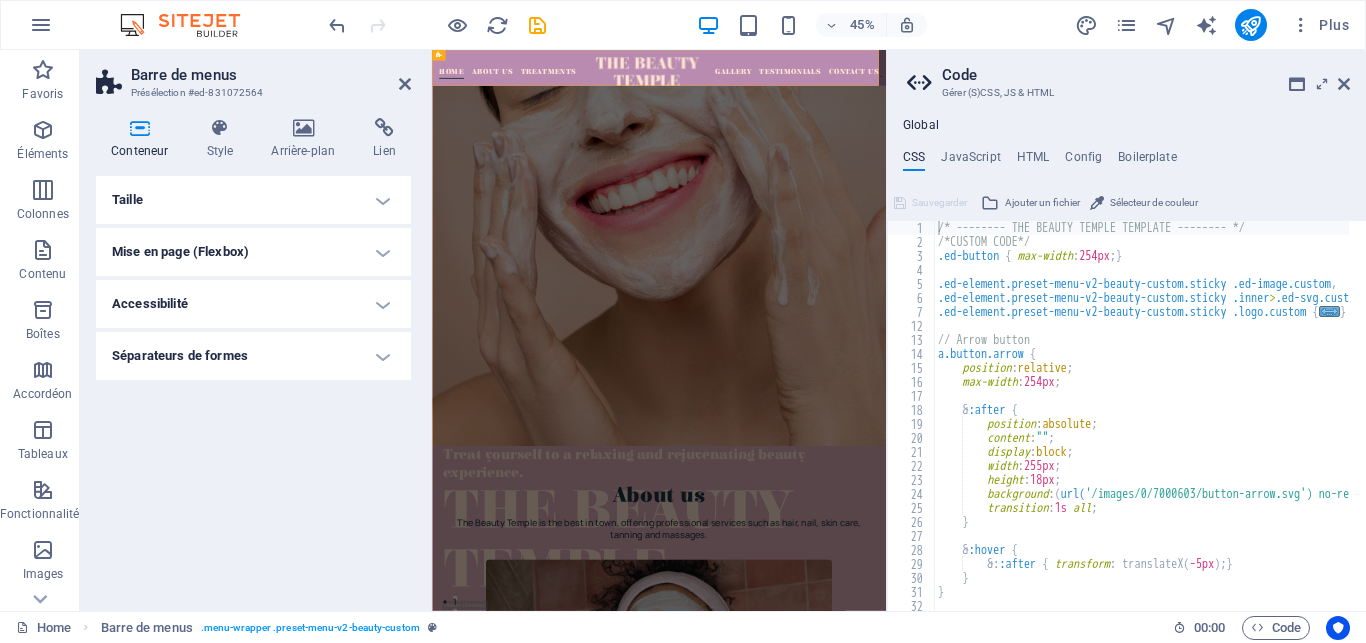 click on "Taille Hauteur Par défaut px rem % vh vw Hauteur min. Aucun px rem % vh vw Largeur Par défaut px rem % em vh vw Largeur min. Aucun px rem % vh vw Largeur du contenu Par défaut Largeur personnalisée Largeur Par défaut px rem % em vh vw Largeur min. Aucun px rem % vh vw Marge intérieure par défaut Personnaliser espacement La largeur et la marge intérieure par défaut peuvent être modifiées dans Design. Modifier le design Mise en page (Flexbox) Alignement Détermine la direction de l'axe (flex). Par défaut Axe principal Détermine comment les éléments doivent se comporter le long de l'axe principal de ce conteneur (justify content) Par défaut Axe secondaire Contrôle la direction verticale de l'élément à l'intérieur du conteneur (align-items). Par défaut Retour automatique Par défaut On Off Remplir Contrôle les distances et la direction des éléments sur l'axe Y sur plusieurs lignes (align-content). Par défaut Accessibilité Rôle Le rôle ARIA définit le but d'un élément.  Aucun Alert" at bounding box center (253, 385) 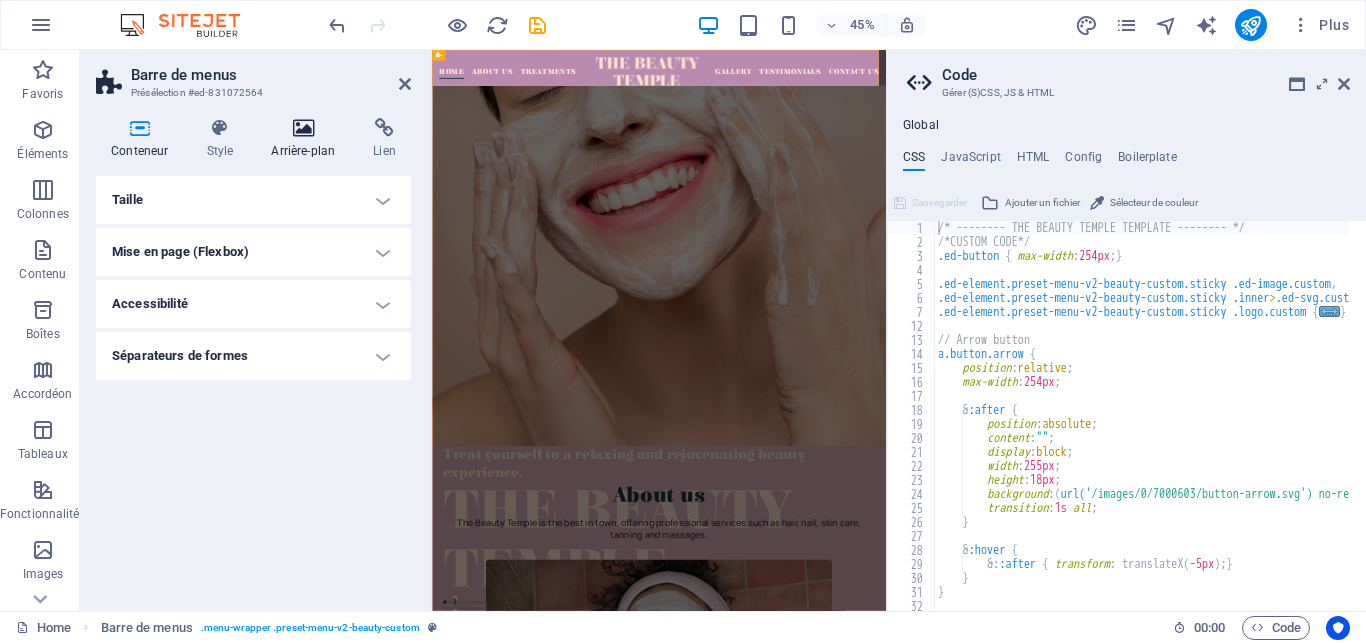 click on "Arrière-plan" at bounding box center (307, 139) 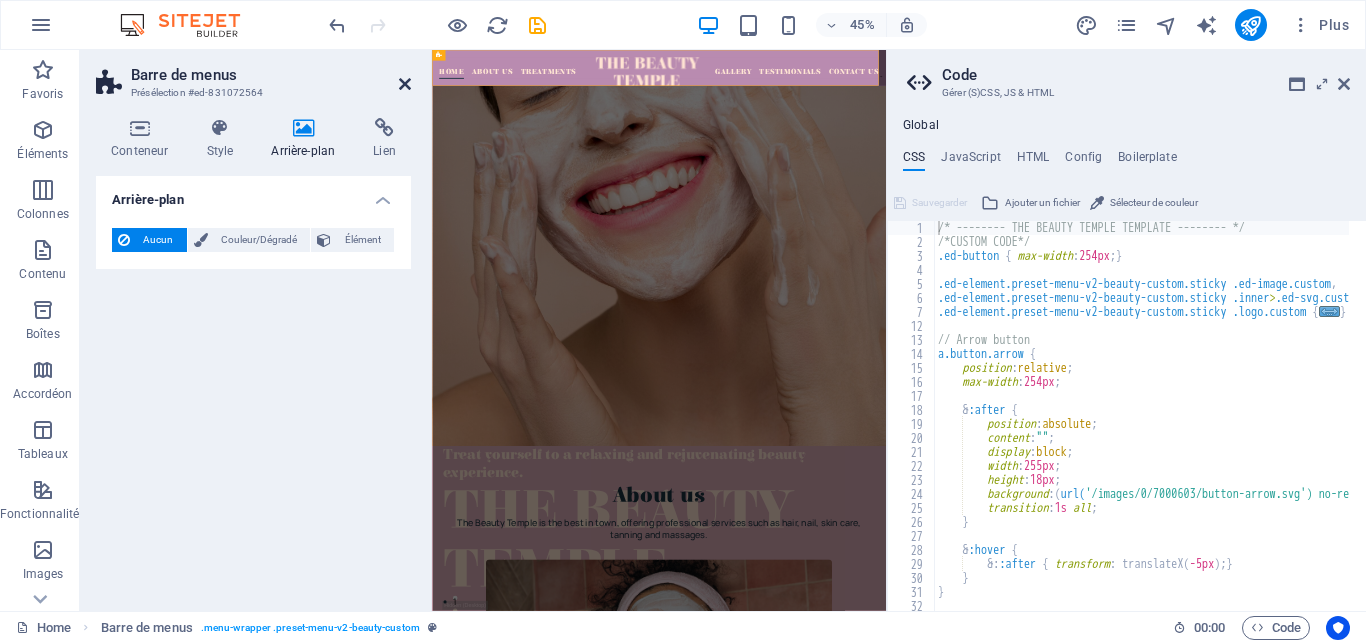 click at bounding box center [405, 84] 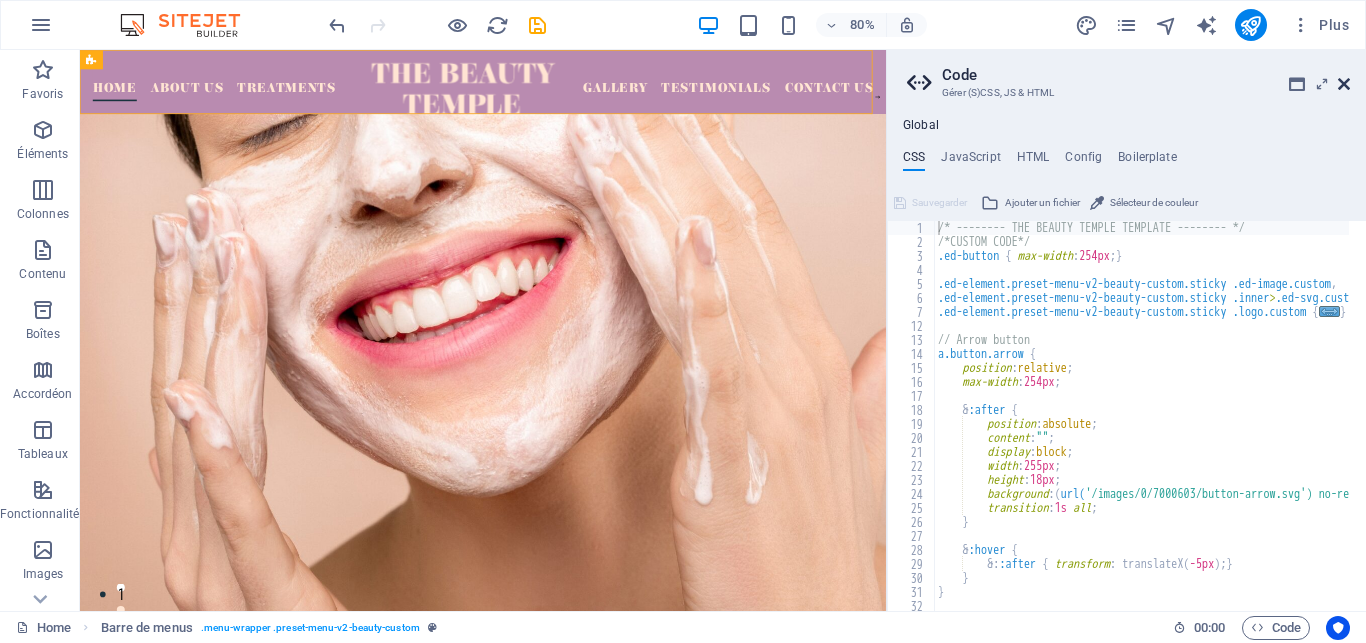 click at bounding box center (1344, 84) 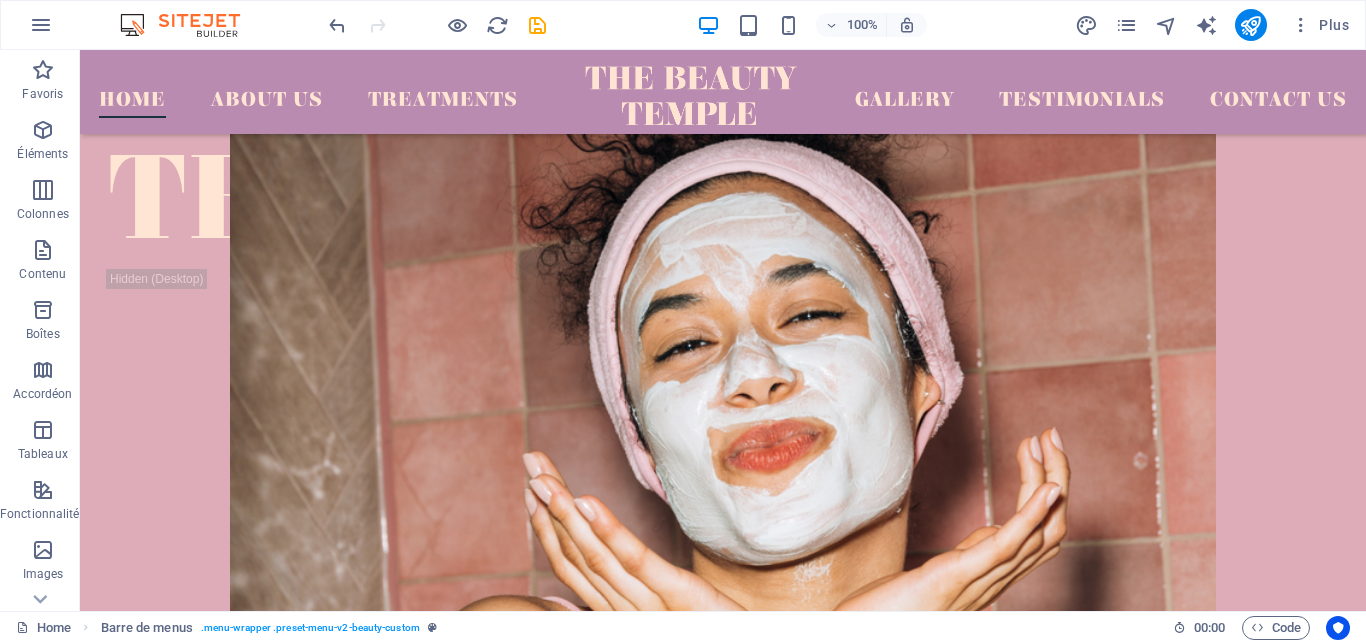 scroll, scrollTop: 970, scrollLeft: 0, axis: vertical 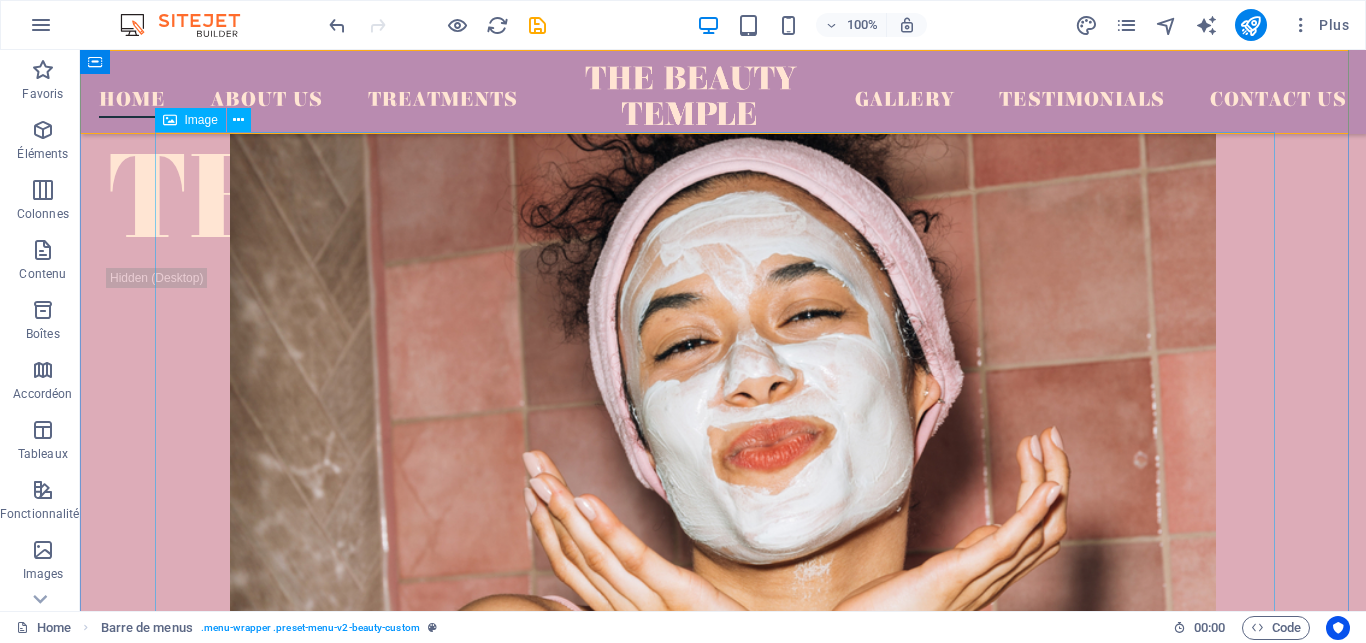 click at bounding box center [723, 393] 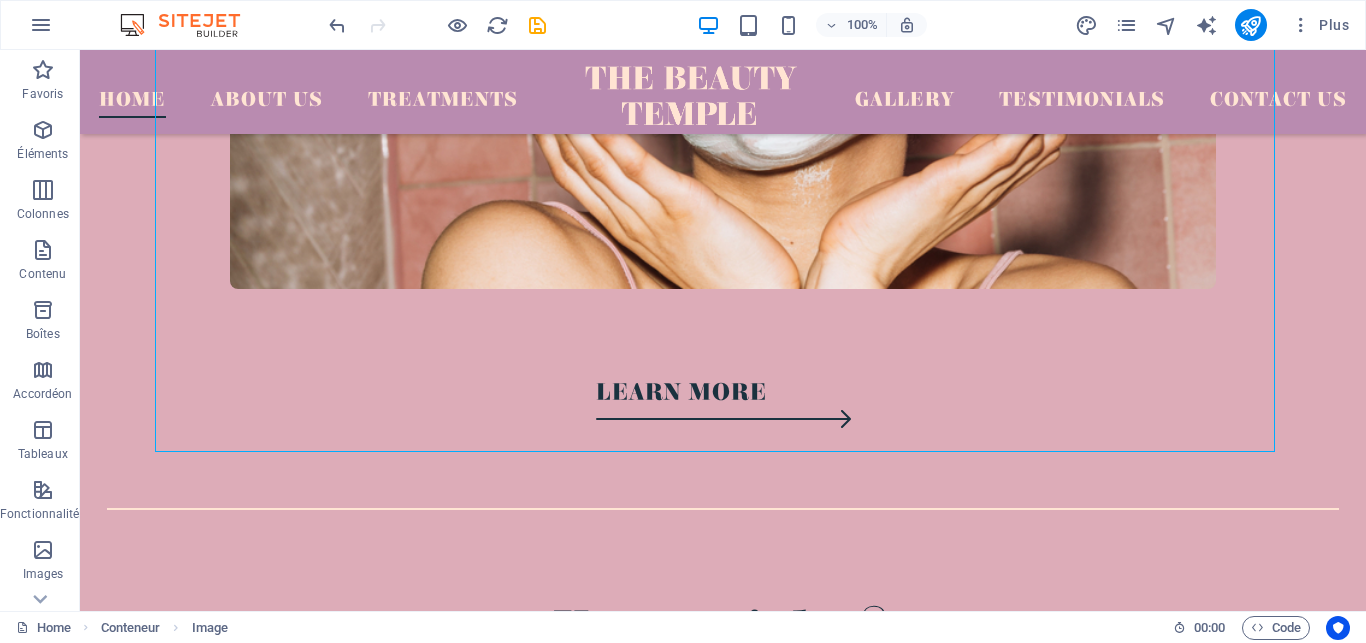 scroll, scrollTop: 1413, scrollLeft: 0, axis: vertical 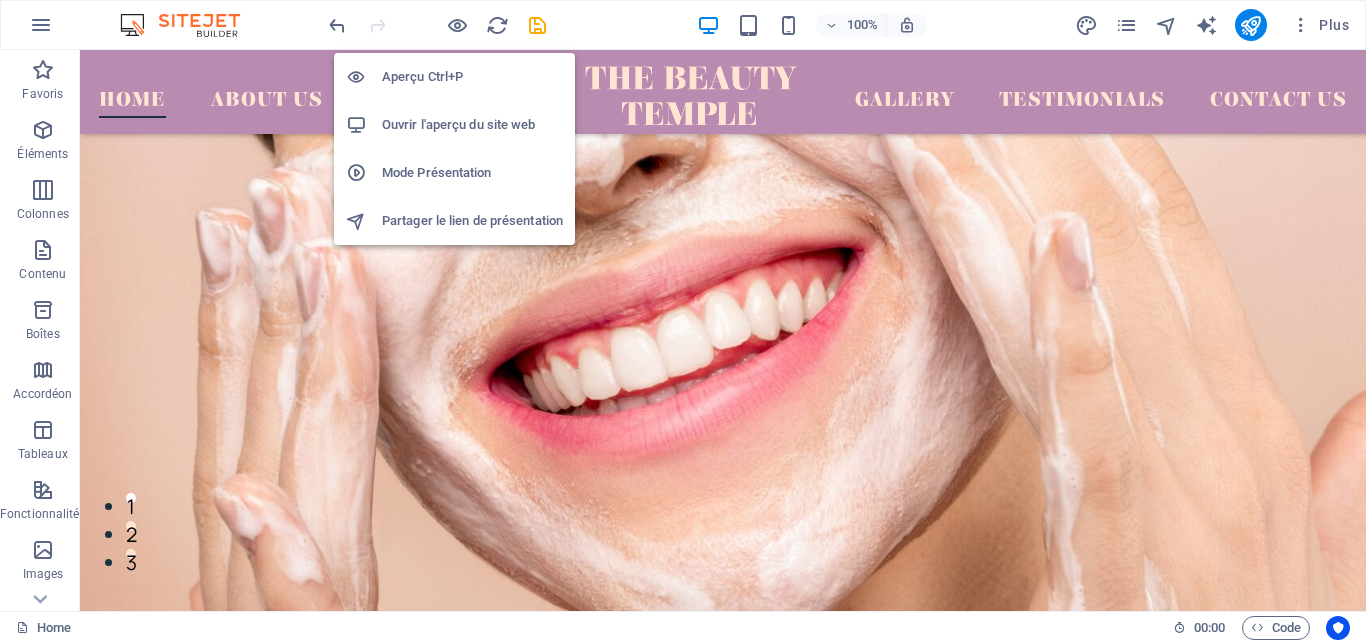 click on "Aperçu Ctrl+P" at bounding box center (472, 77) 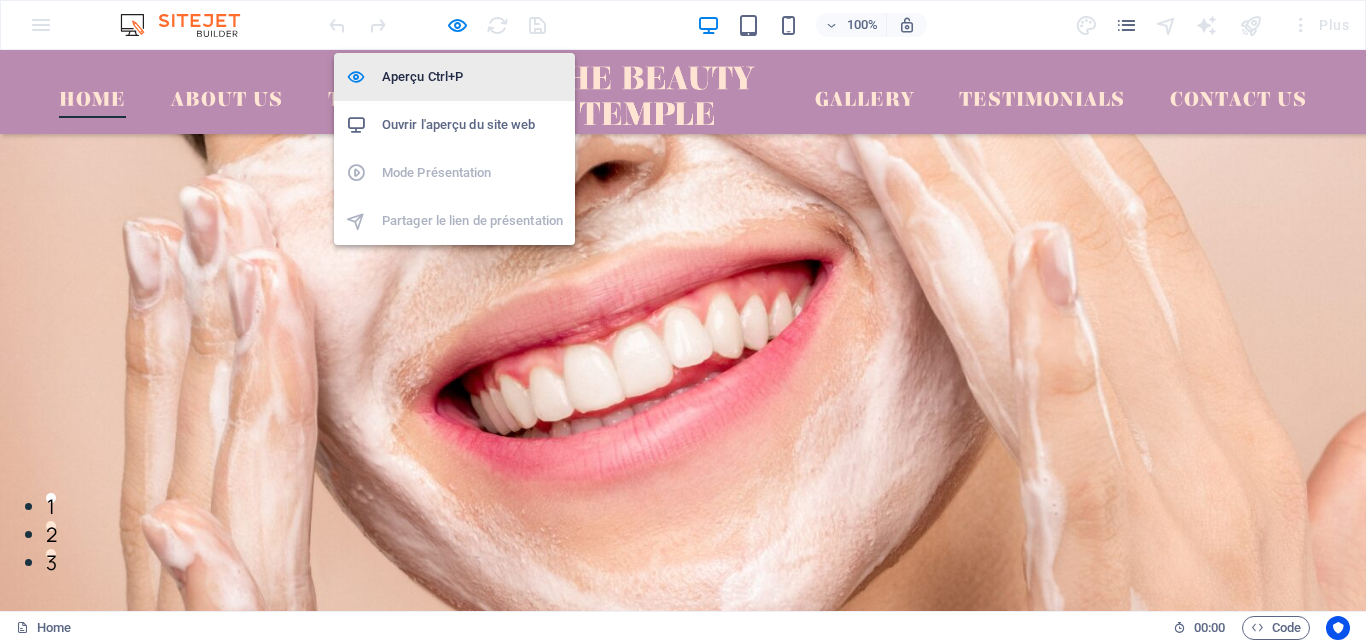 click on "Aperçu Ctrl+P" at bounding box center (472, 77) 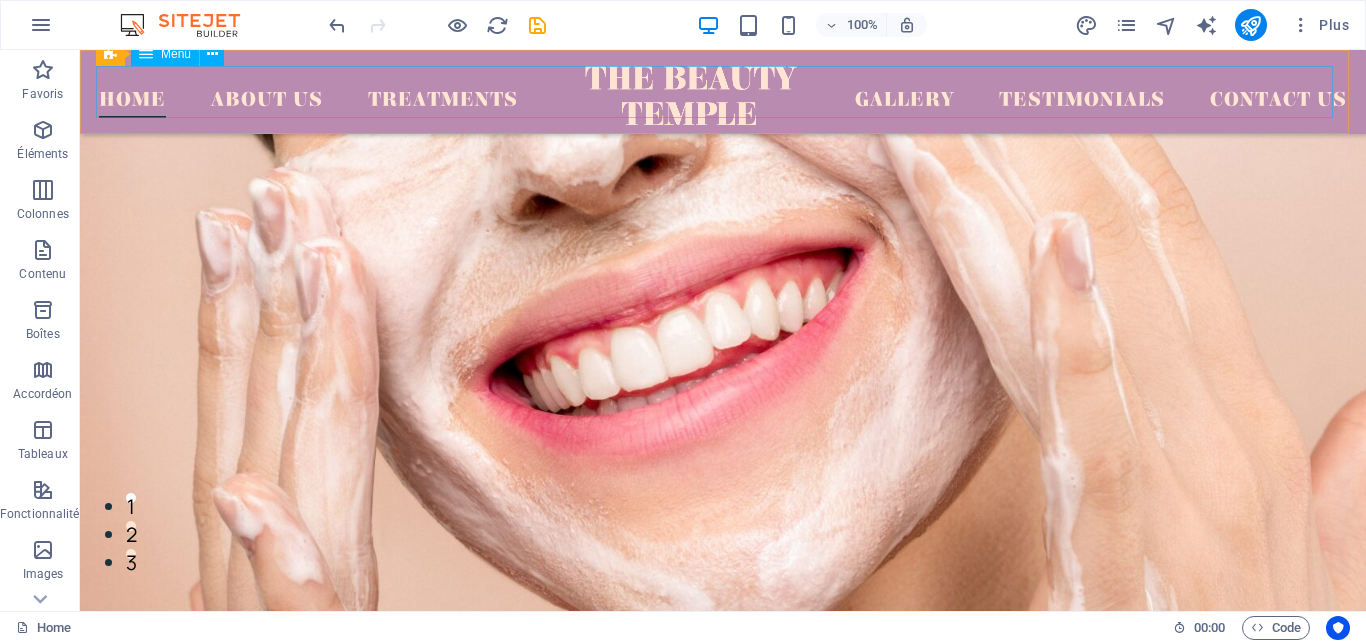 click on "Home About Us Treatments Gallery Testimonials Contact Us" at bounding box center (723, 92) 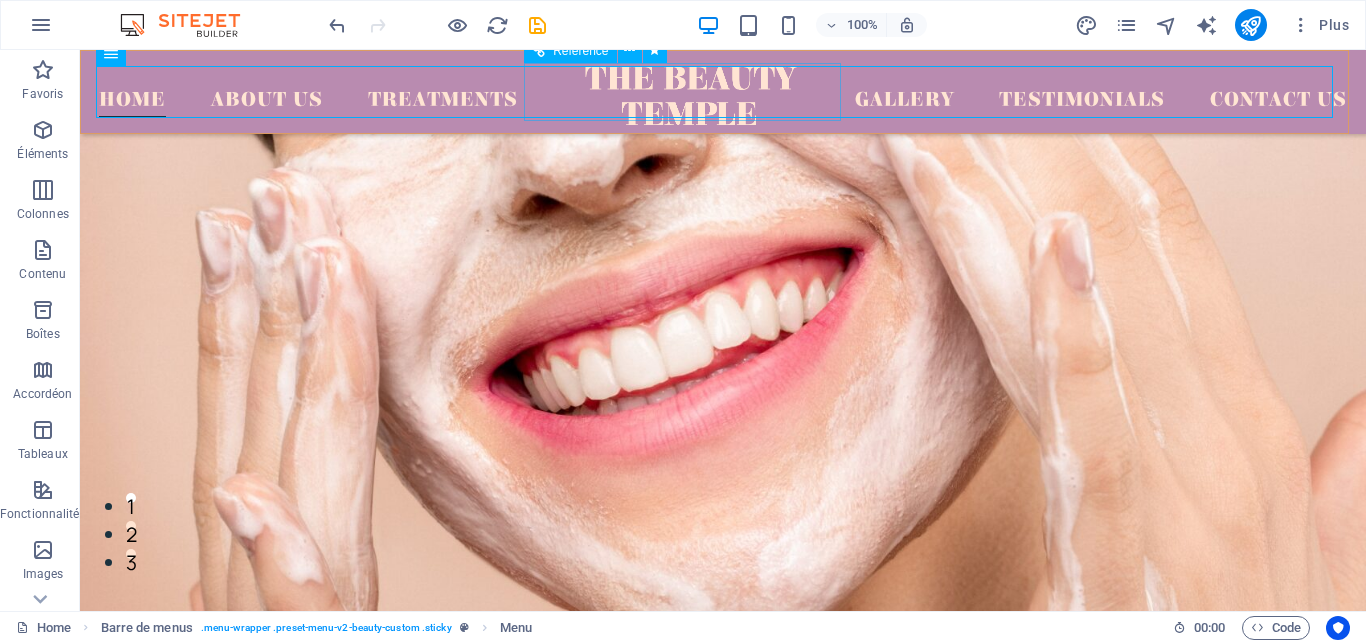 click at bounding box center [691, 95] 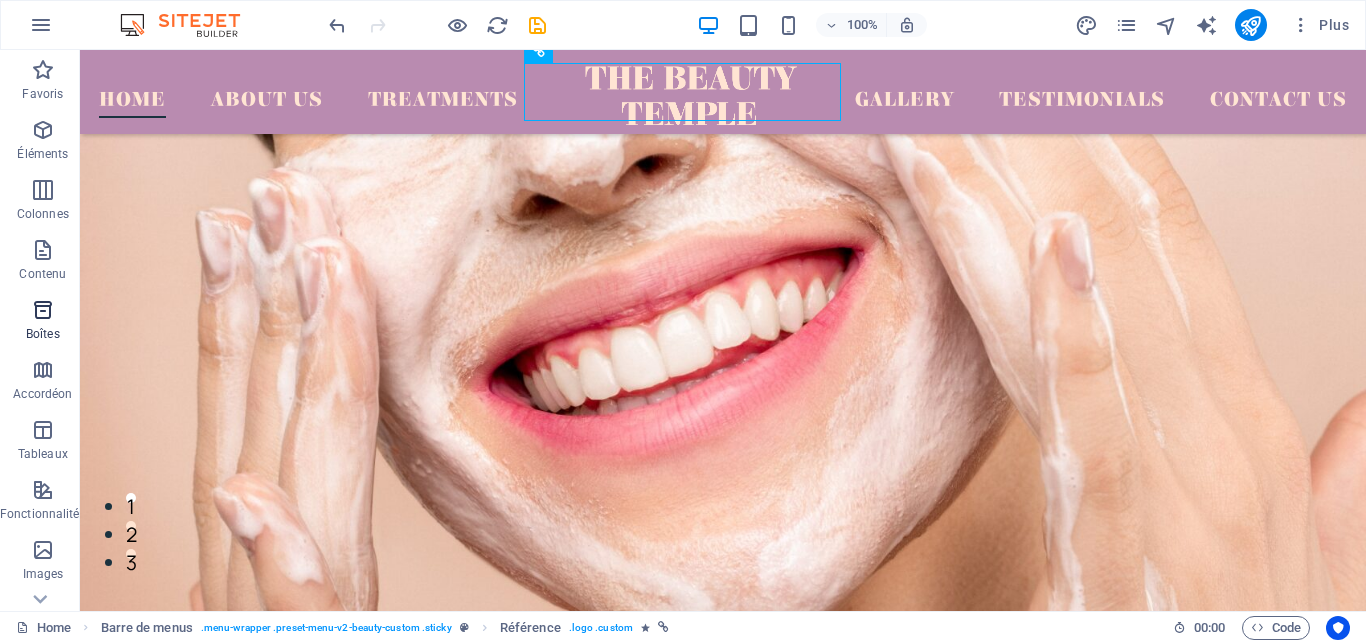 click at bounding box center (43, 310) 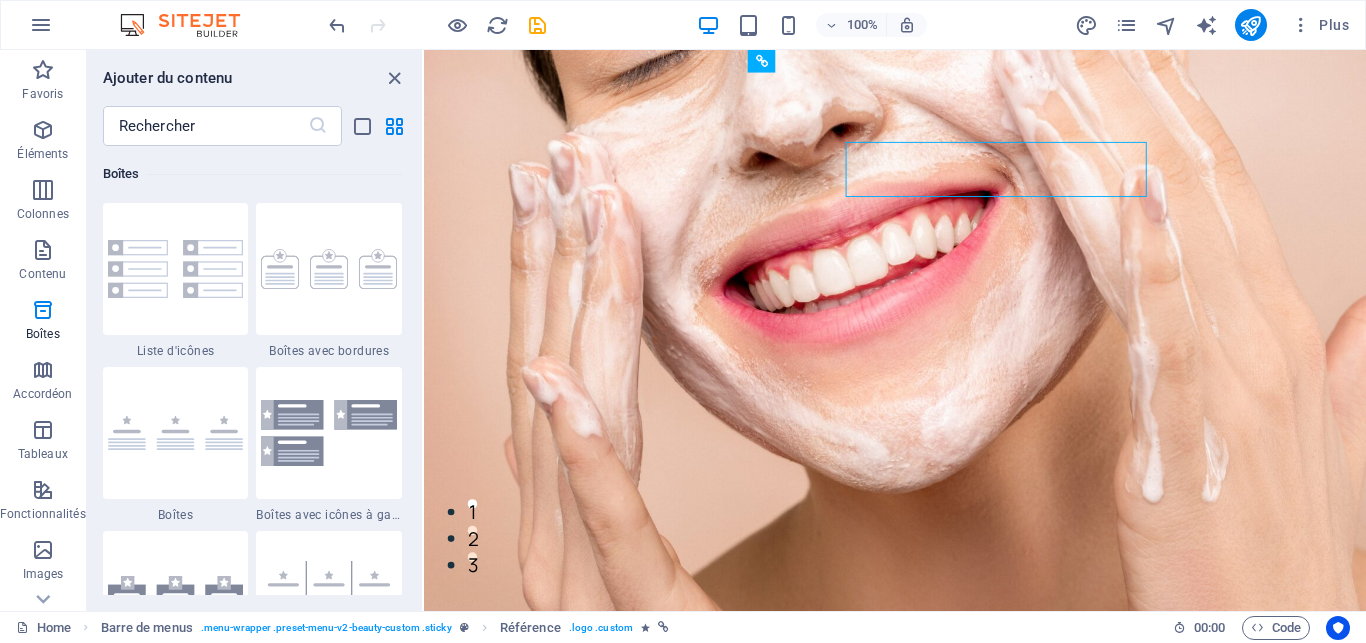 scroll, scrollTop: 0, scrollLeft: 0, axis: both 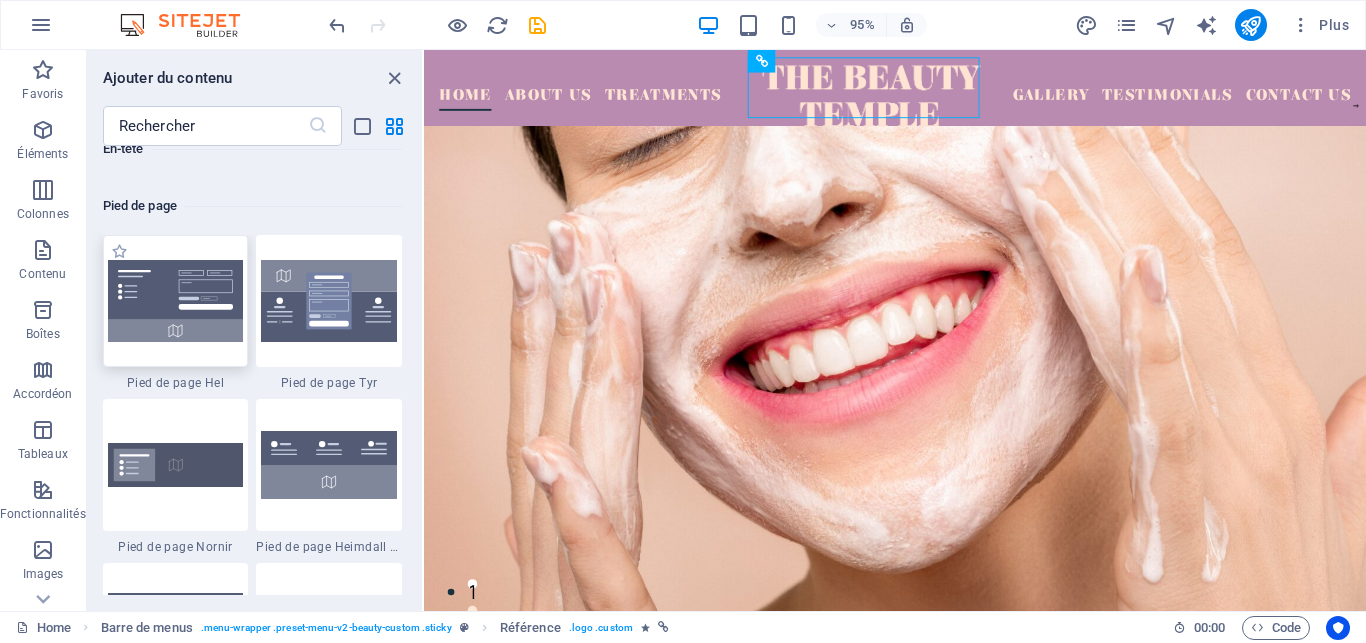 click at bounding box center (176, 301) 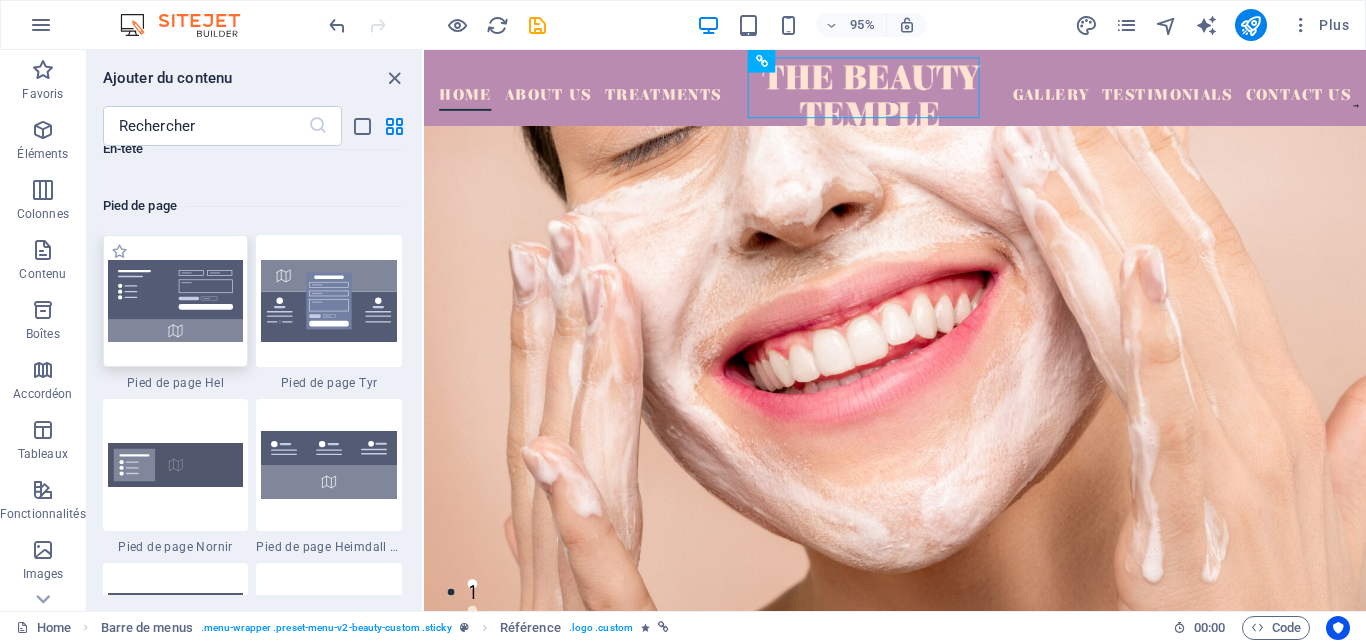 click on "Conteneur   H3   Texte à l'arrière-plan   Conteneur   Barre de menus   Menu   Logo   Référence   Conteneur   Image   Conteneur   Conteneur   Image   Cartes   Conteneur   Image   Conteneur   Conteneur   Conteneur   Conteneur   Conteneur   Pied de page Saga   Espaceur   Conteneur   Conteneur" at bounding box center (895, 330) 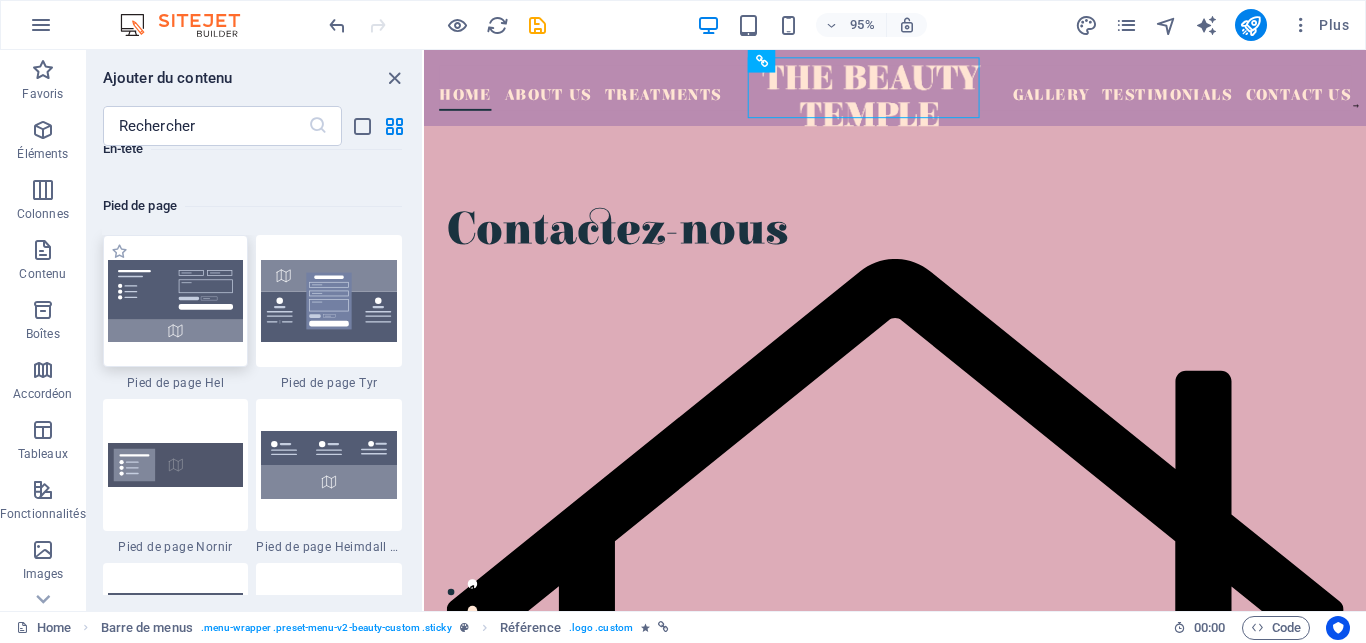 click on "Conteneur   H3   Texte à l'arrière-plan   Conteneur   Barre de menus   Menu   Logo   Référence   Conteneur   Image   Conteneur   Conteneur   Image   Cartes   Conteneur   Image   Conteneur   Conteneur   Conteneur   Conteneur   Conteneur   Pied de page Saga   Espaceur   Conteneur   Conteneur" at bounding box center (895, 330) 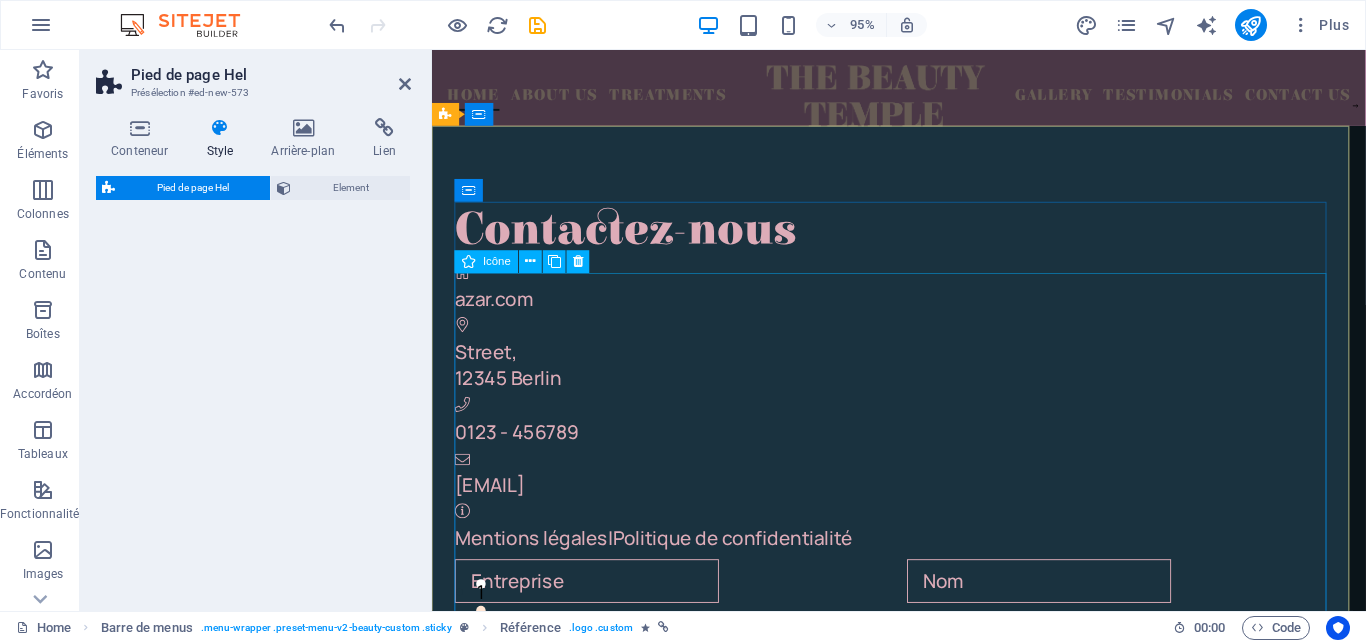 select on "%" 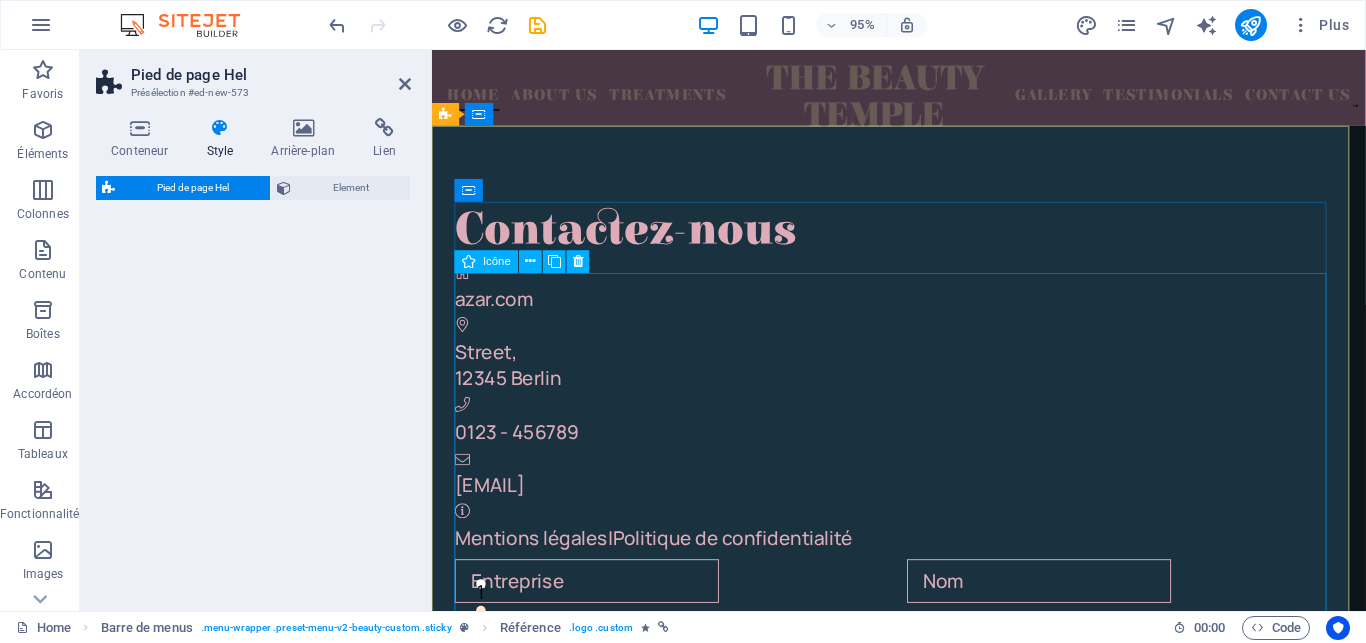 select on "rem" 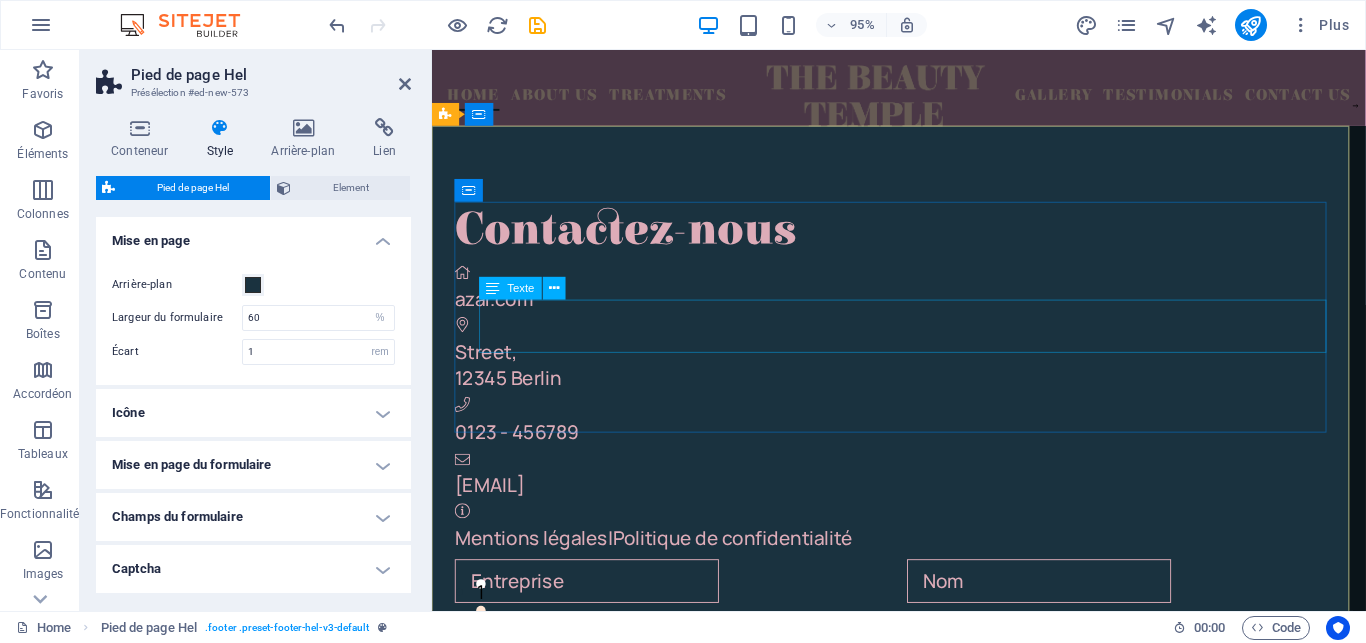 click on "Street , 12345   Berlin" at bounding box center (923, 382) 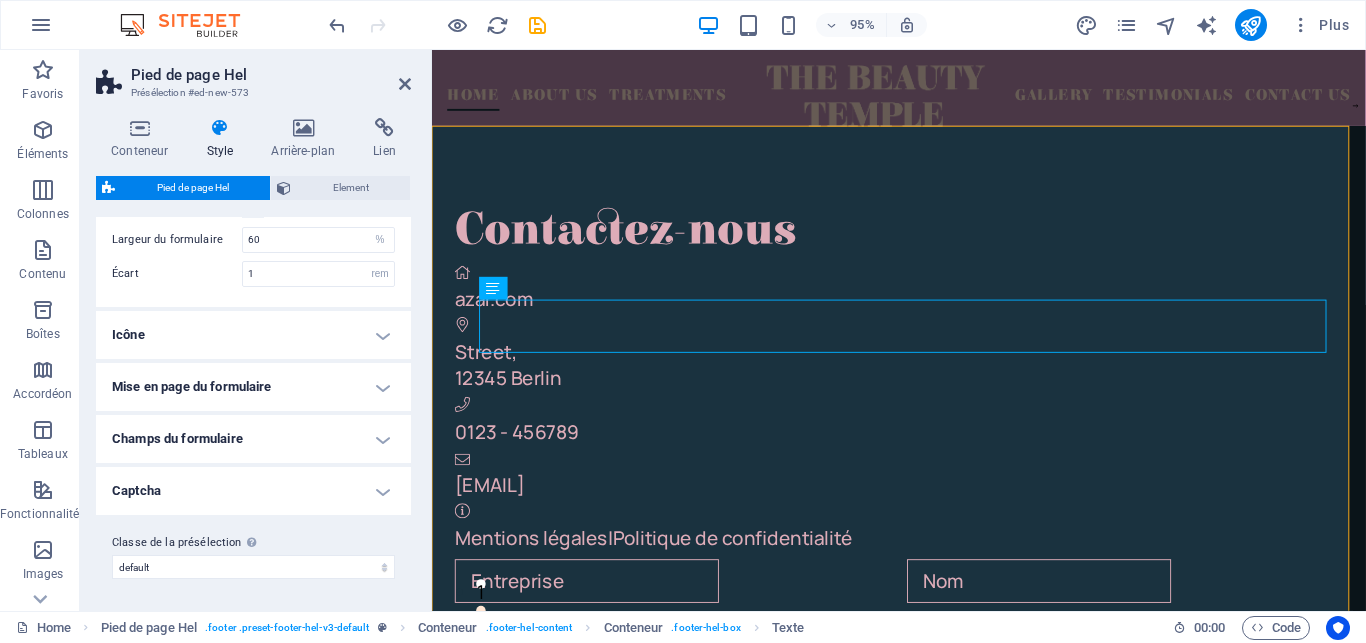 scroll, scrollTop: 0, scrollLeft: 0, axis: both 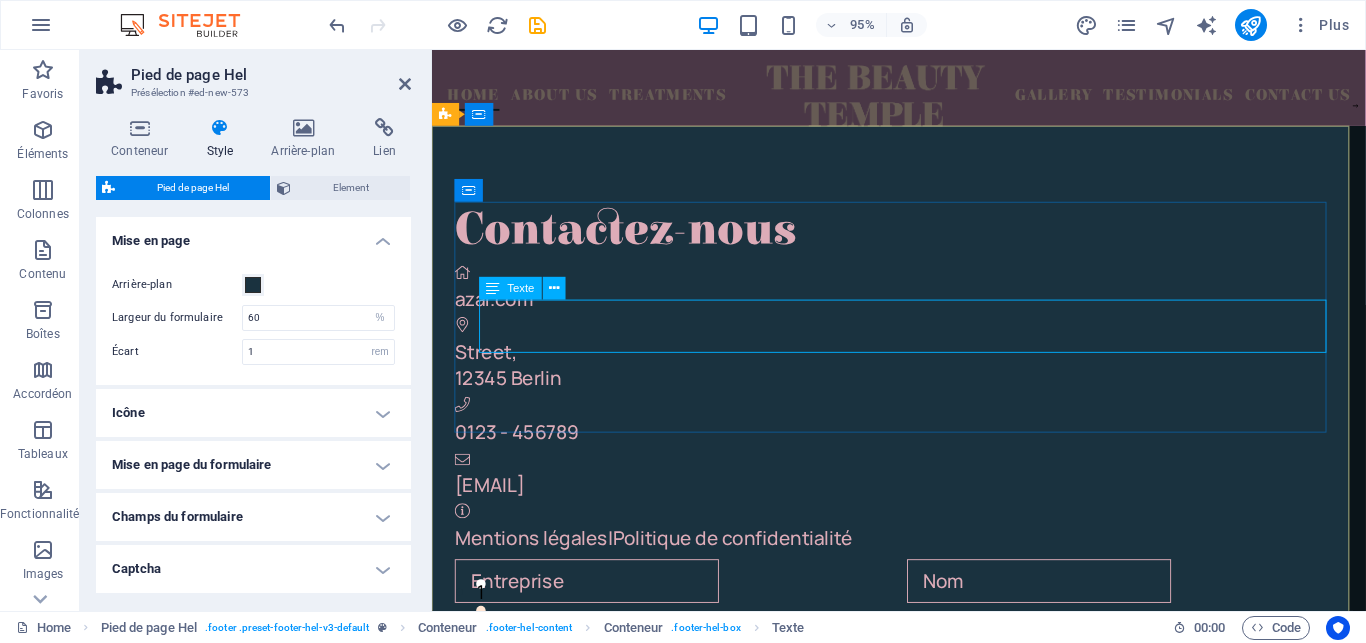 click on "Street , 12345   Berlin" at bounding box center [923, 382] 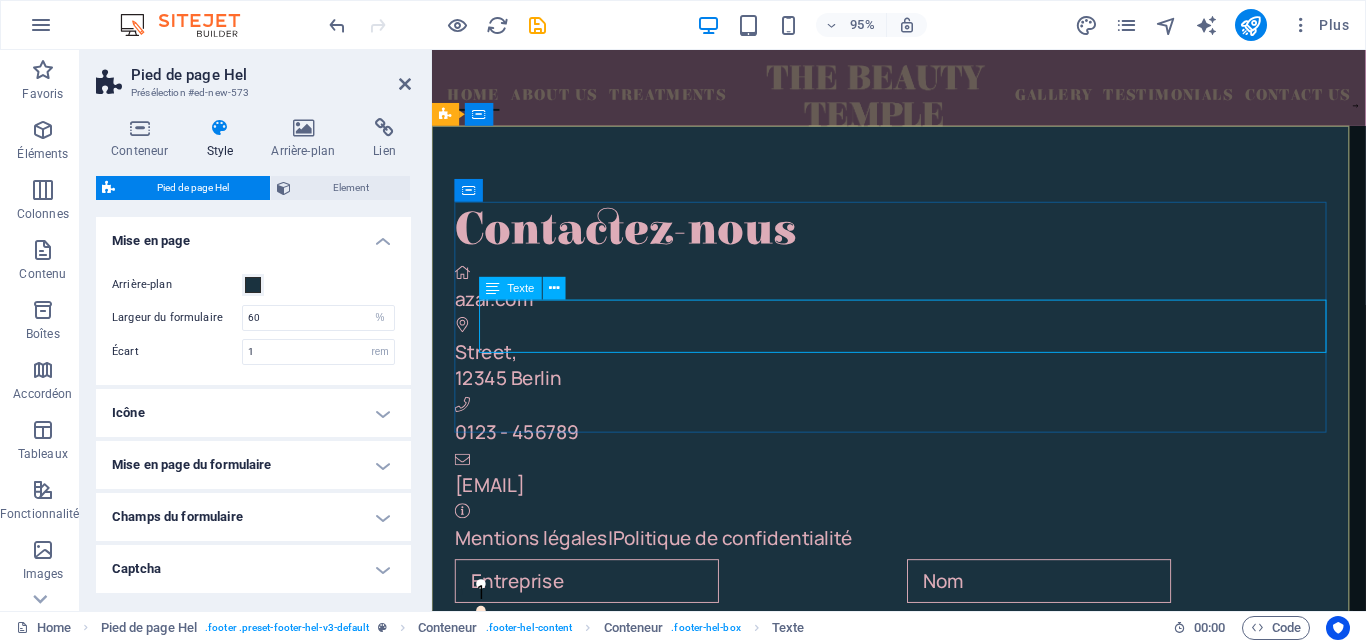click on "Texte" at bounding box center (521, 288) 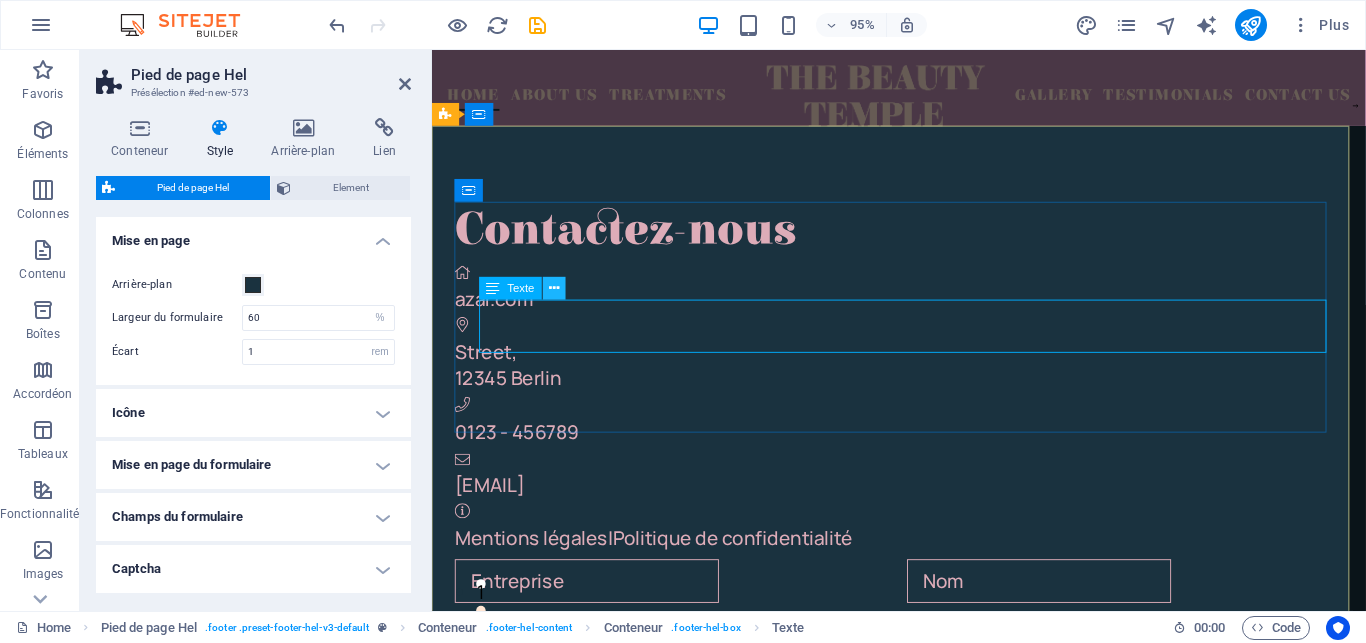 click at bounding box center (555, 288) 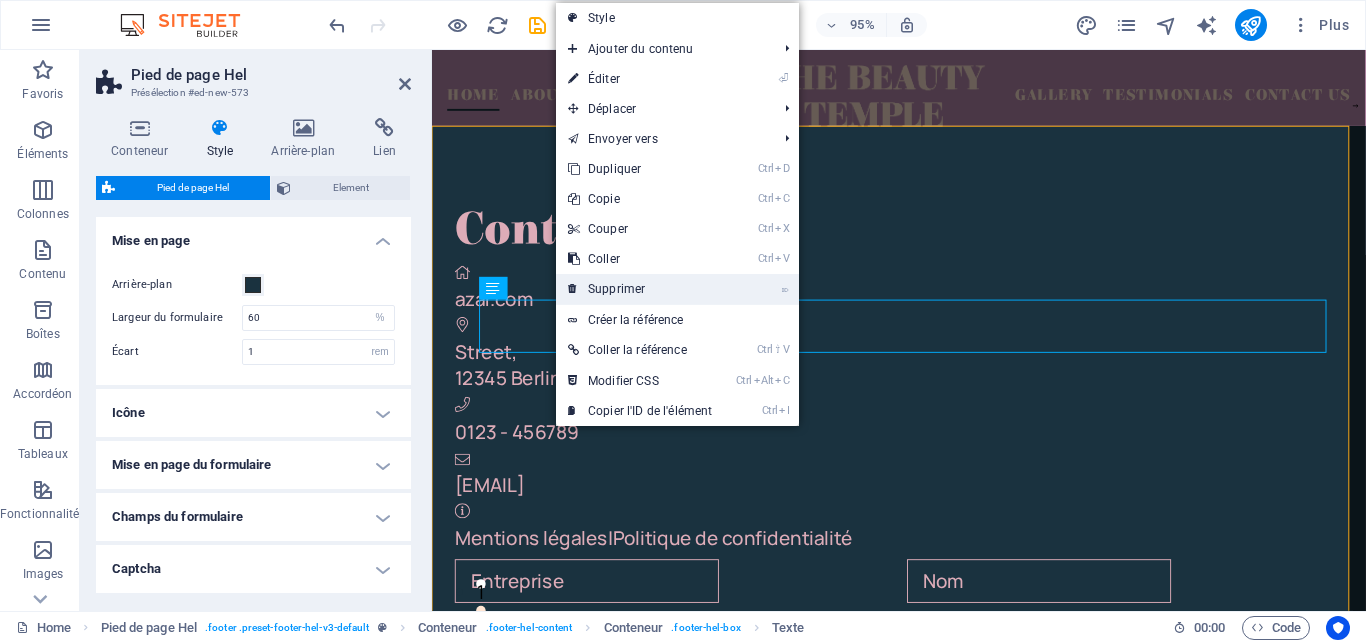 click on "⌦  Supprimer" at bounding box center [640, 289] 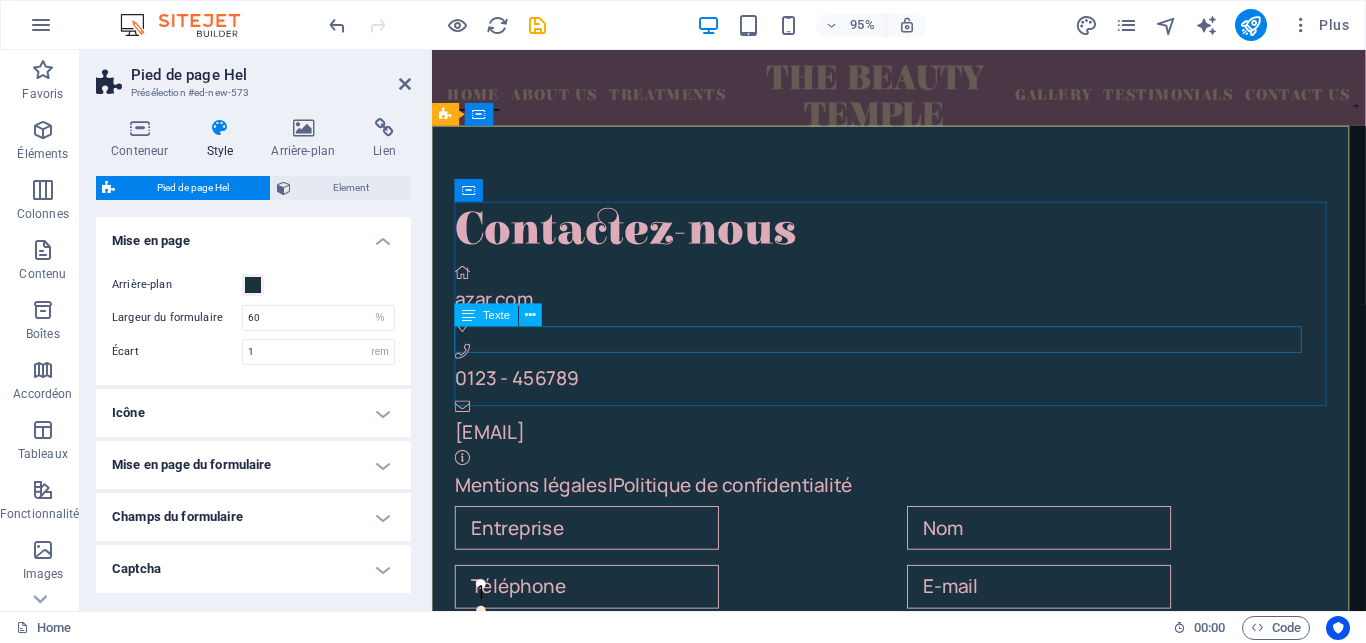 click on "0123 - 456789" at bounding box center [923, 396] 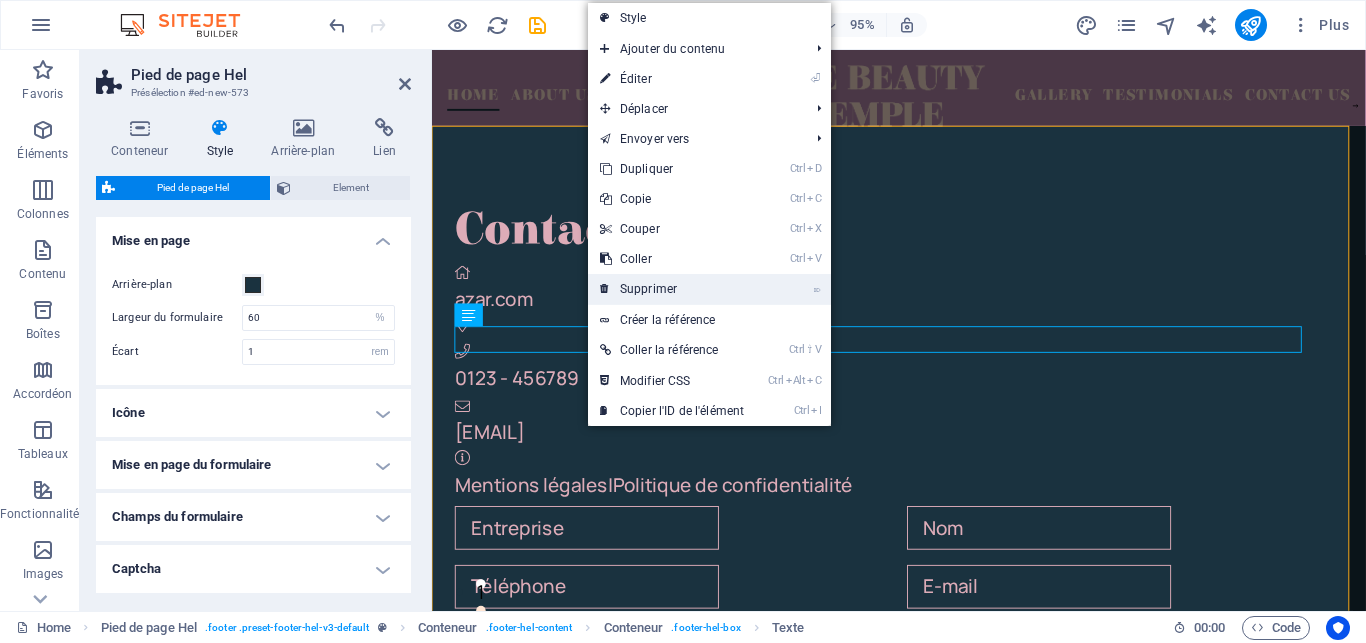 click on "⌦  Supprimer" at bounding box center (672, 289) 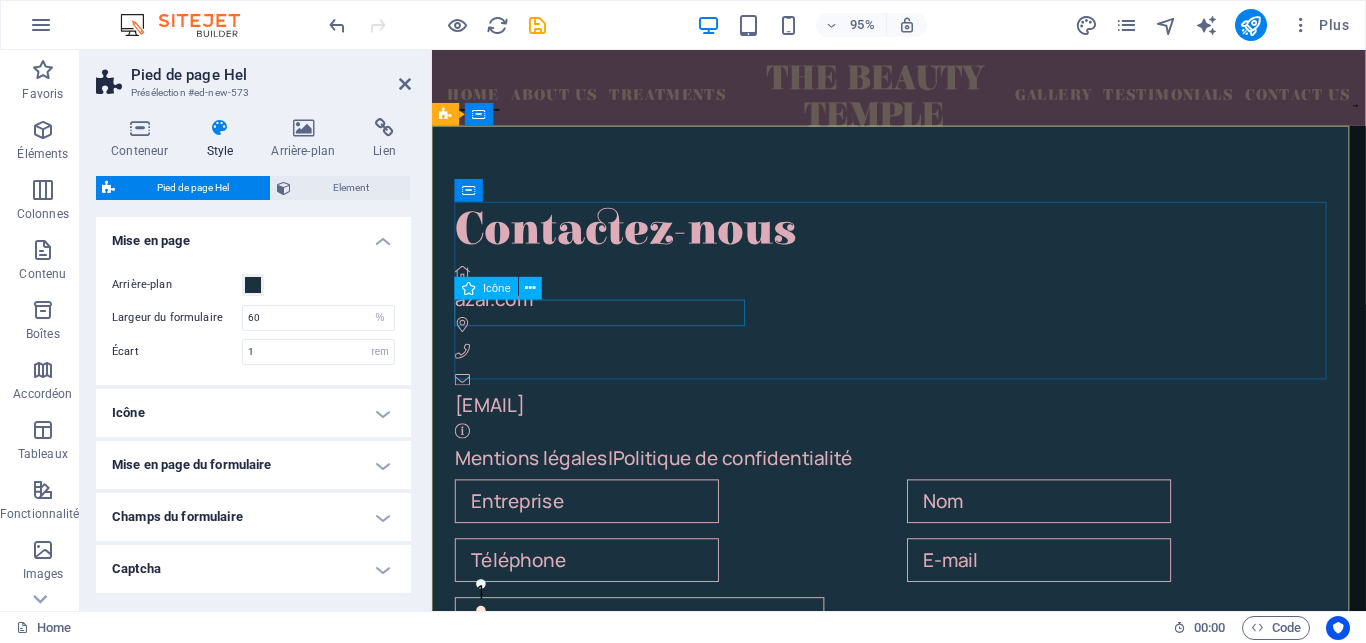 click at bounding box center [923, 340] 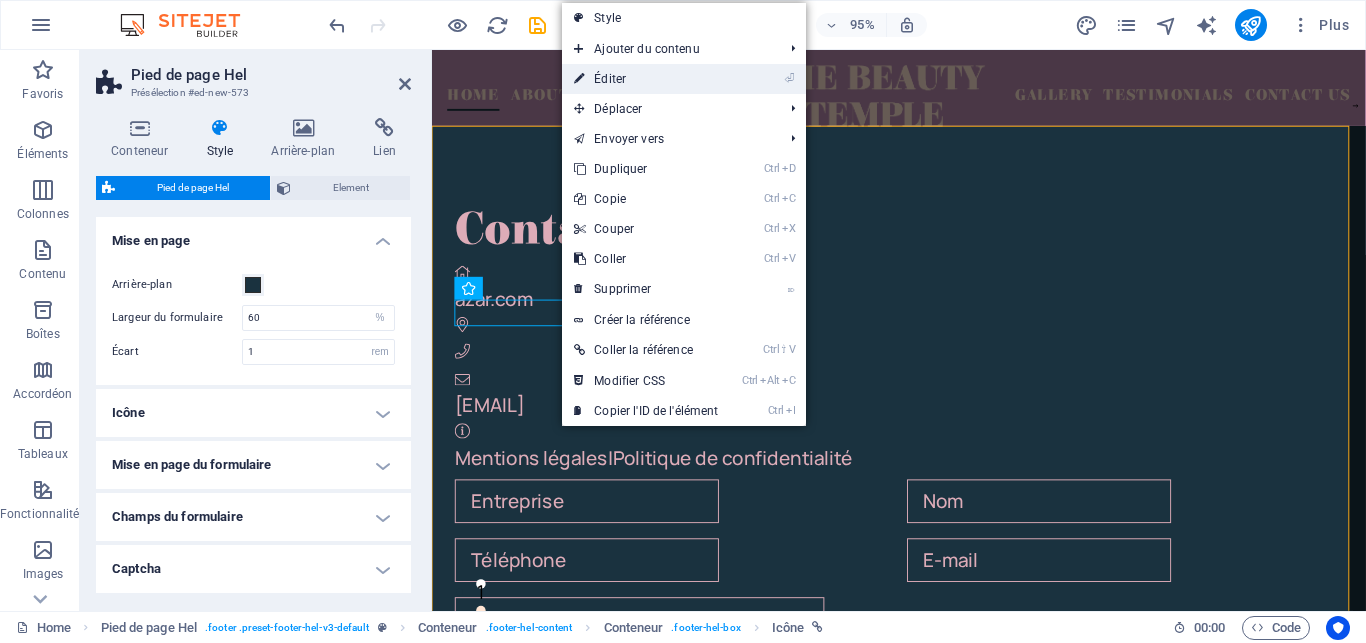 click on "⏎  Éditer" at bounding box center [646, 79] 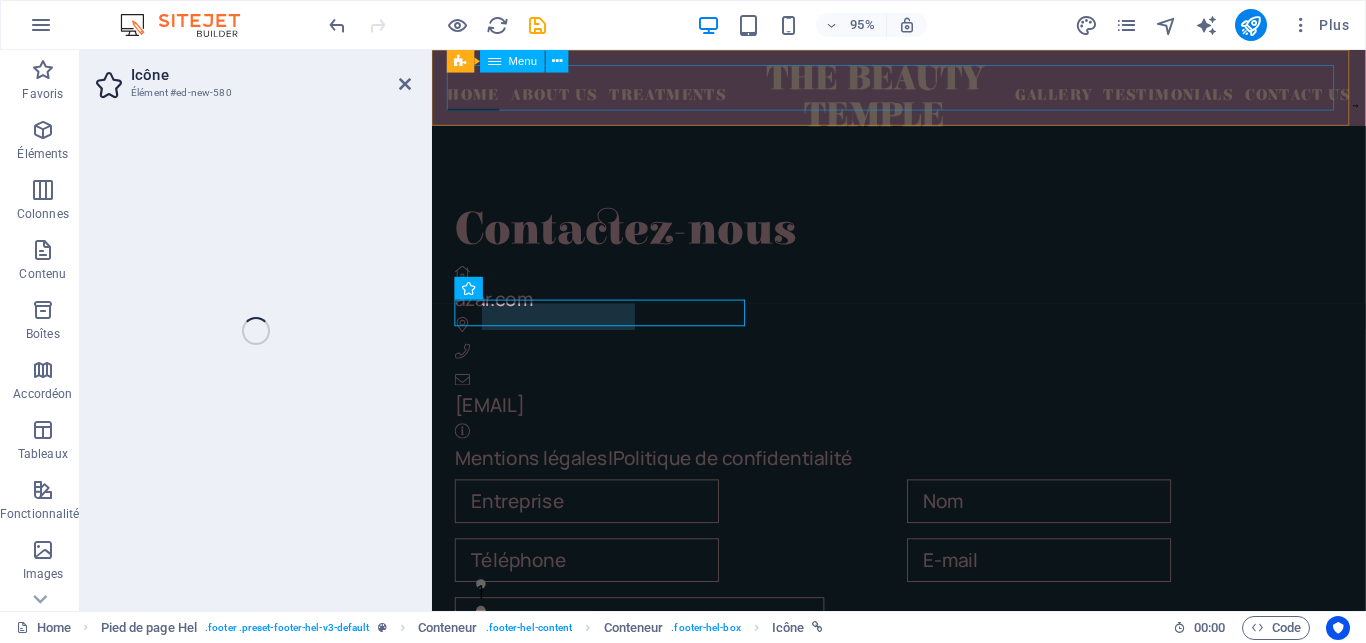 select on "xMidYMid" 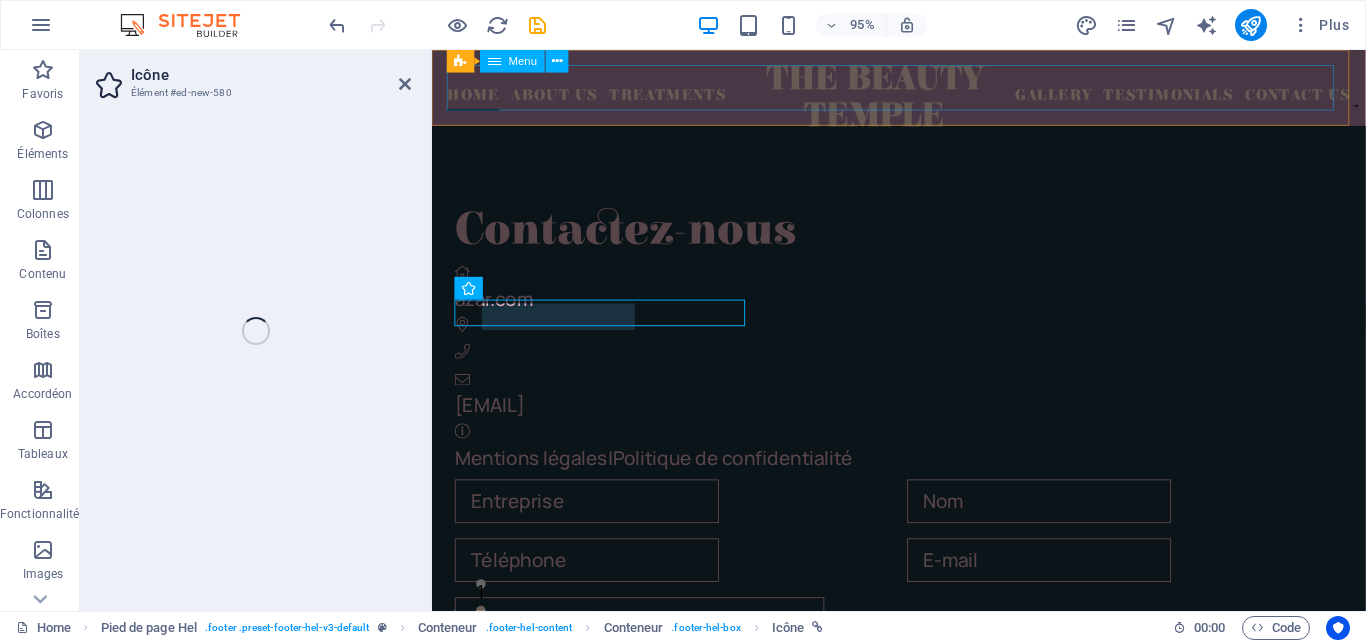 select on "px" 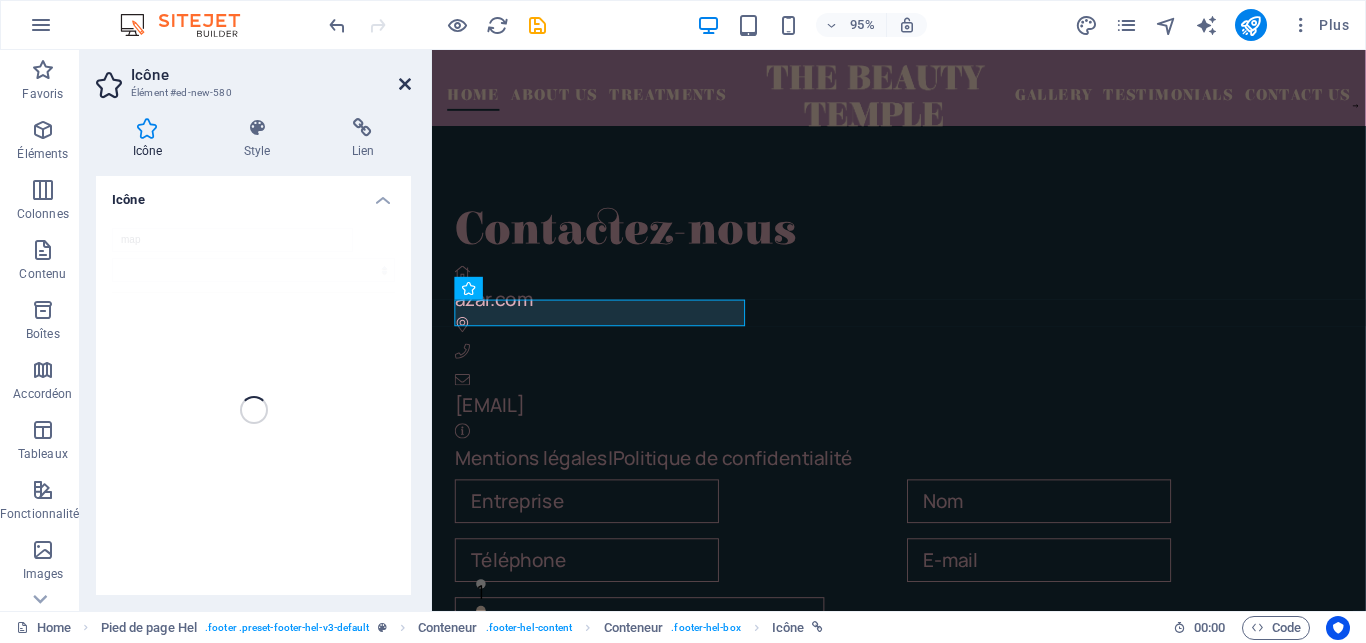 click at bounding box center (405, 84) 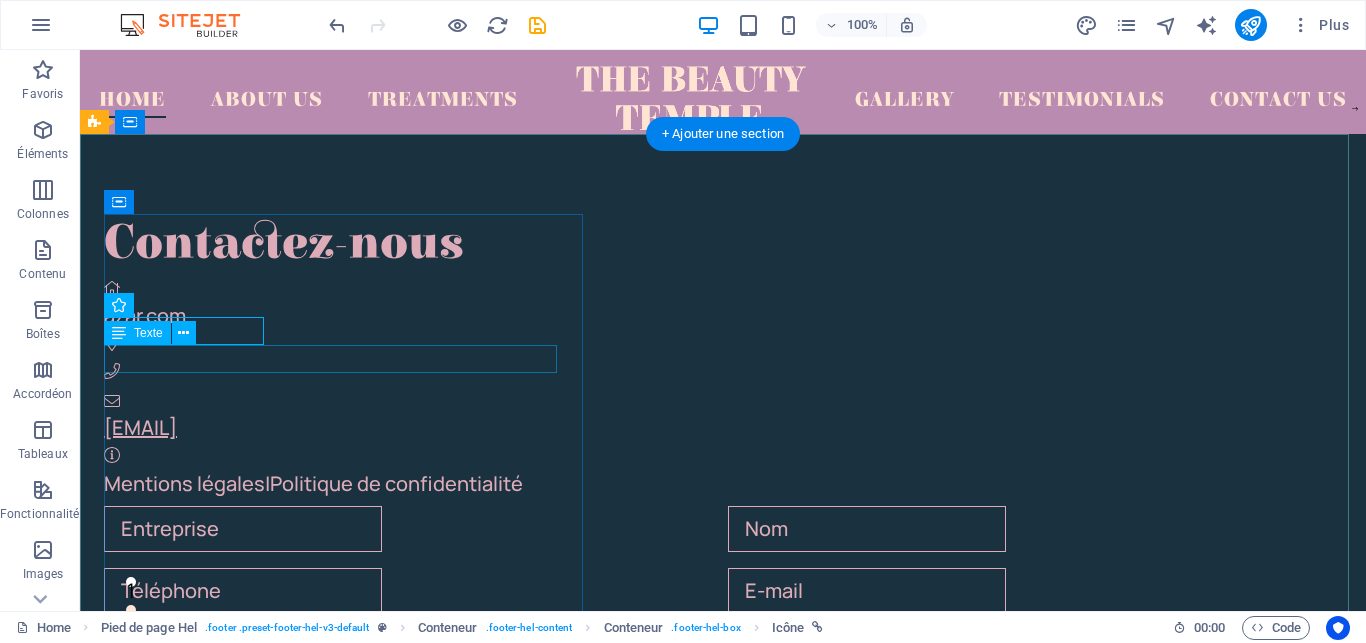 click on "[EMAIL]" at bounding box center (140, 427) 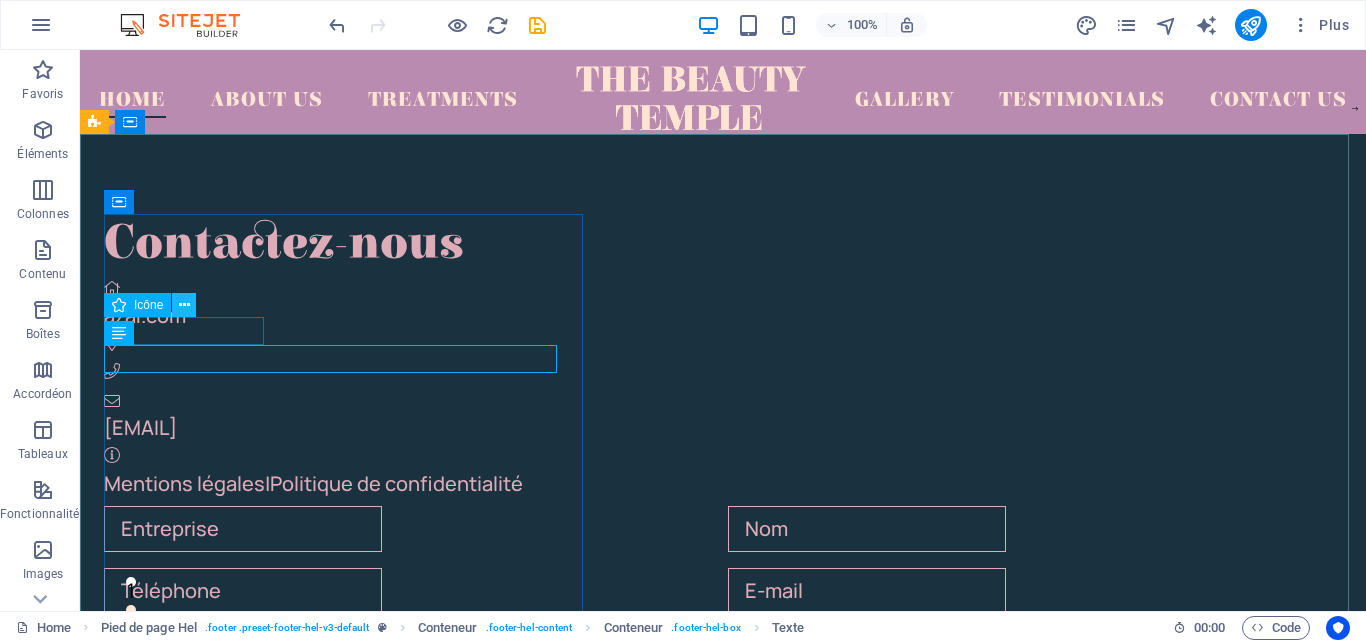click at bounding box center (184, 305) 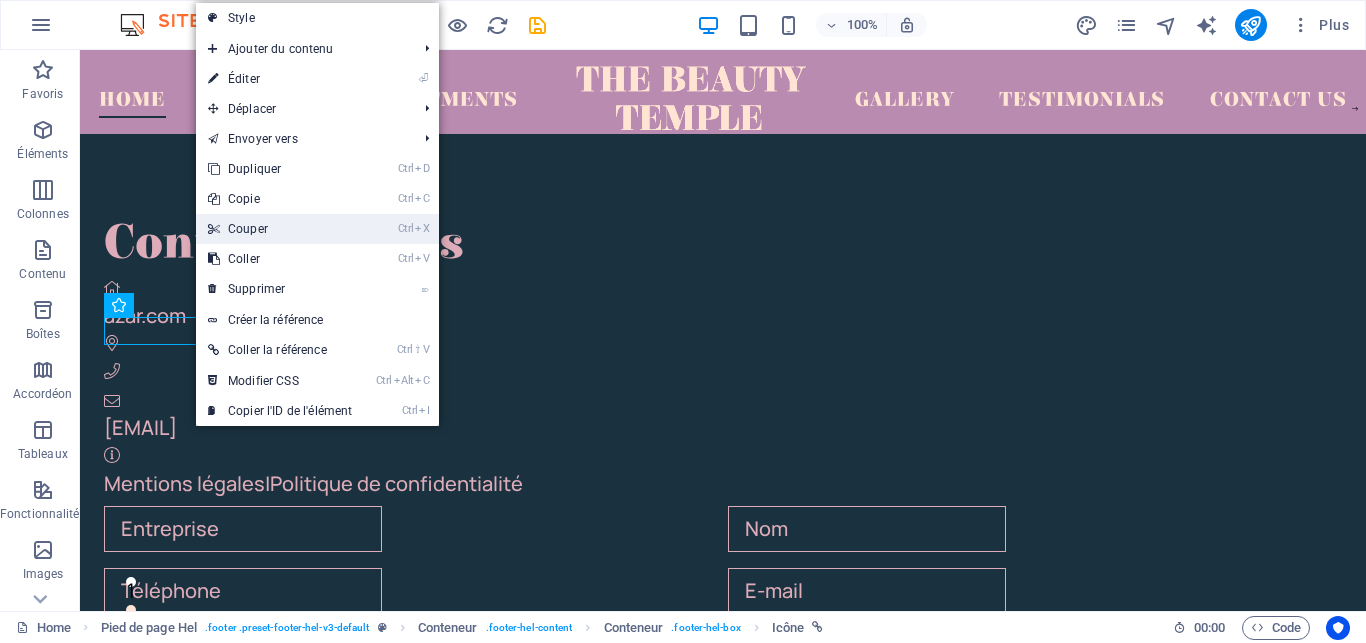 click on "Ctrl X  Couper" at bounding box center [280, 229] 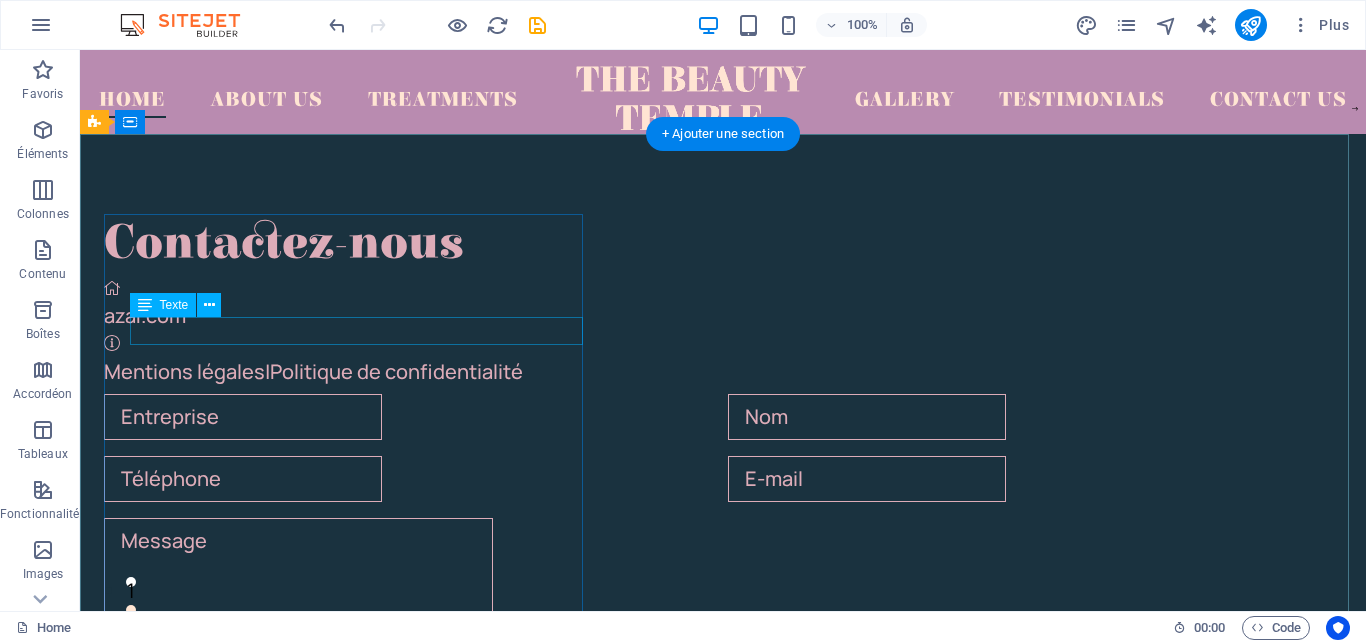 click on "Mentions légales  |  Politique de confidentialité" at bounding box center [720, 372] 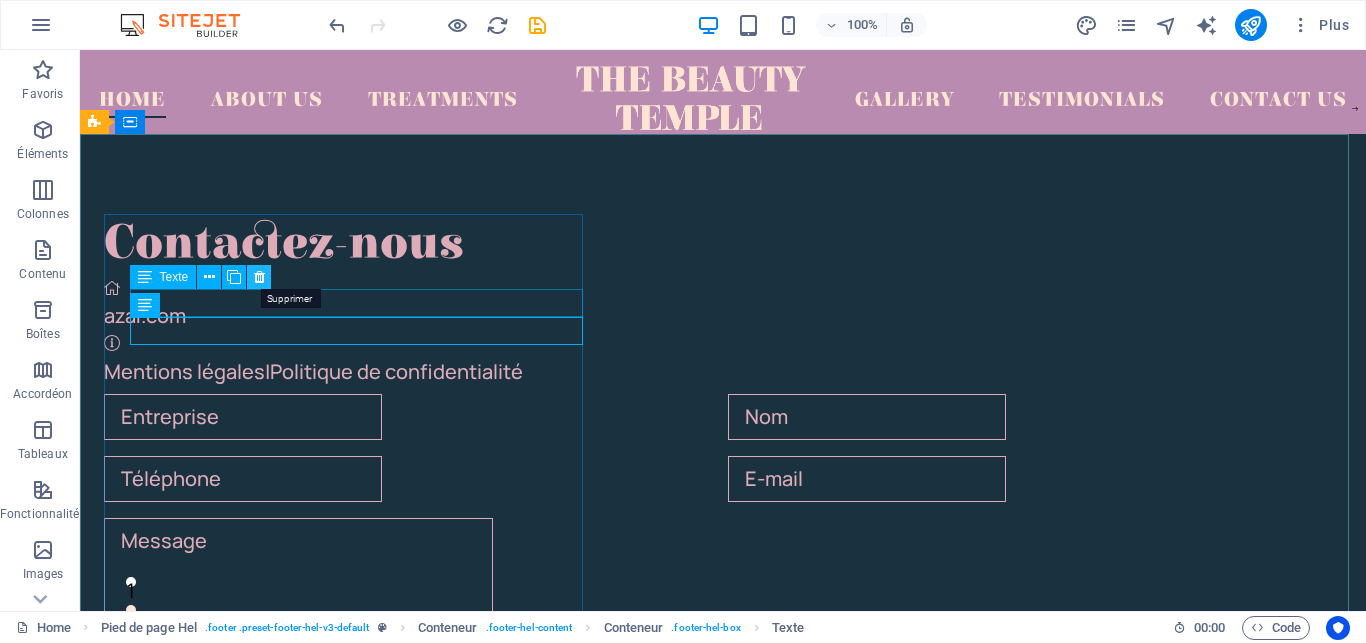 click at bounding box center [259, 277] 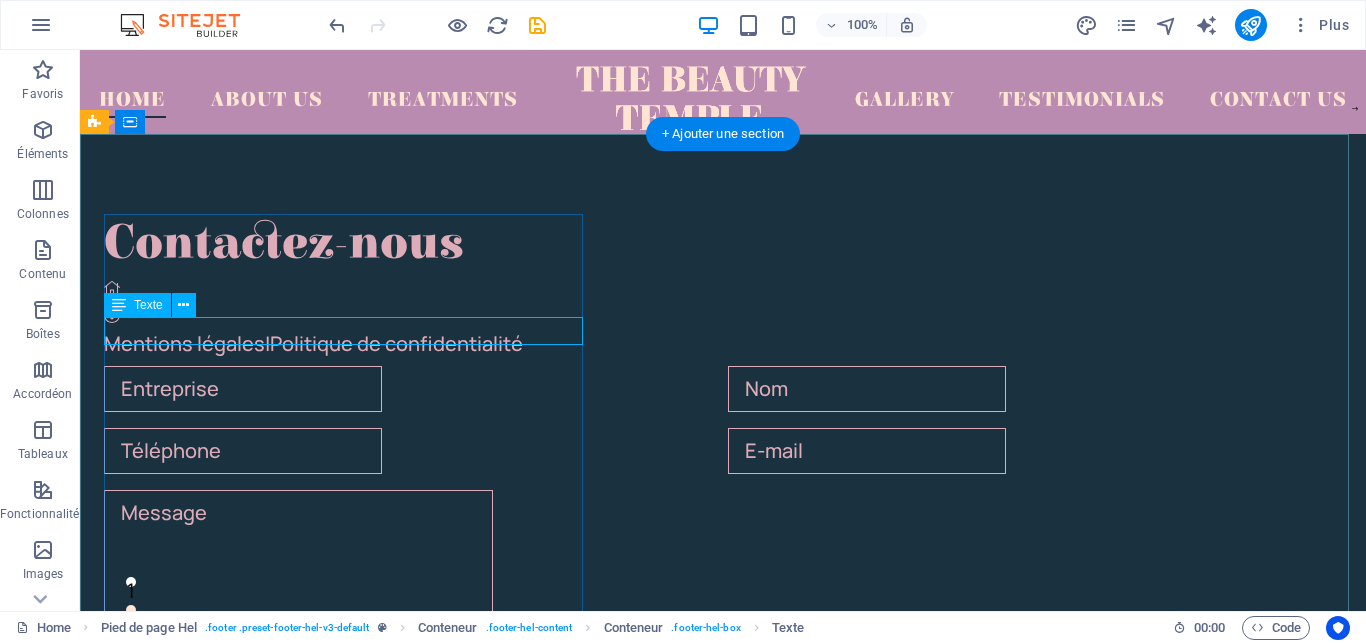 click on "Mentions légales  |  Politique de confidentialité" at bounding box center (720, 344) 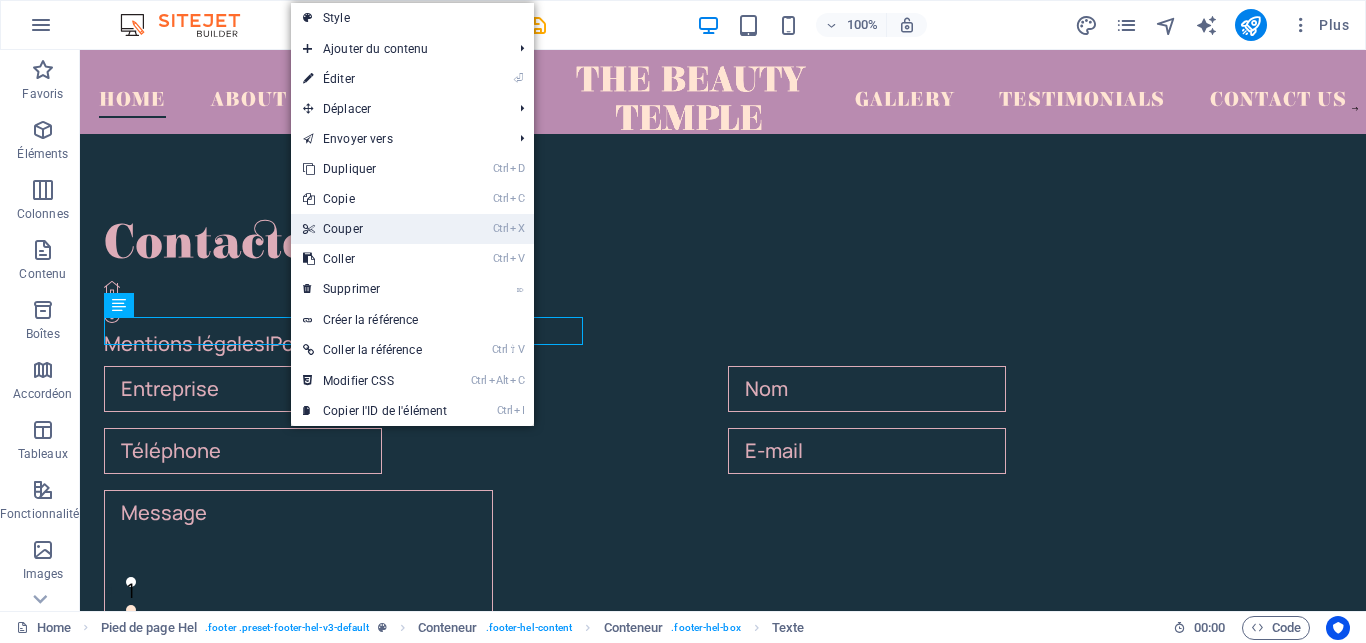 click on "Ctrl X  Couper" at bounding box center (375, 229) 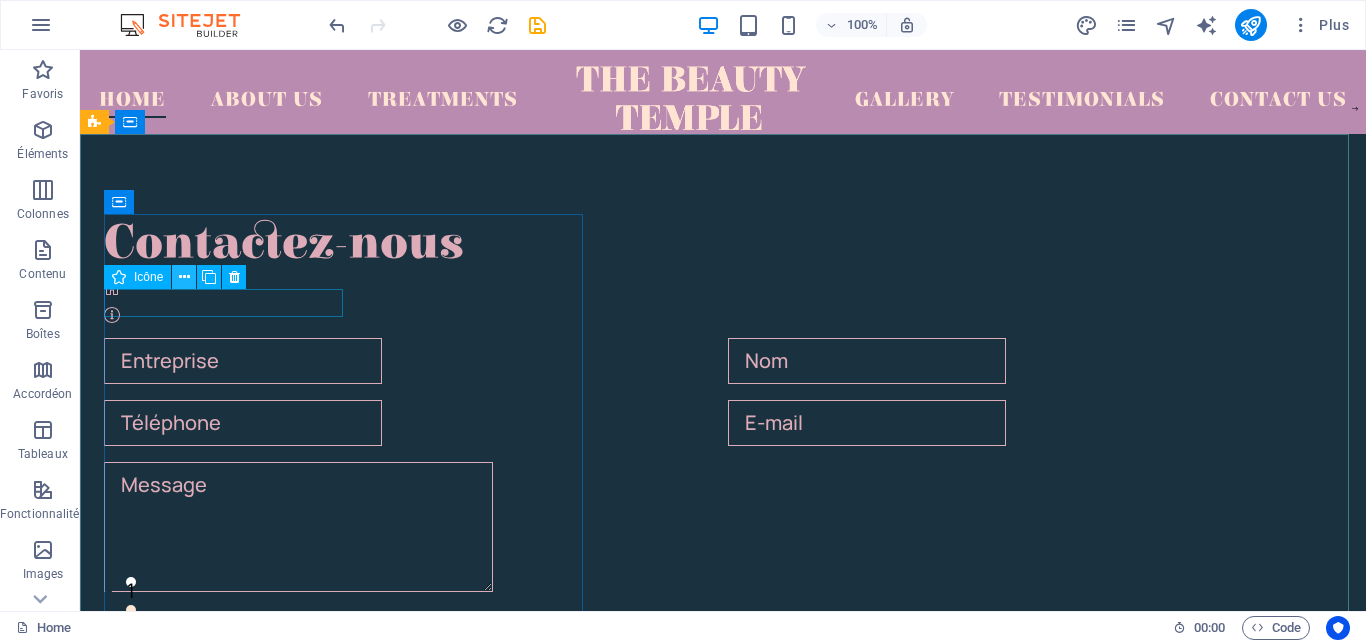 click at bounding box center (184, 277) 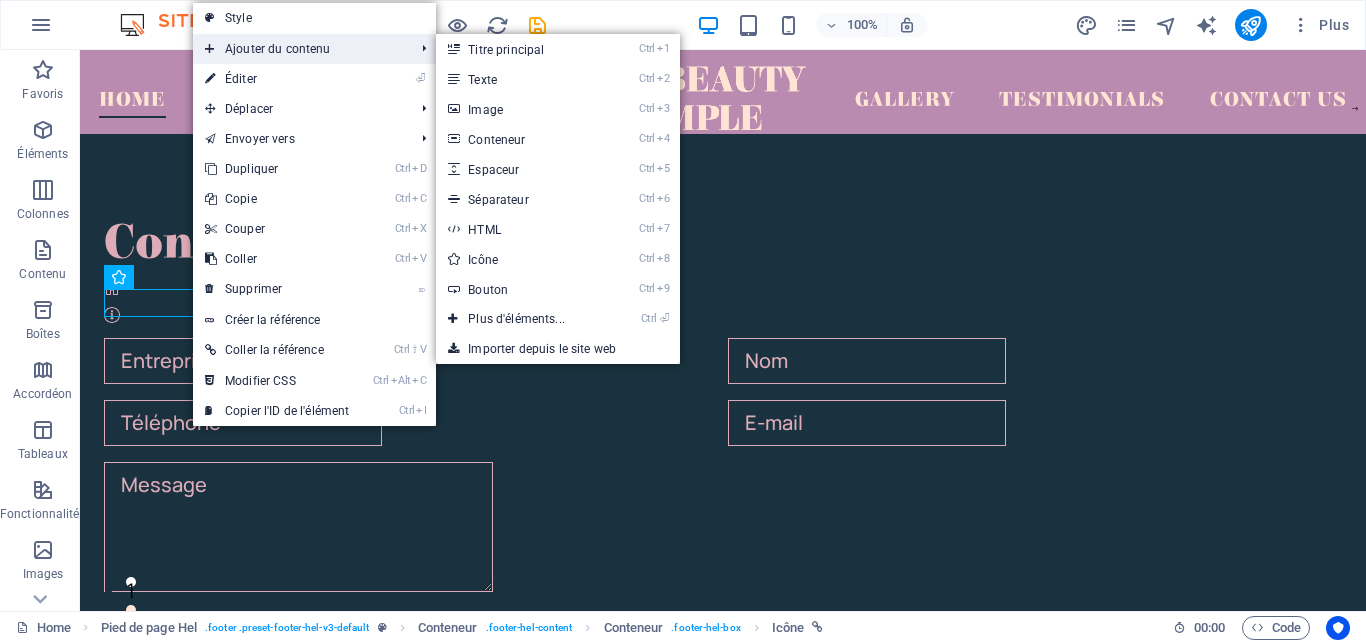 click on "Ajouter du contenu" at bounding box center (299, 49) 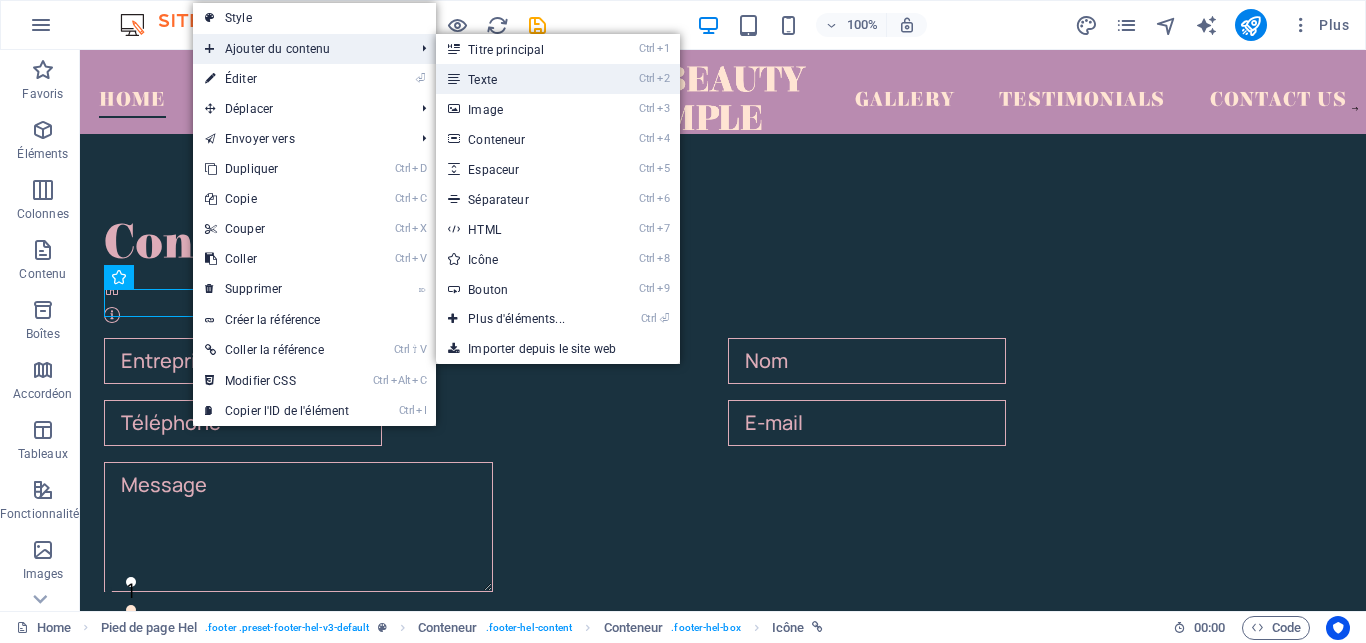 click on "Ctrl 2  Texte" at bounding box center [520, 79] 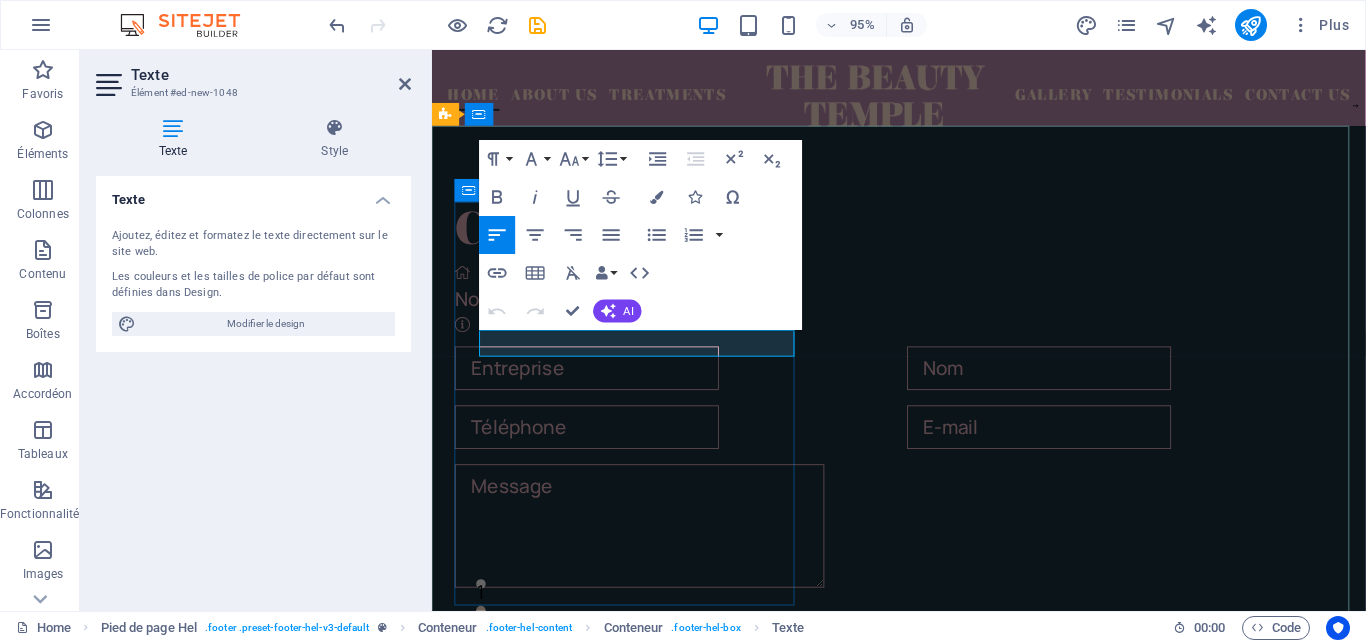 click on "Nouvel élément texte" at bounding box center [923, 312] 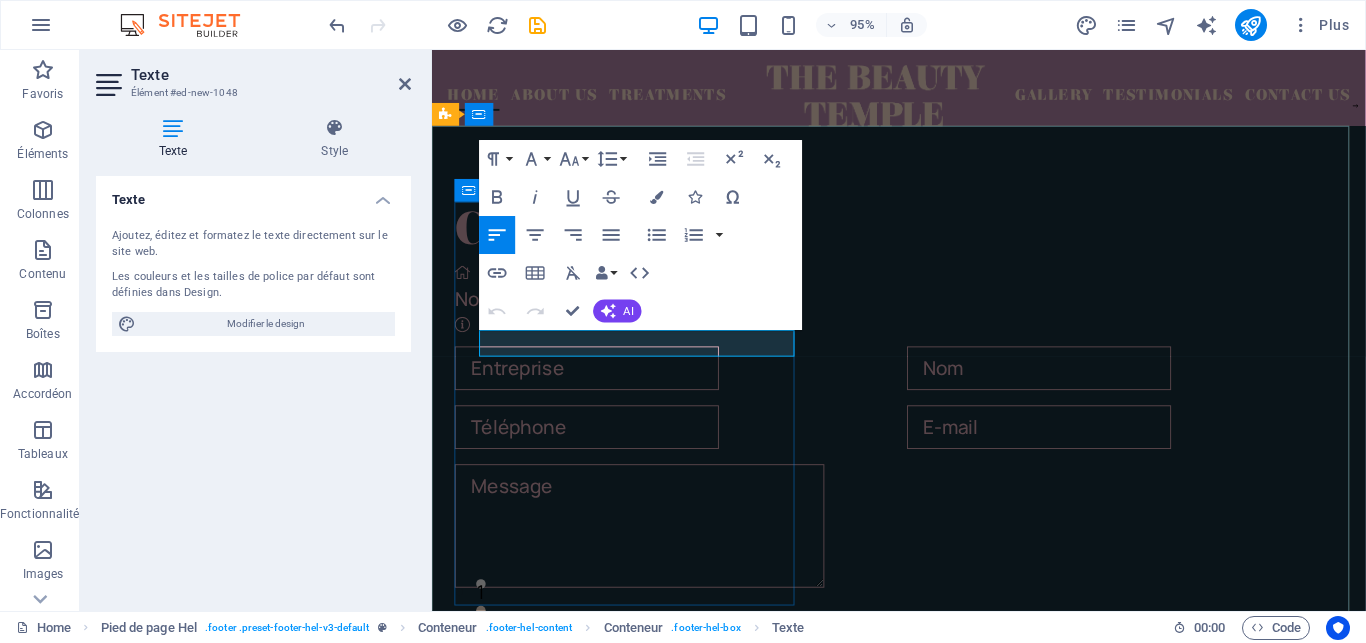 type 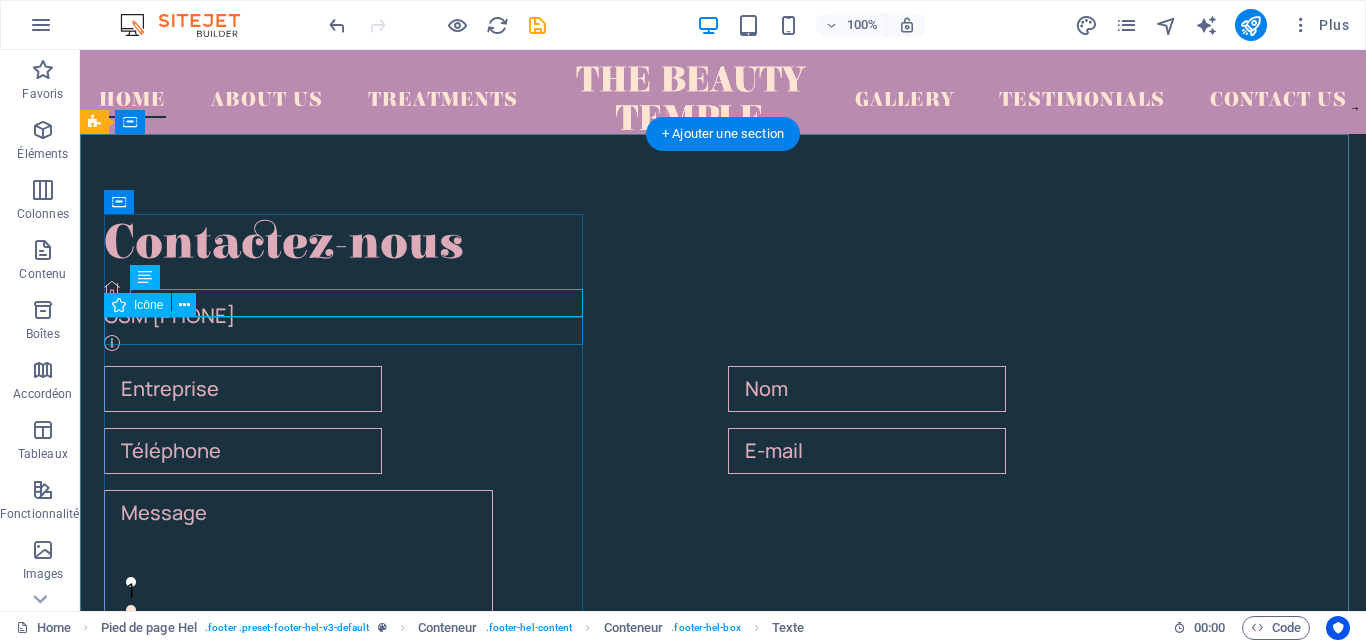 click at bounding box center (720, 344) 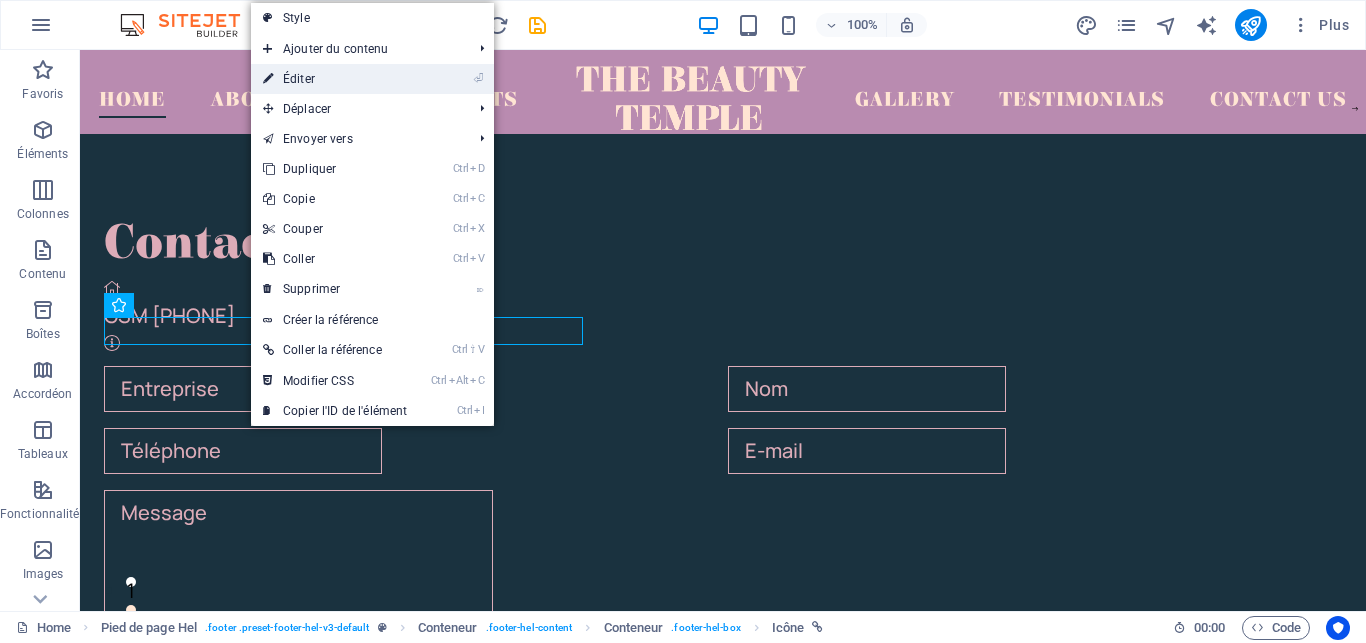 click on "⏎  Éditer" at bounding box center [335, 79] 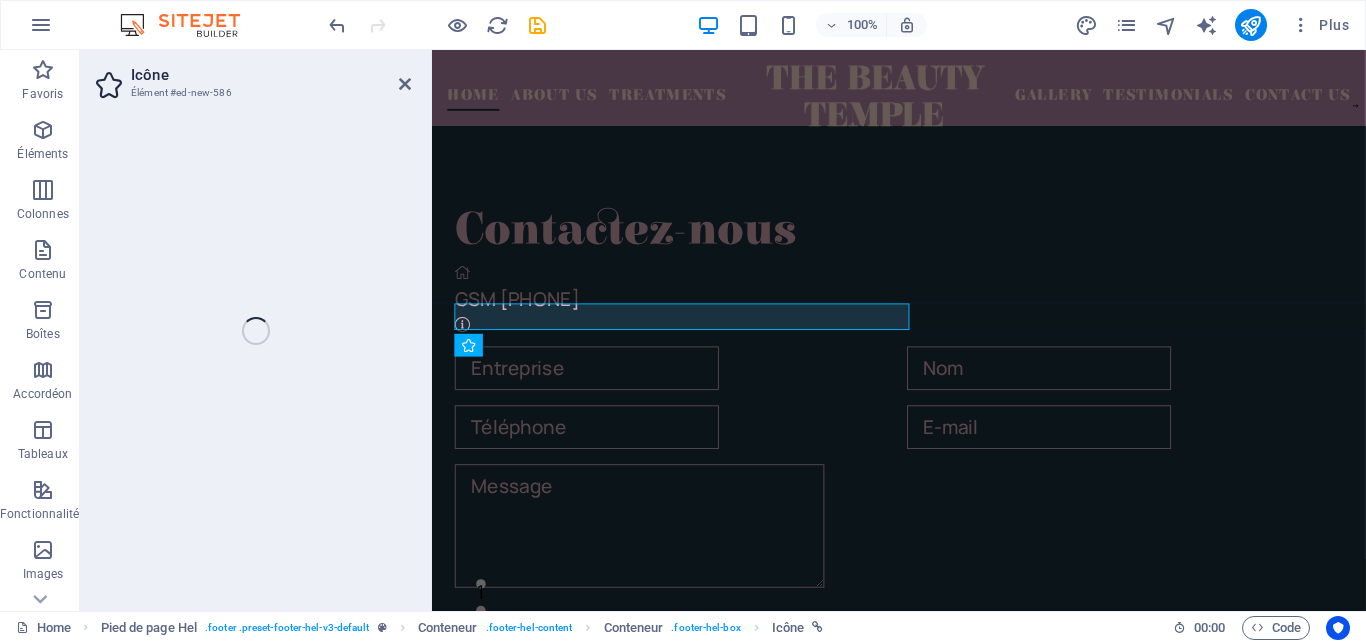 select on "xMidYMid" 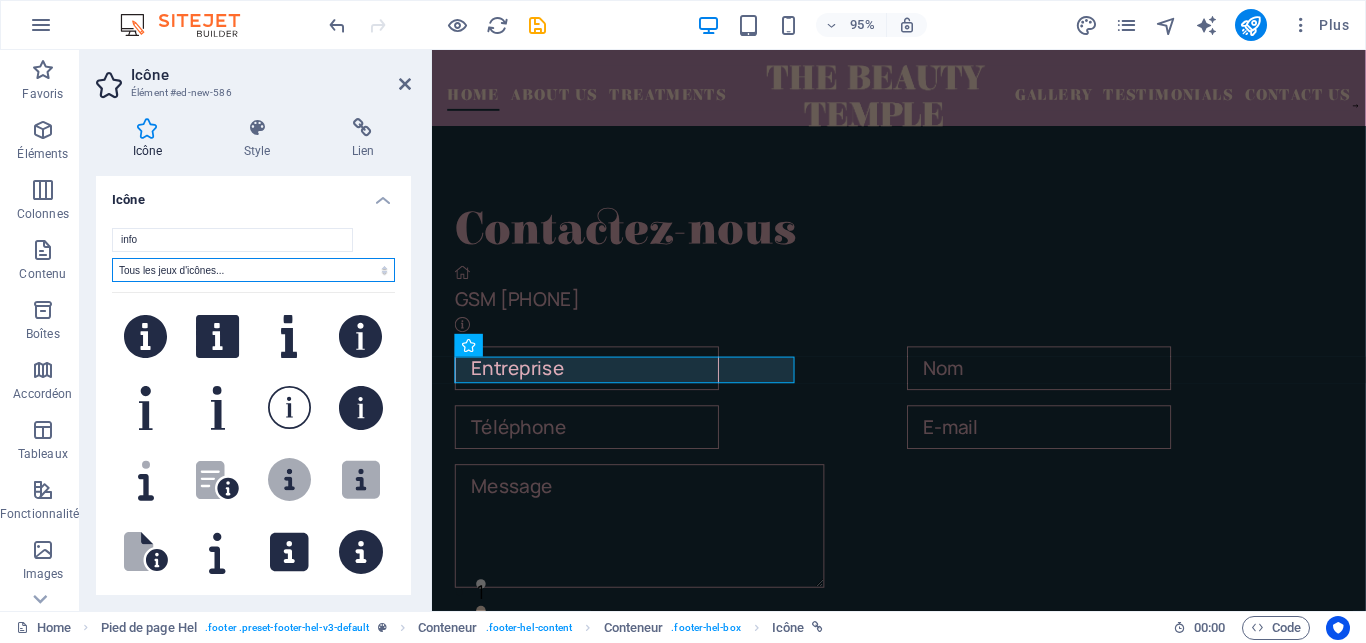 click on "Tous les jeux d'icônes... IcoFont Ionicons FontAwesome Brands FontAwesome Duotone FontAwesome Solid FontAwesome Regular FontAwesome Light FontAwesome Thin FontAwesome Sharp Solid FontAwesome Sharp Regular FontAwesome Sharp Light FontAwesome Sharp Thin" at bounding box center [253, 270] 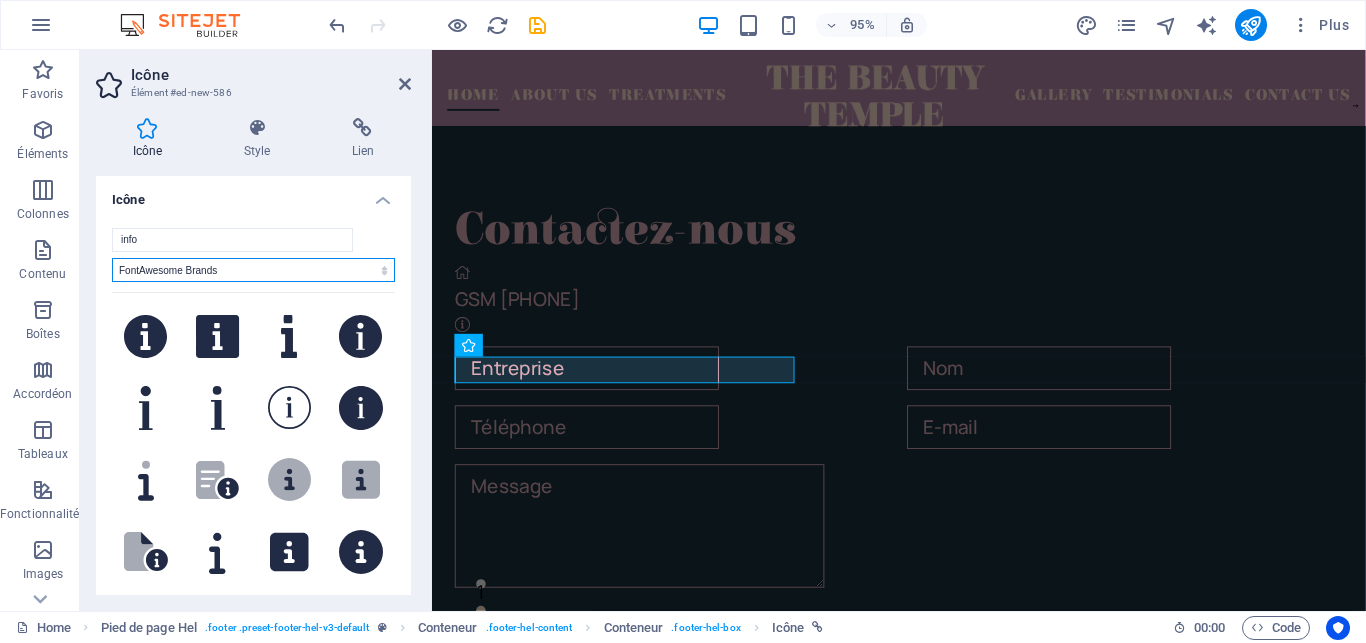 click on "FontAwesome Brands" at bounding box center (0, 0) 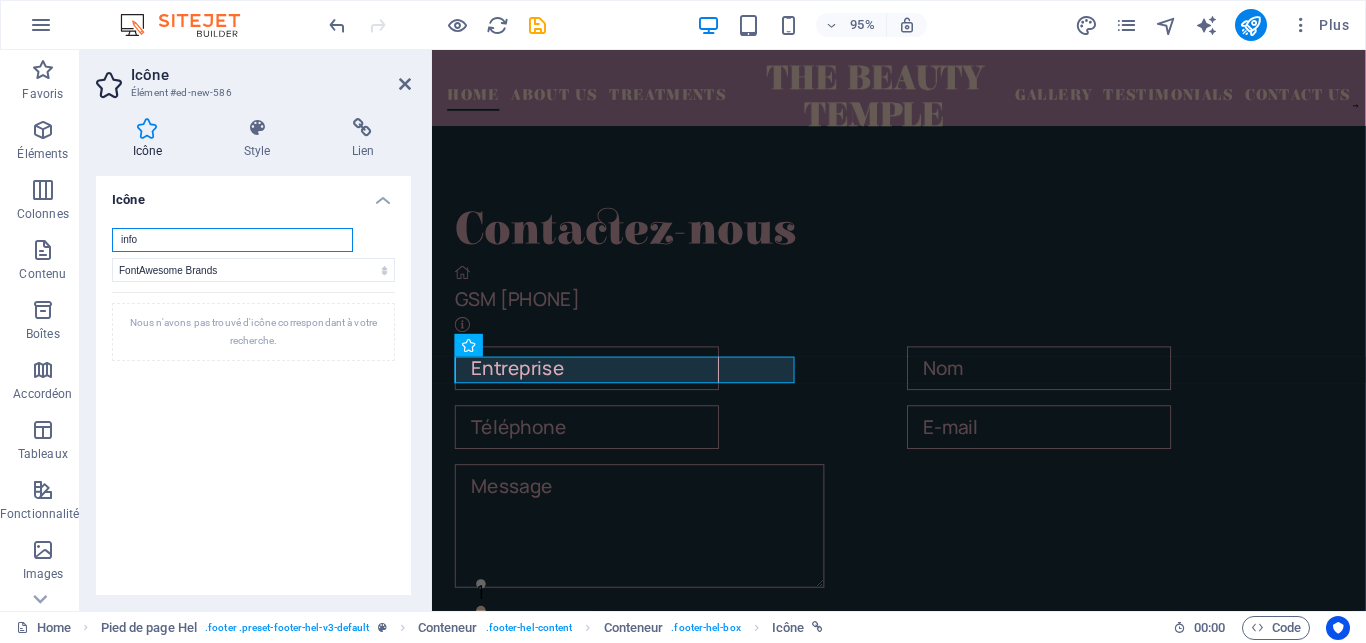 click on "info" at bounding box center [232, 240] 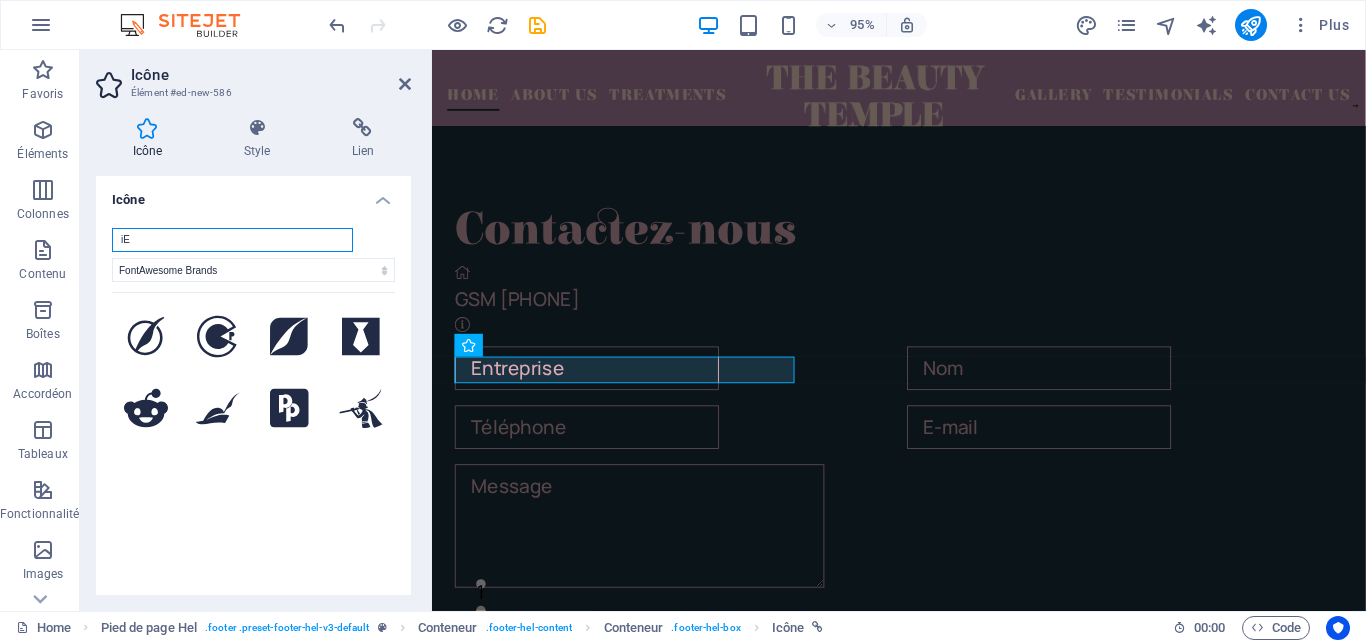 type on "i" 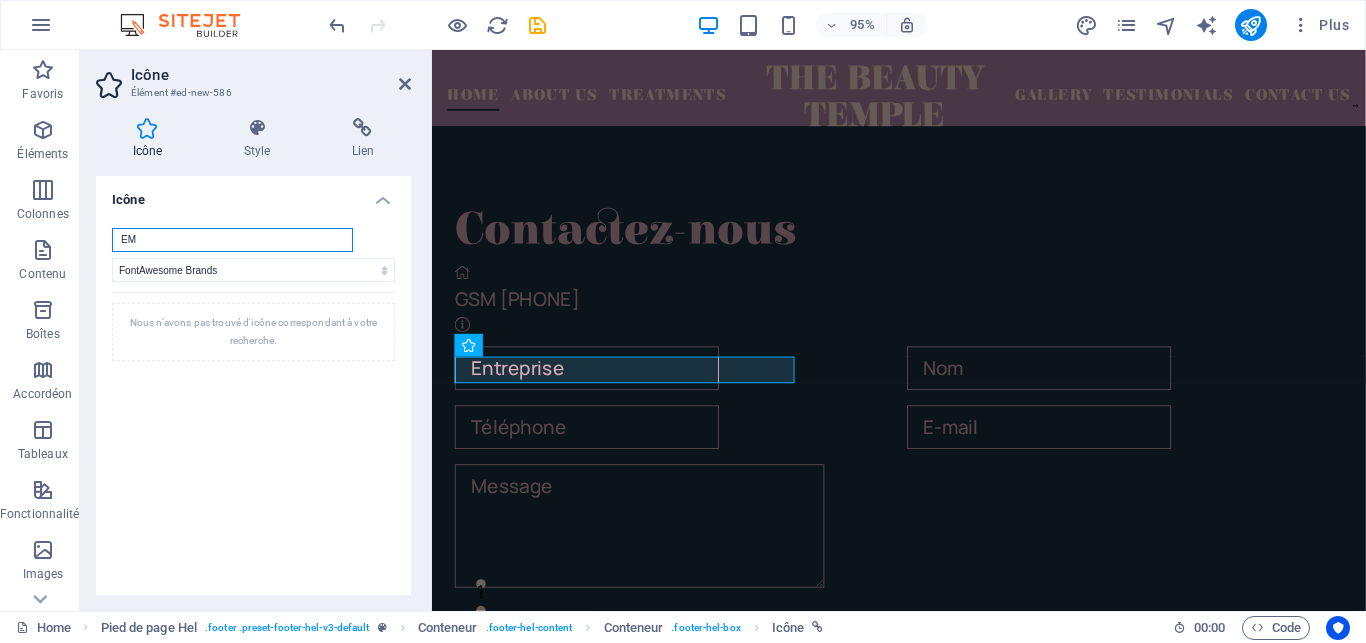 type on "E" 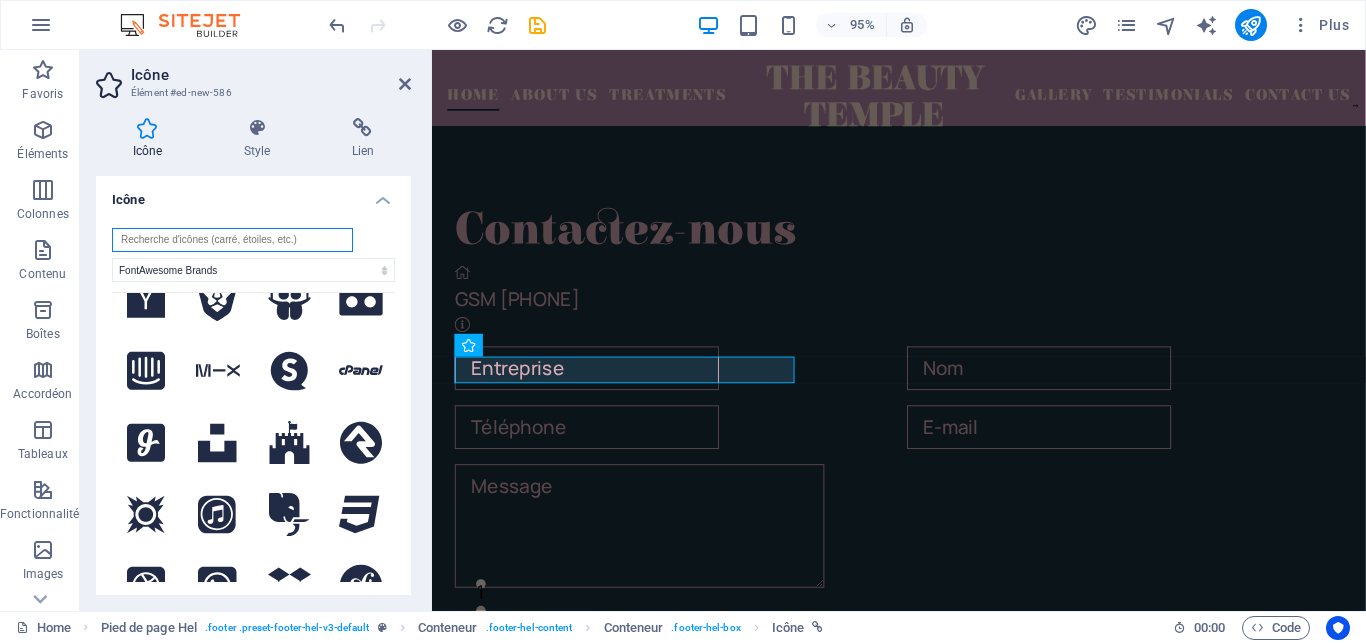 scroll, scrollTop: 1230, scrollLeft: 0, axis: vertical 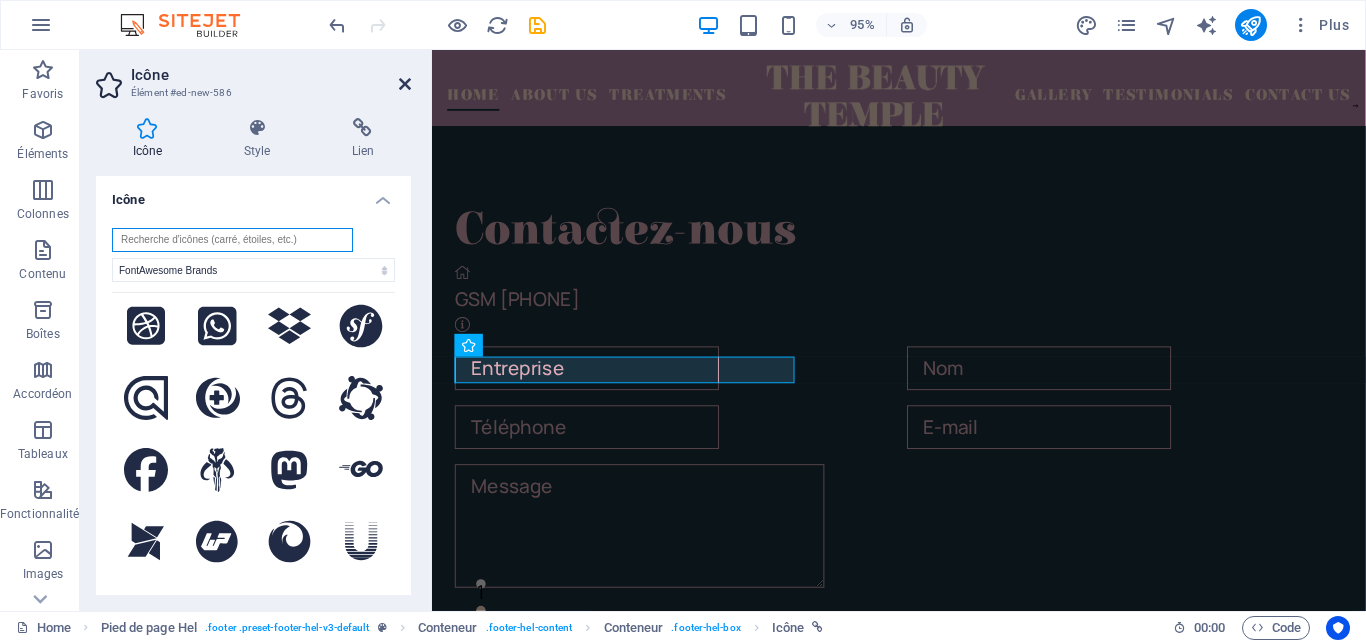 type 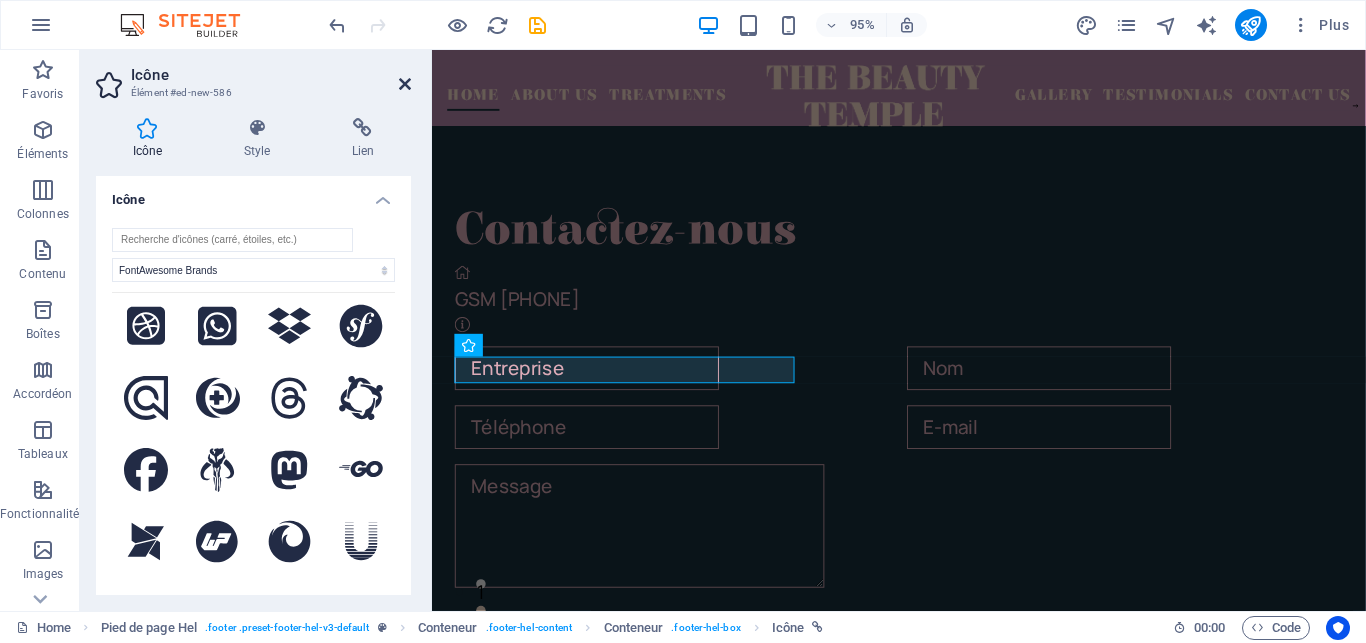 click at bounding box center [405, 84] 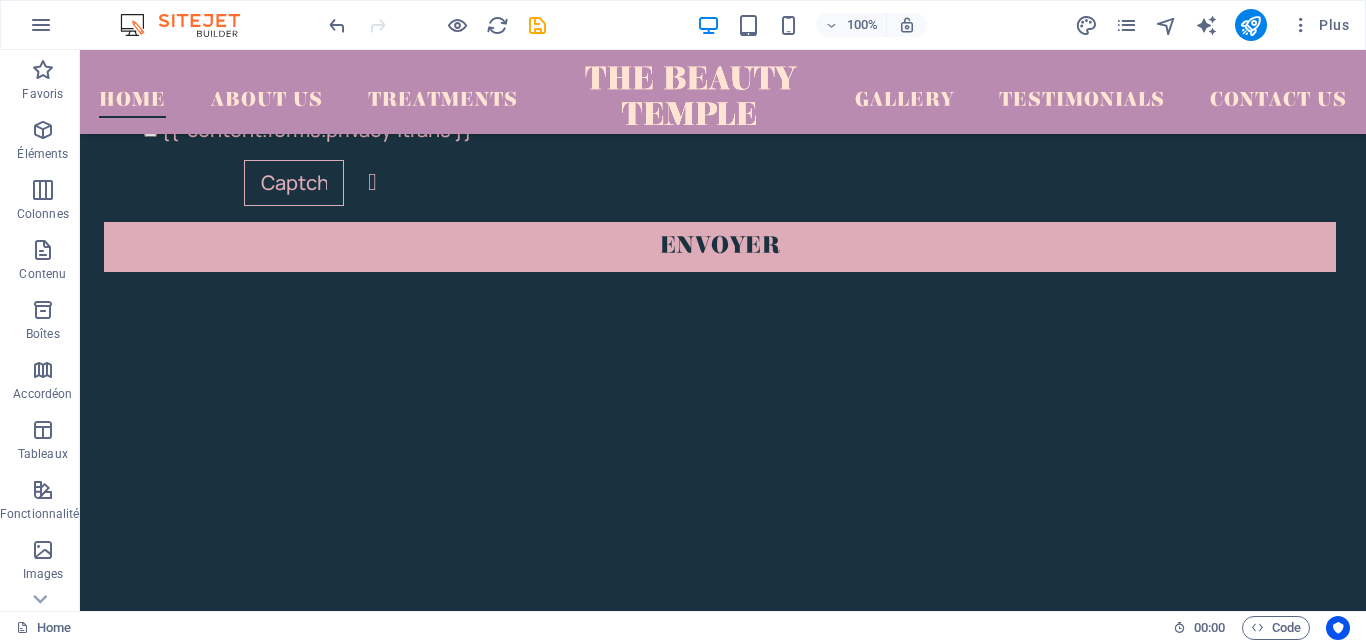 scroll, scrollTop: 84, scrollLeft: 0, axis: vertical 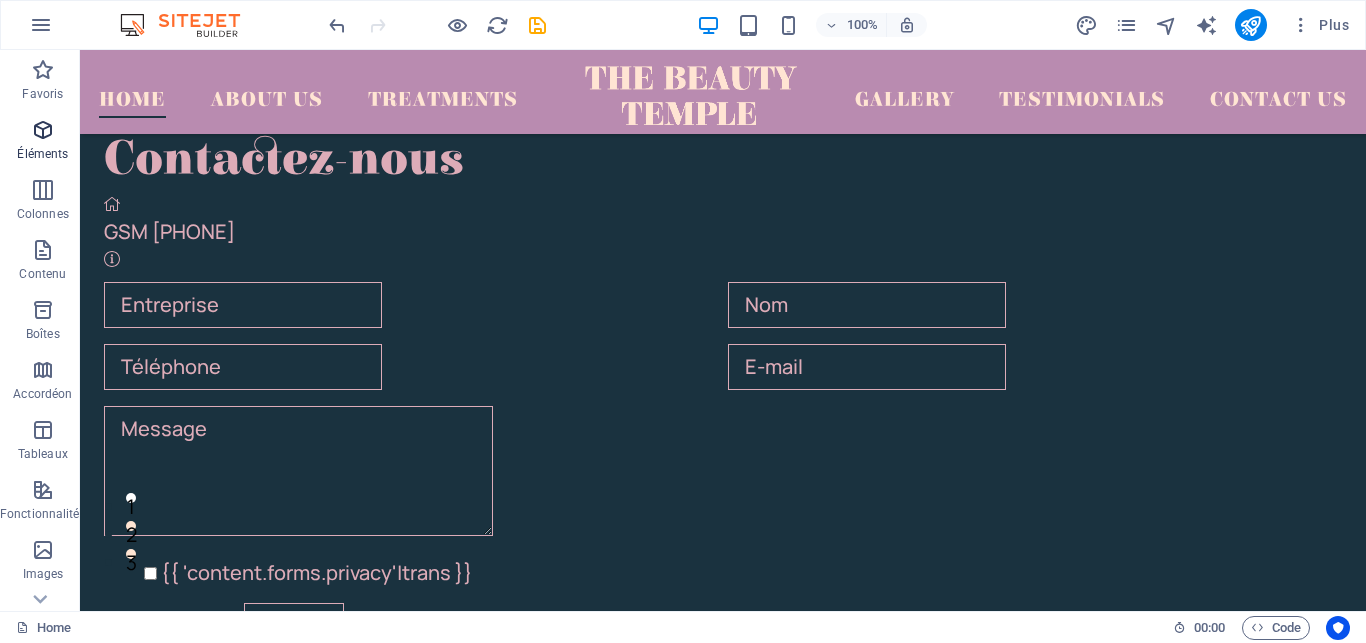 click at bounding box center [43, 130] 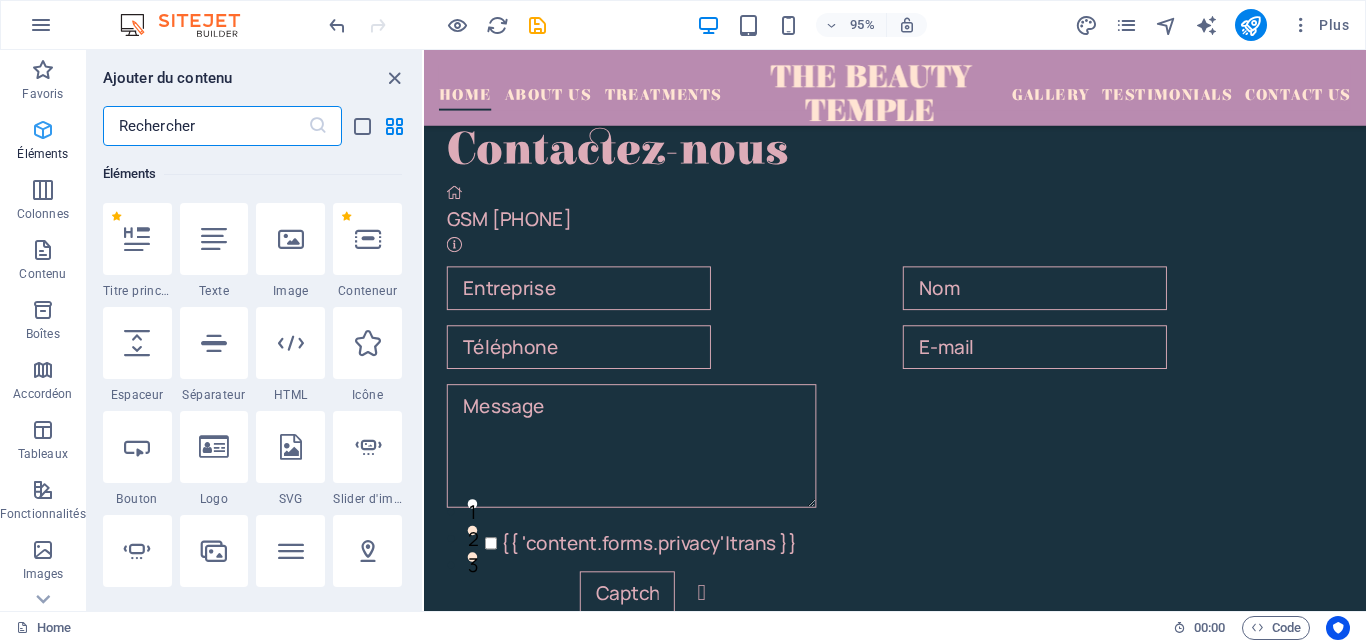 scroll, scrollTop: 213, scrollLeft: 0, axis: vertical 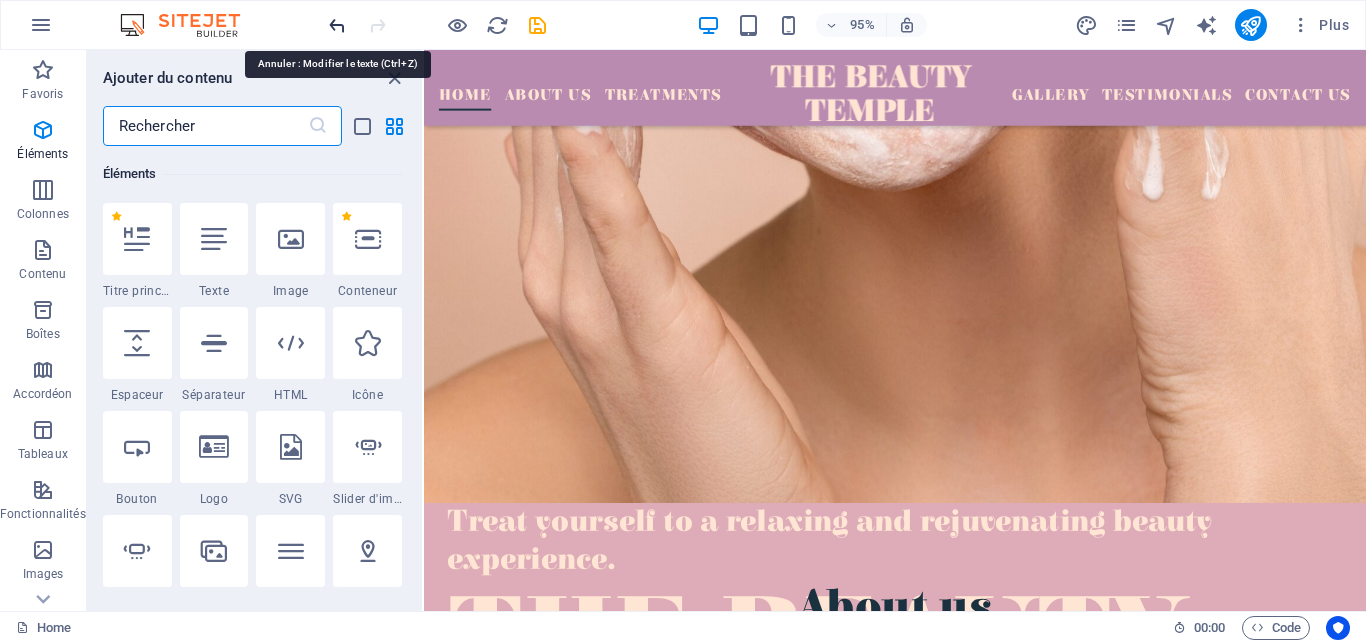 click at bounding box center (337, 25) 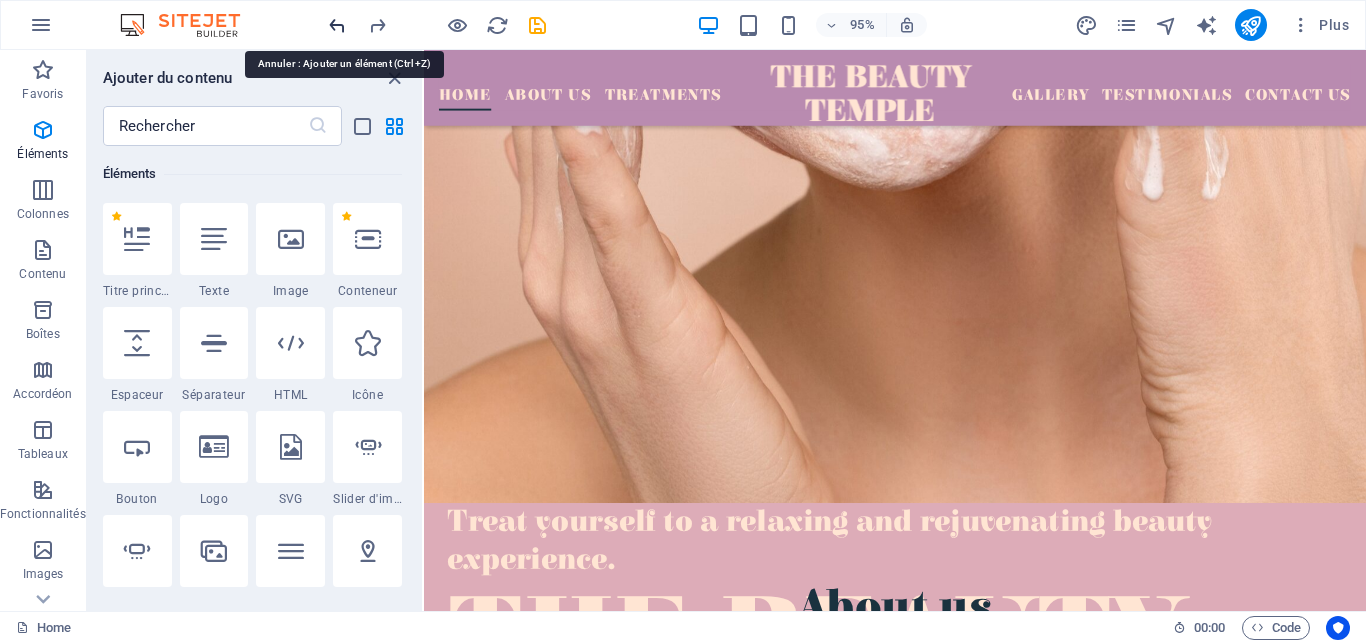 scroll, scrollTop: 0, scrollLeft: 0, axis: both 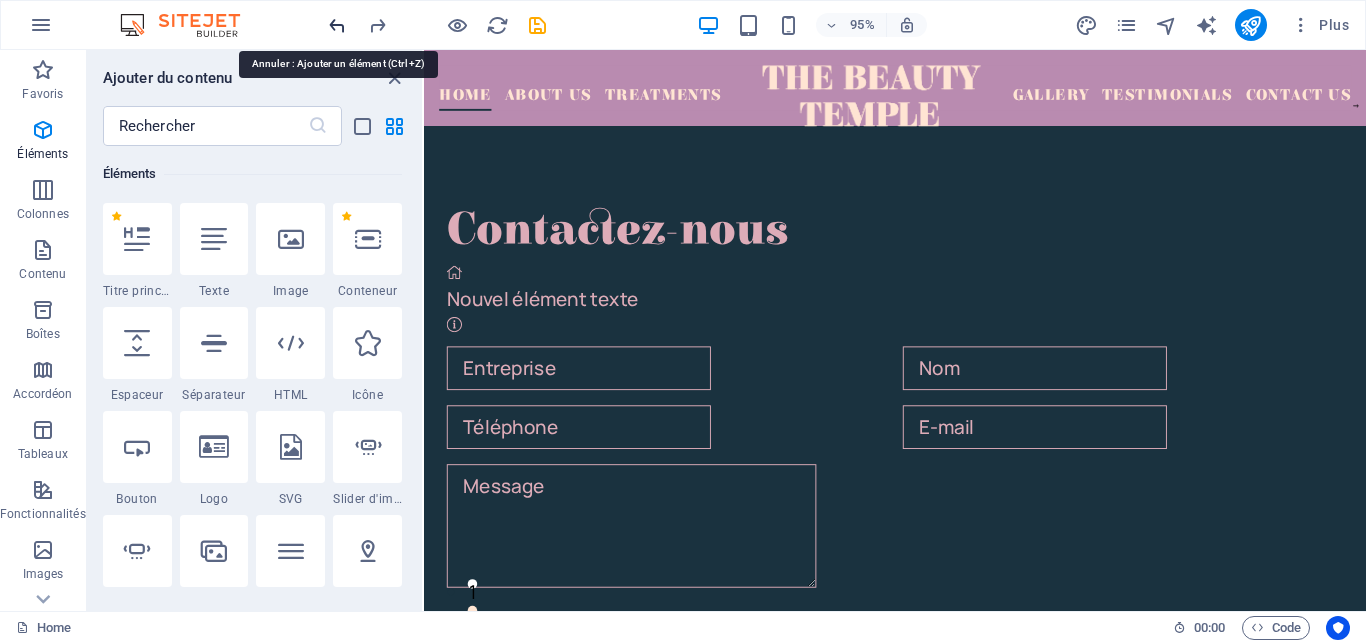 click at bounding box center [337, 25] 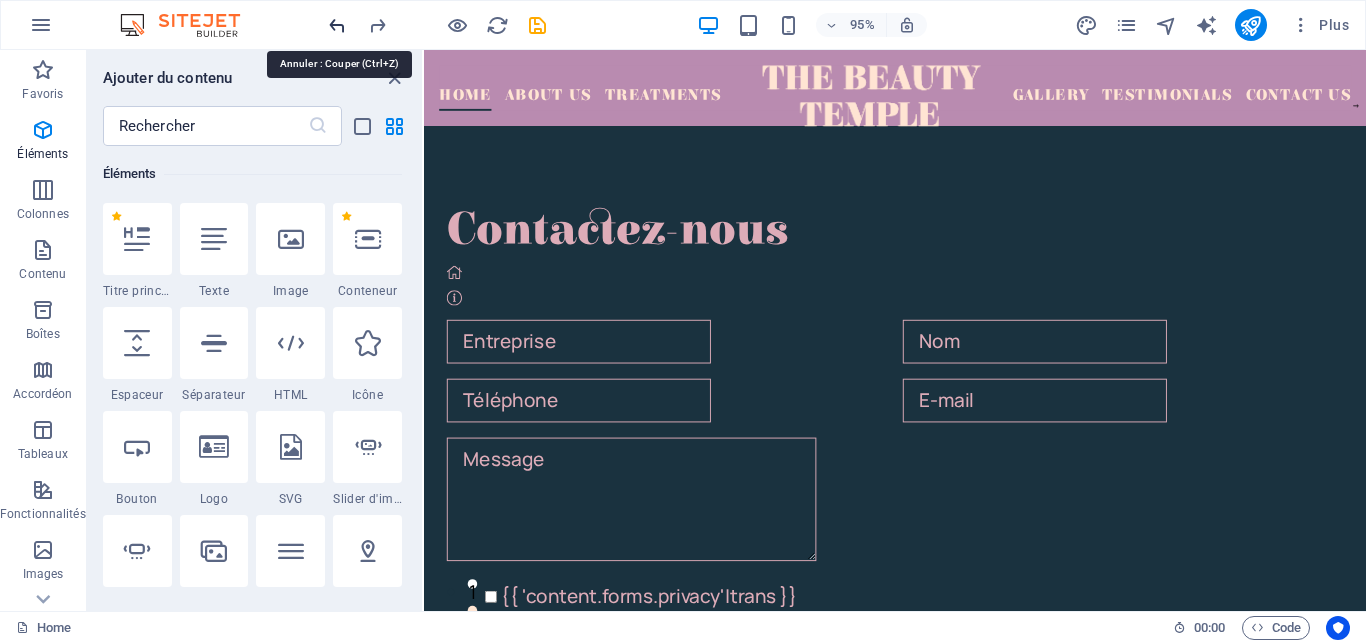 click at bounding box center (337, 25) 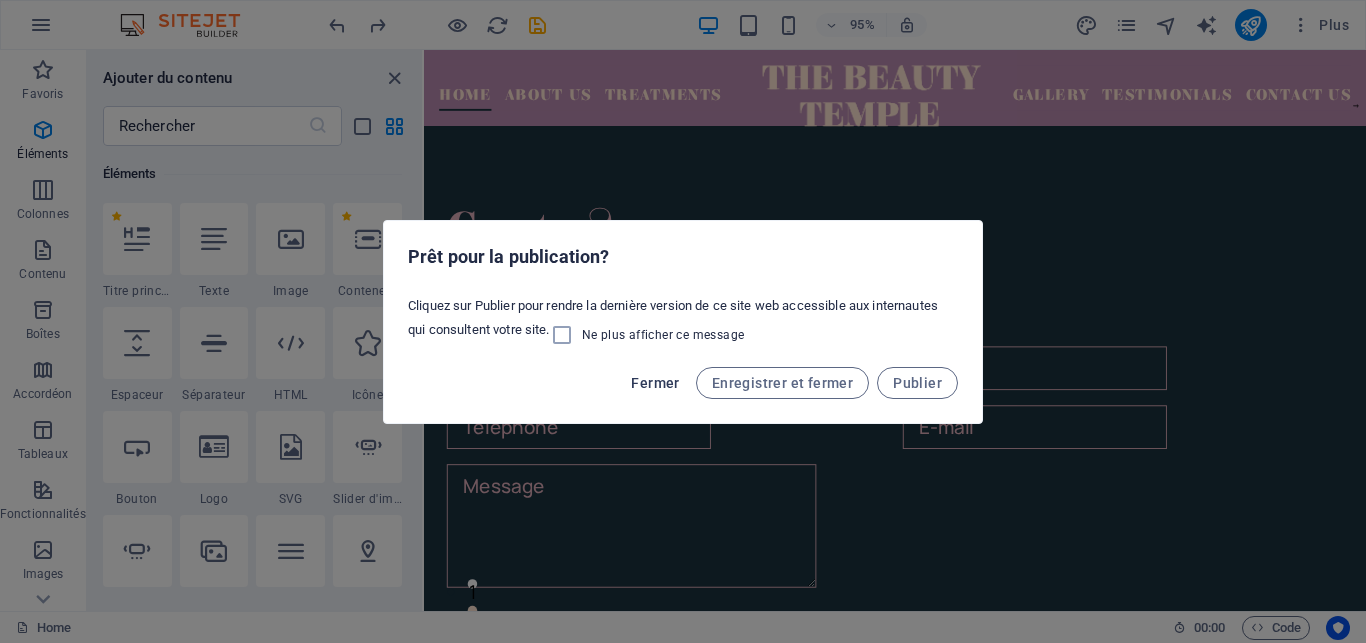 click on "Fermer" 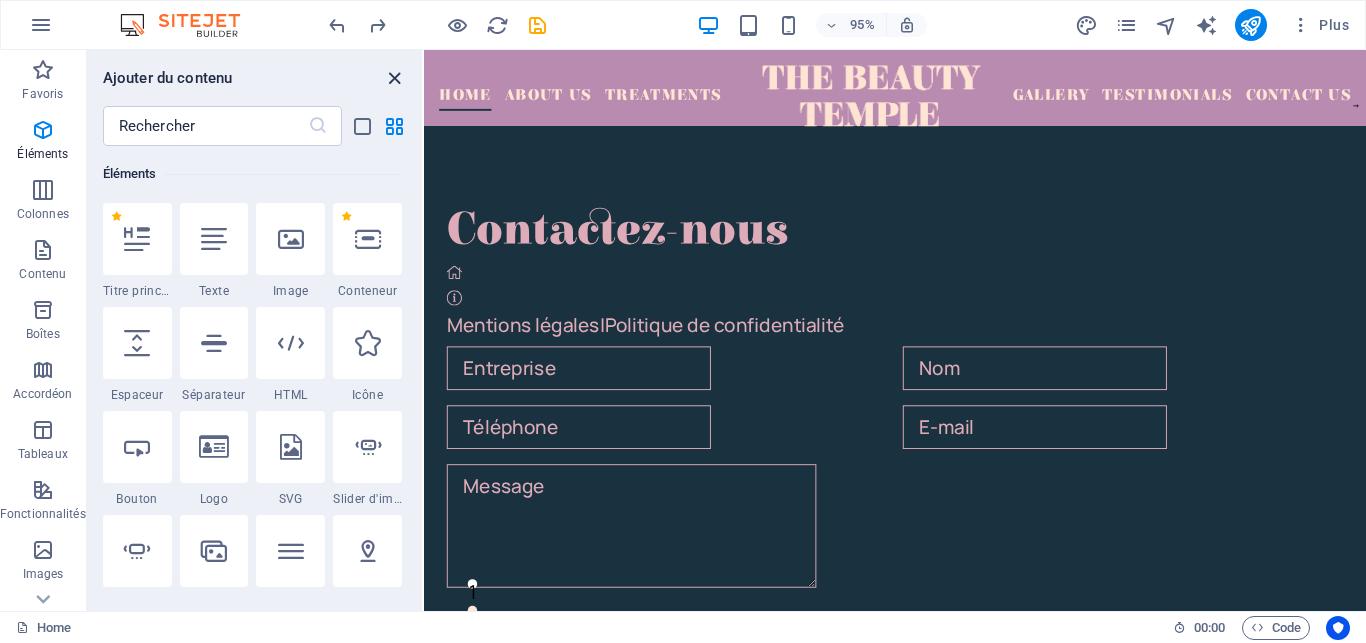 click 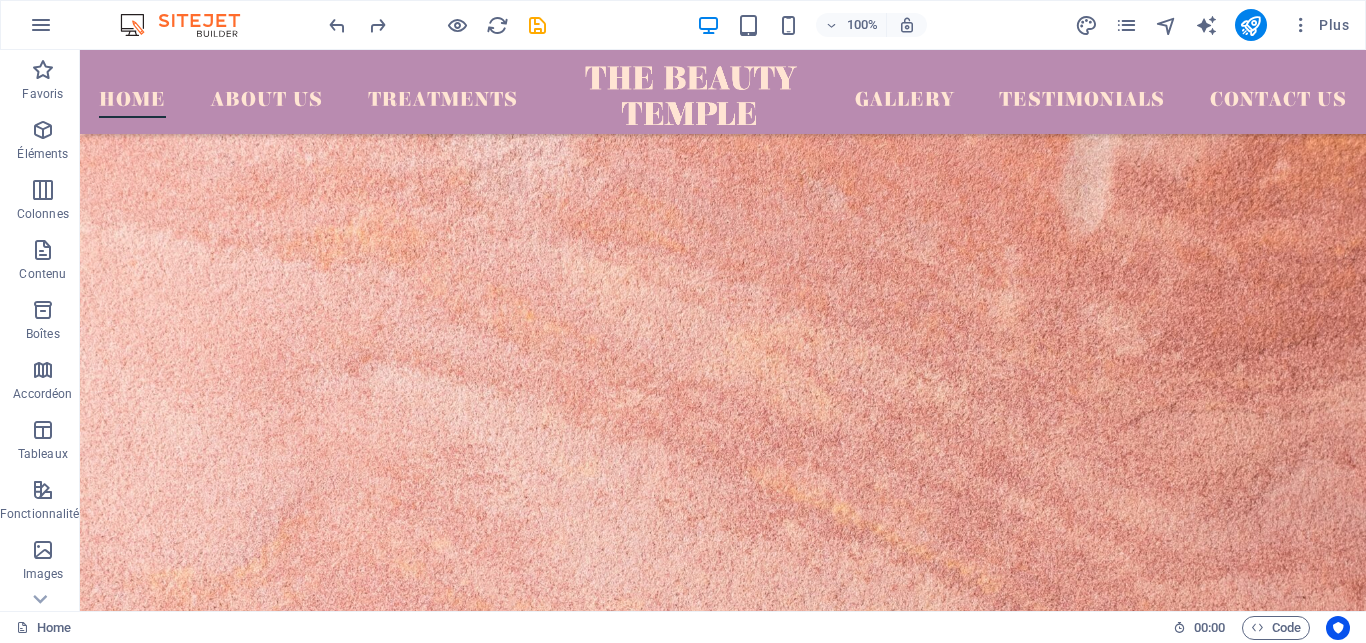 scroll, scrollTop: 7172, scrollLeft: 0, axis: vertical 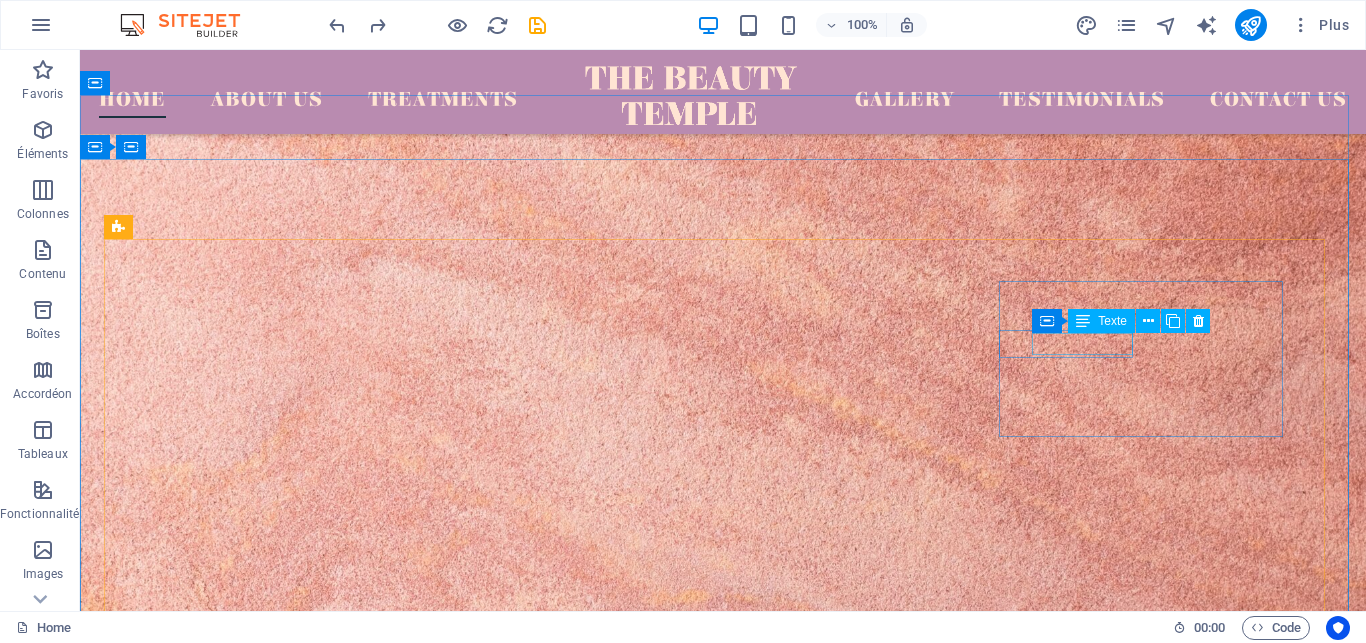 click on "Texte" 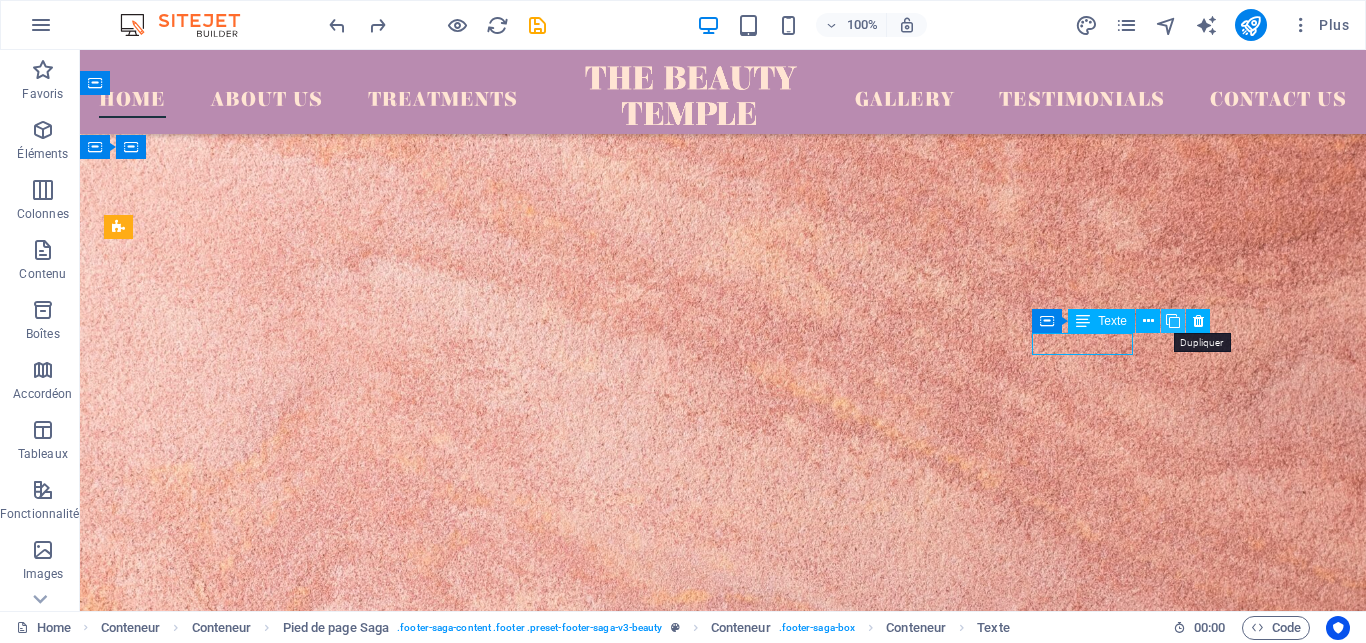 click 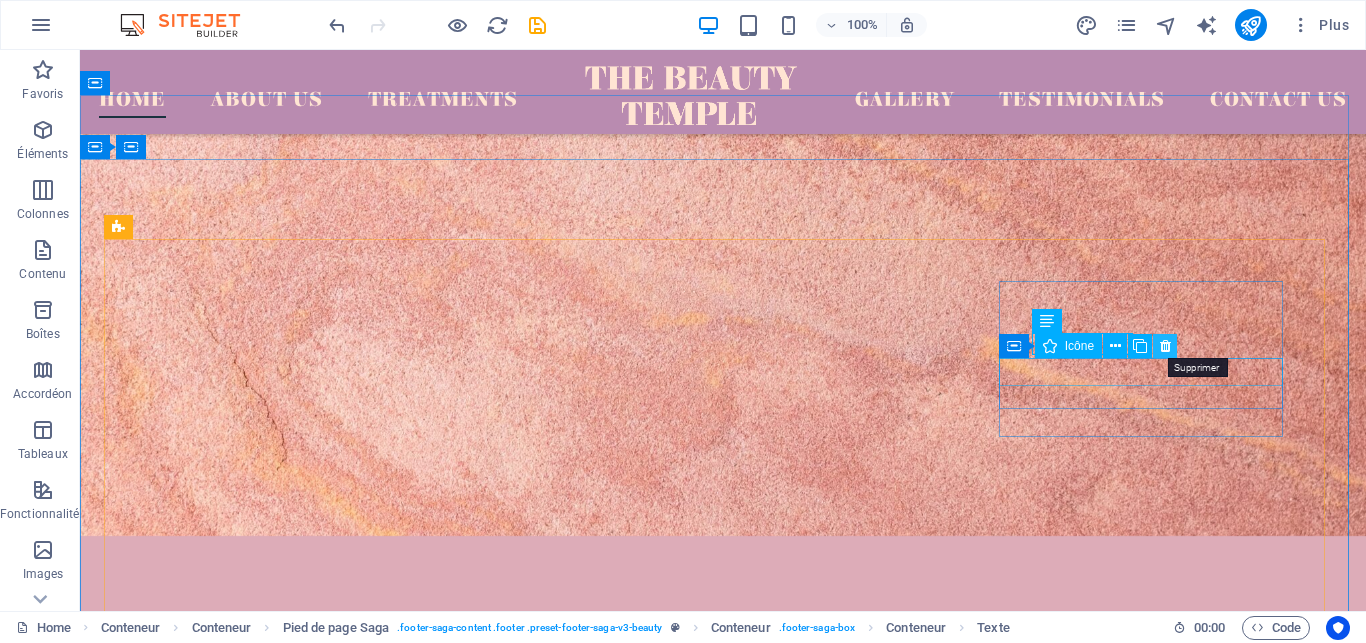 click 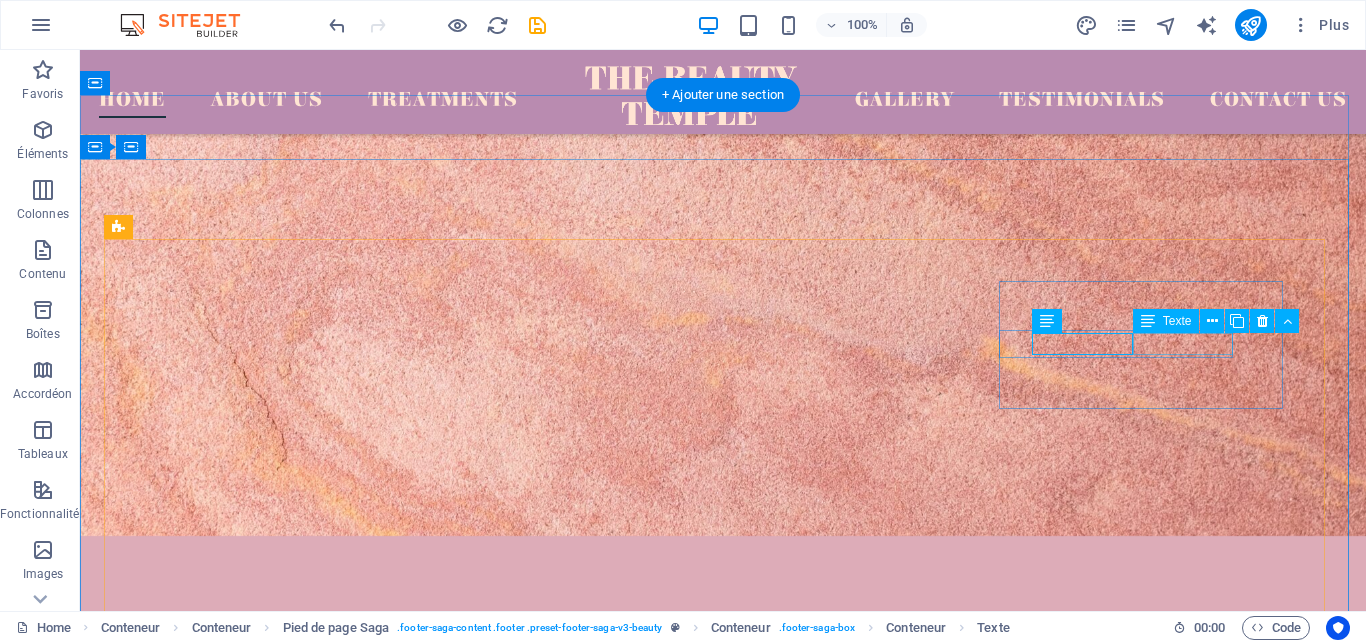 click on "0123 - 456789" 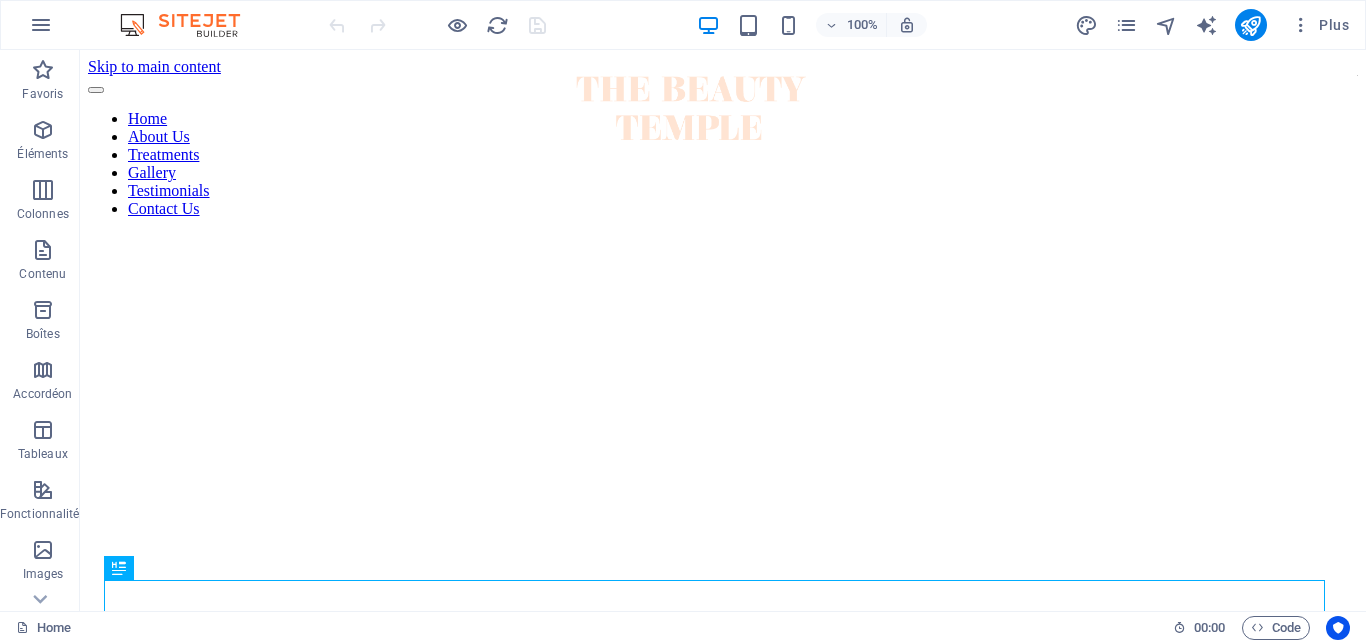 scroll, scrollTop: 0, scrollLeft: 0, axis: both 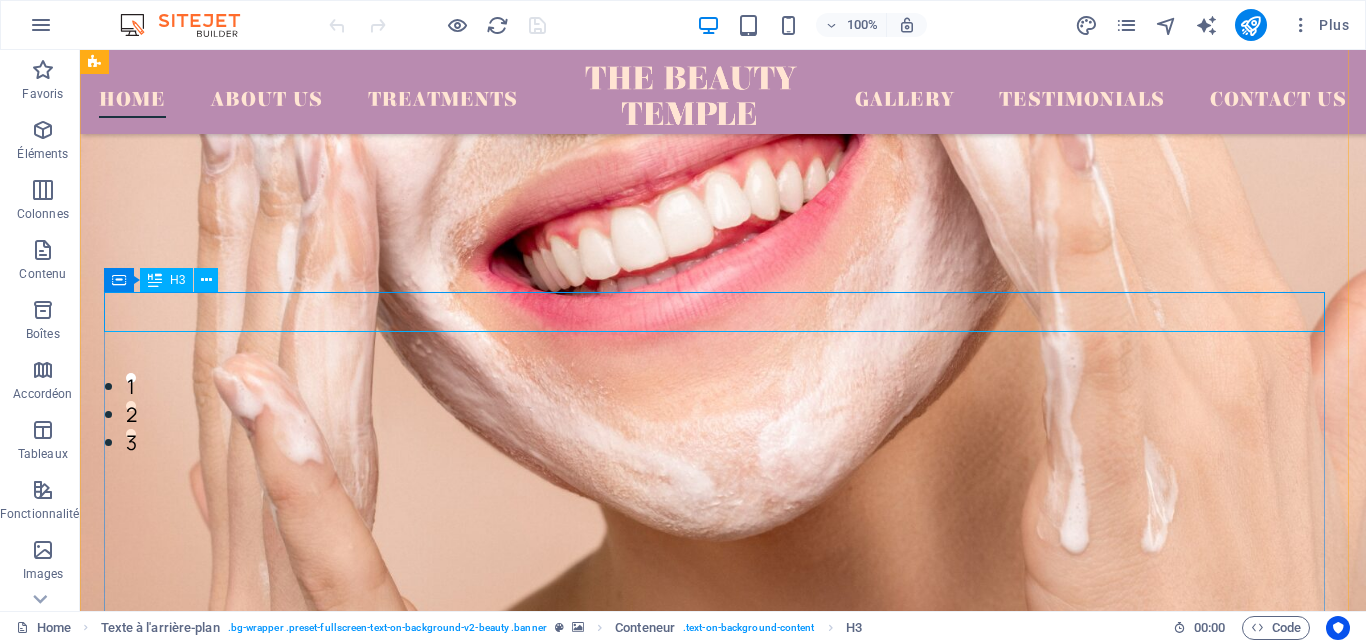 click on "Treat yourself to a relaxing and rejuvenating beauty experience." at bounding box center (723, 750) 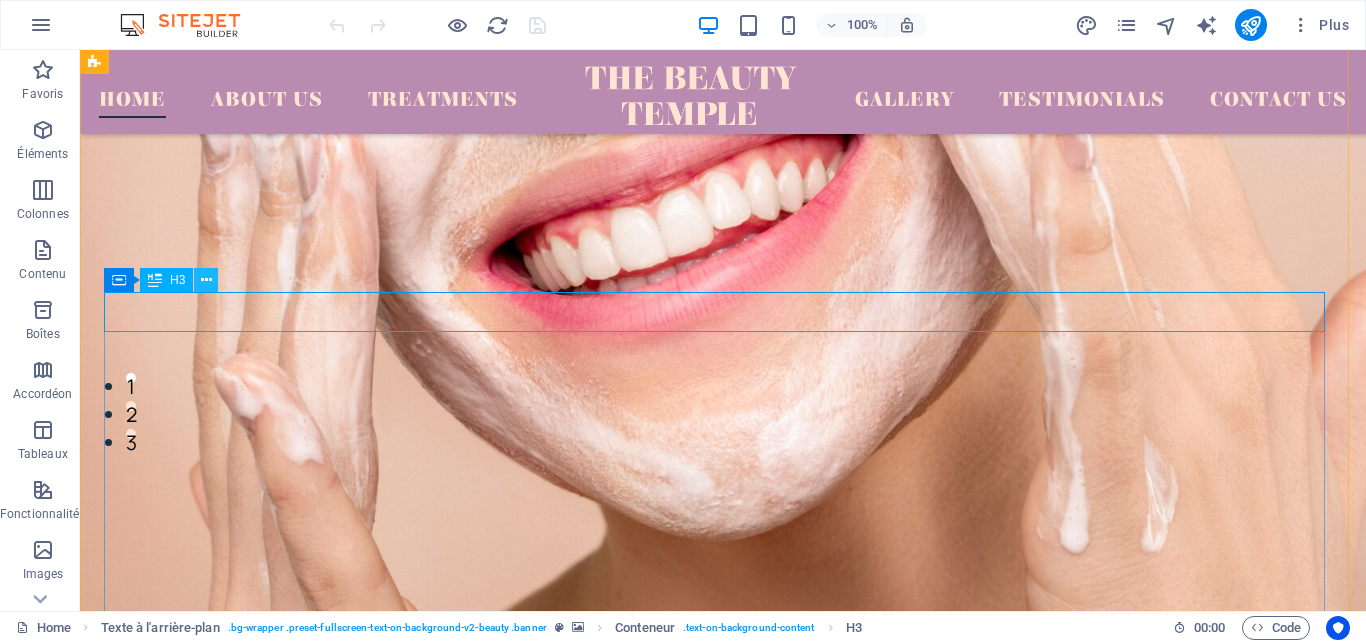 click at bounding box center (206, 280) 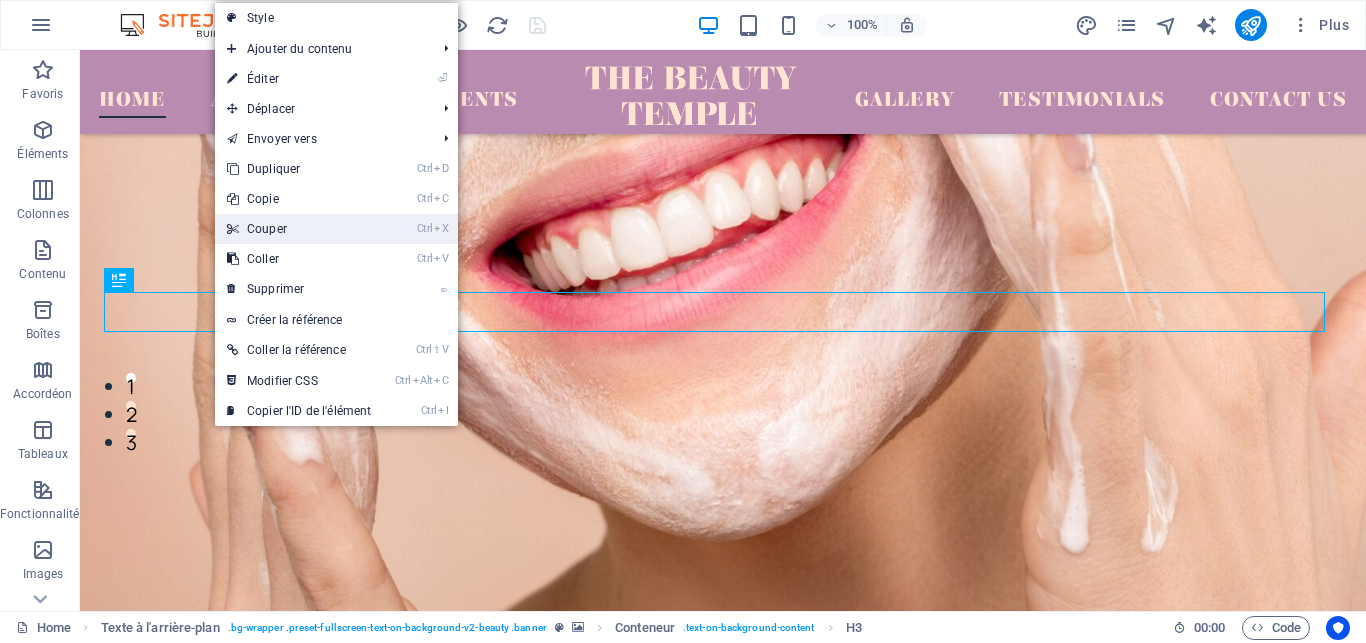 click on "Ctrl X  Couper" at bounding box center (299, 229) 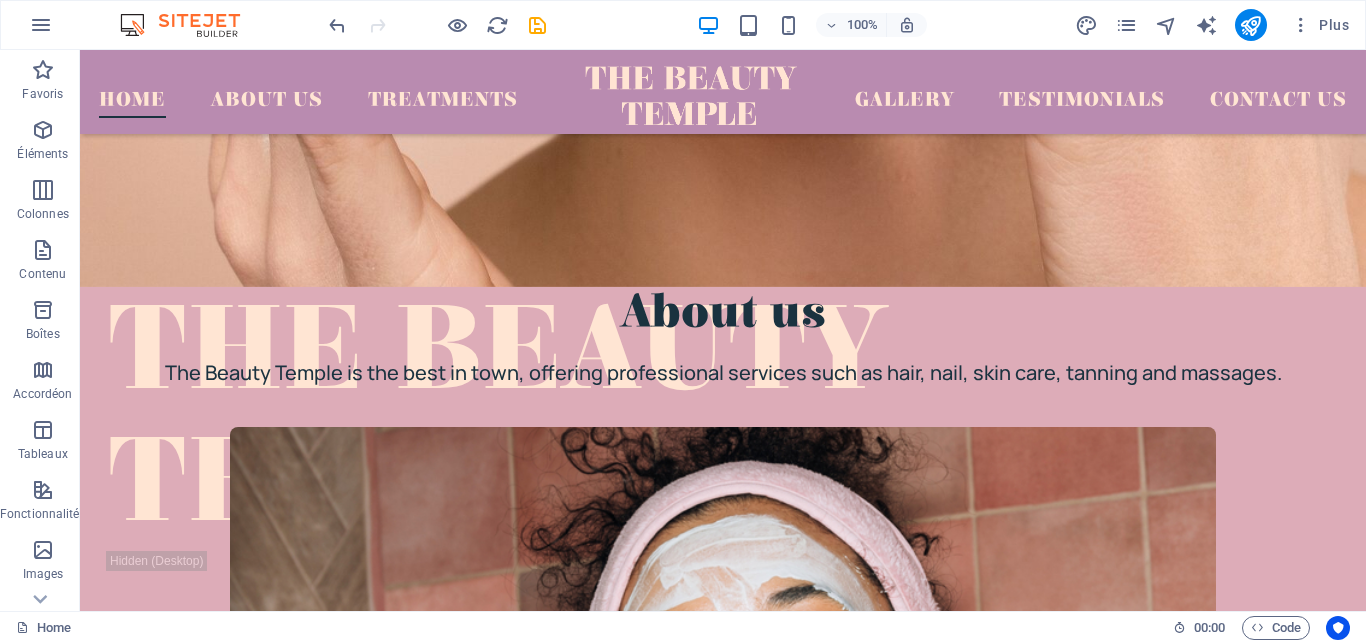 scroll, scrollTop: 1090, scrollLeft: 0, axis: vertical 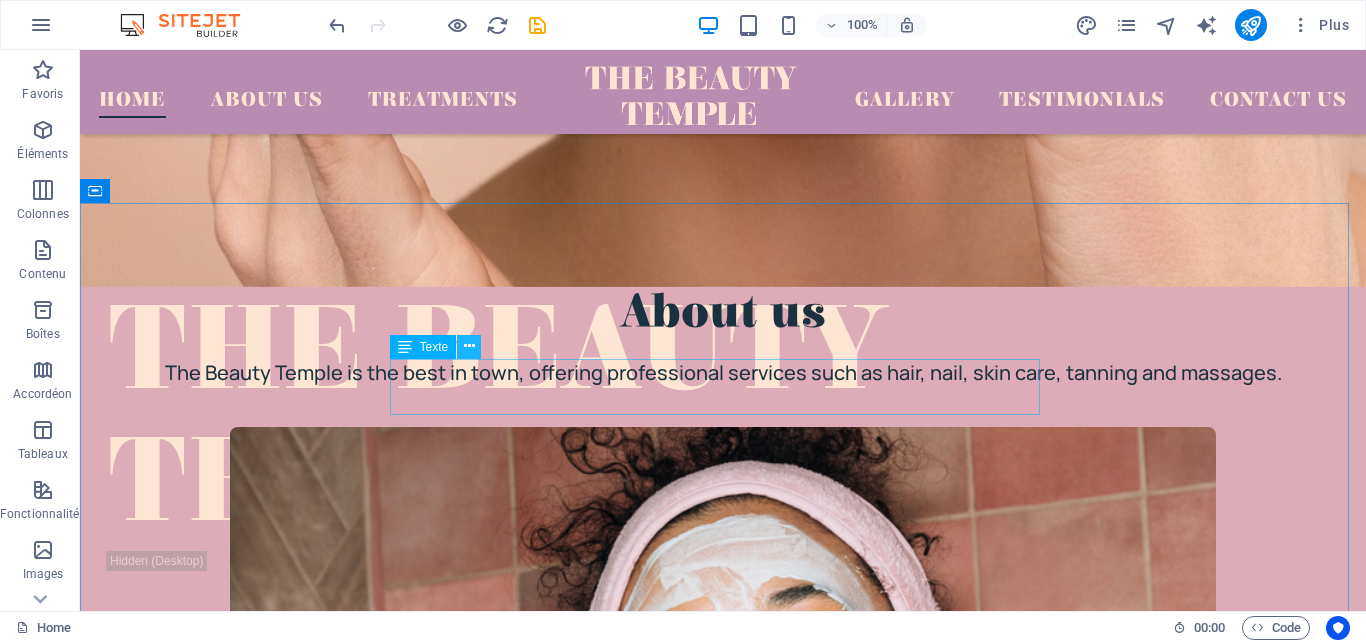 click at bounding box center [469, 347] 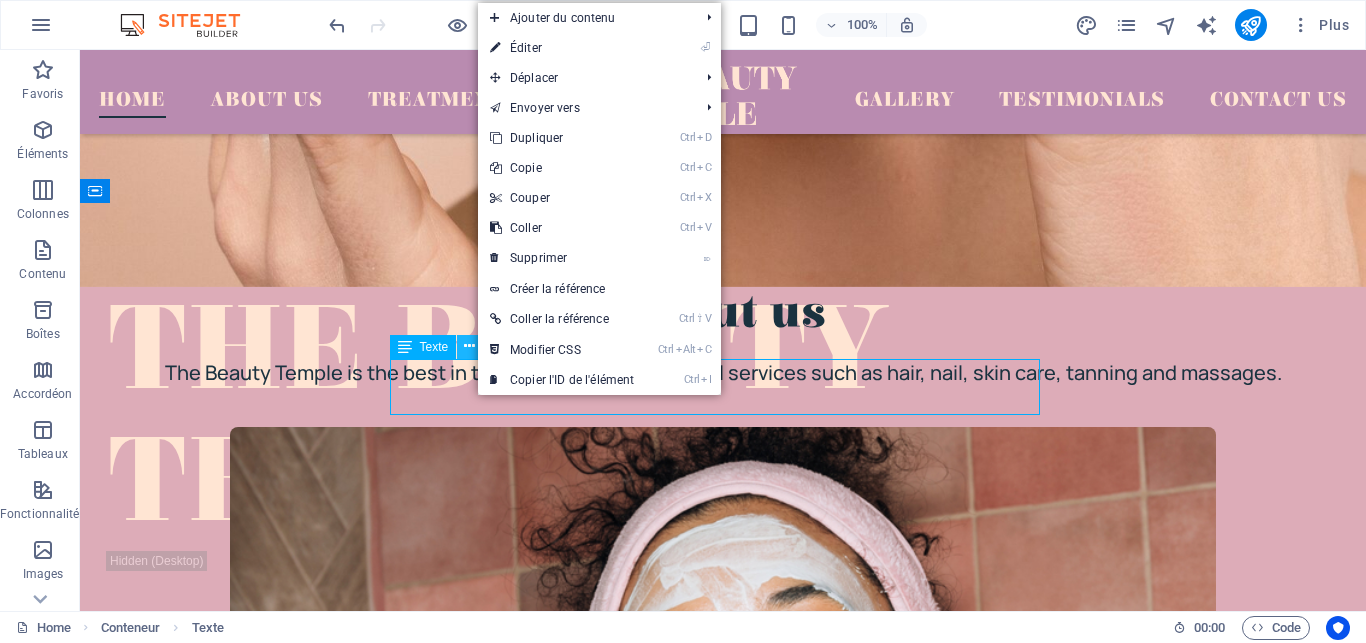 click at bounding box center (469, 347) 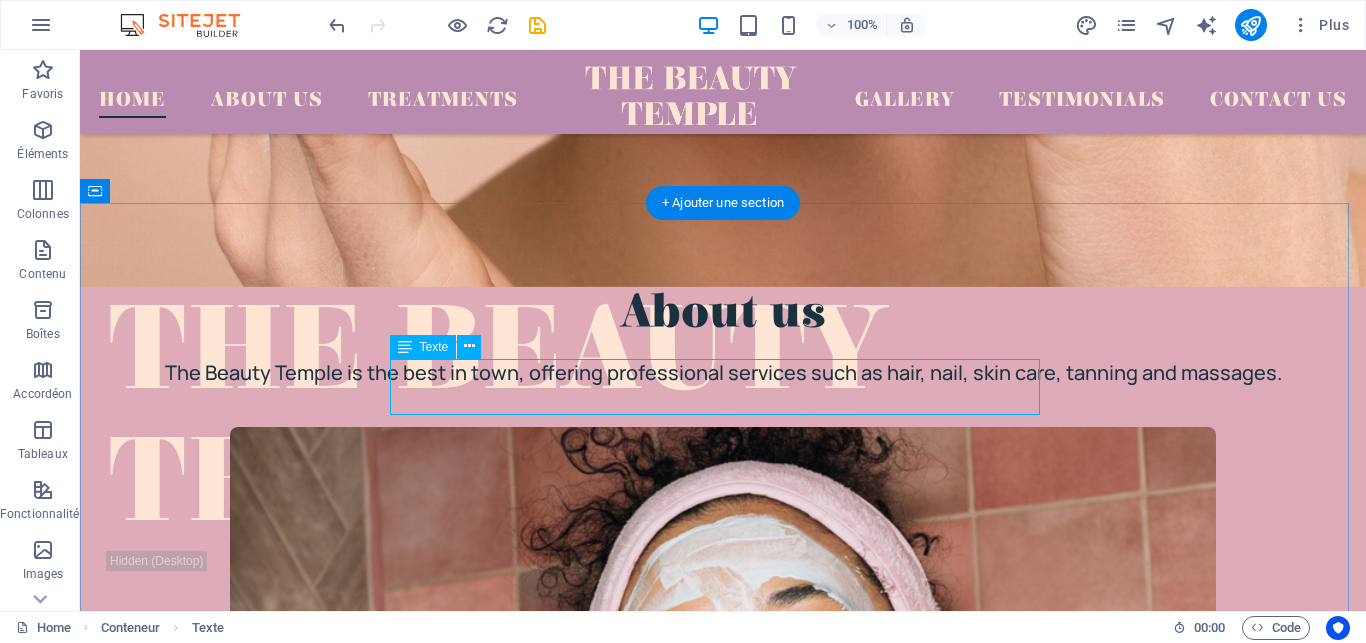 click on "The Beauty Temple is the best in town, offering professional services such as hair, nail, skin care, tanning and massages." at bounding box center (723, 373) 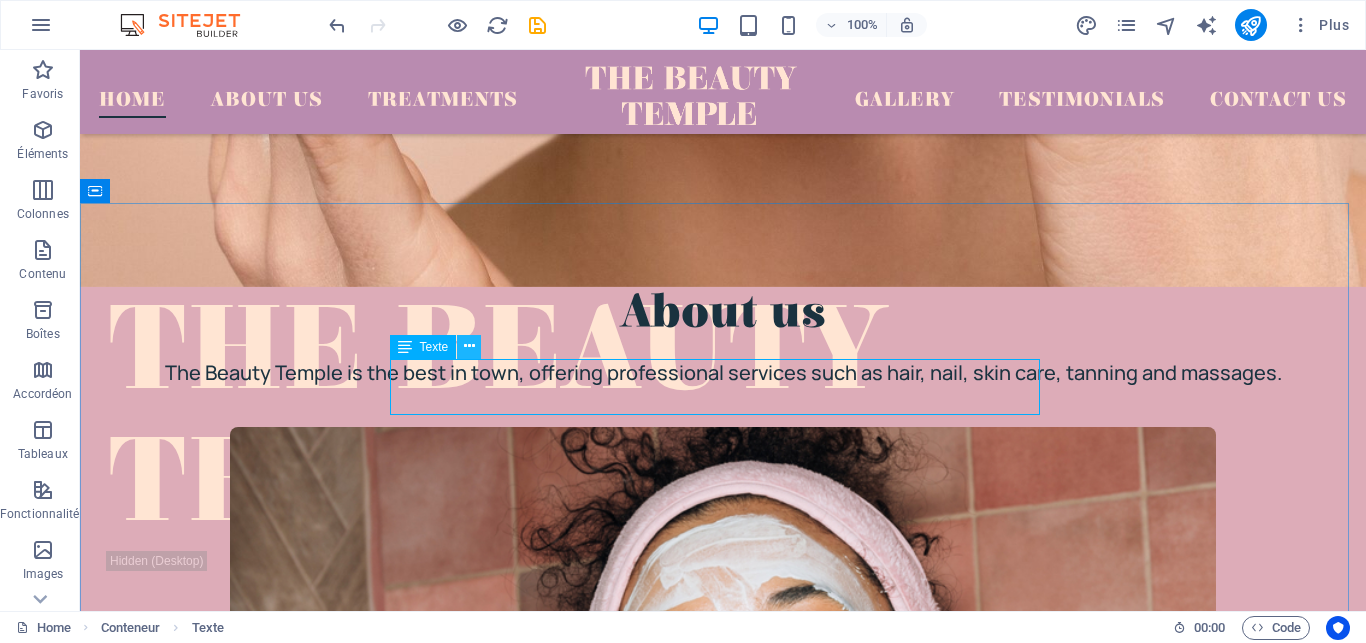 click at bounding box center (469, 346) 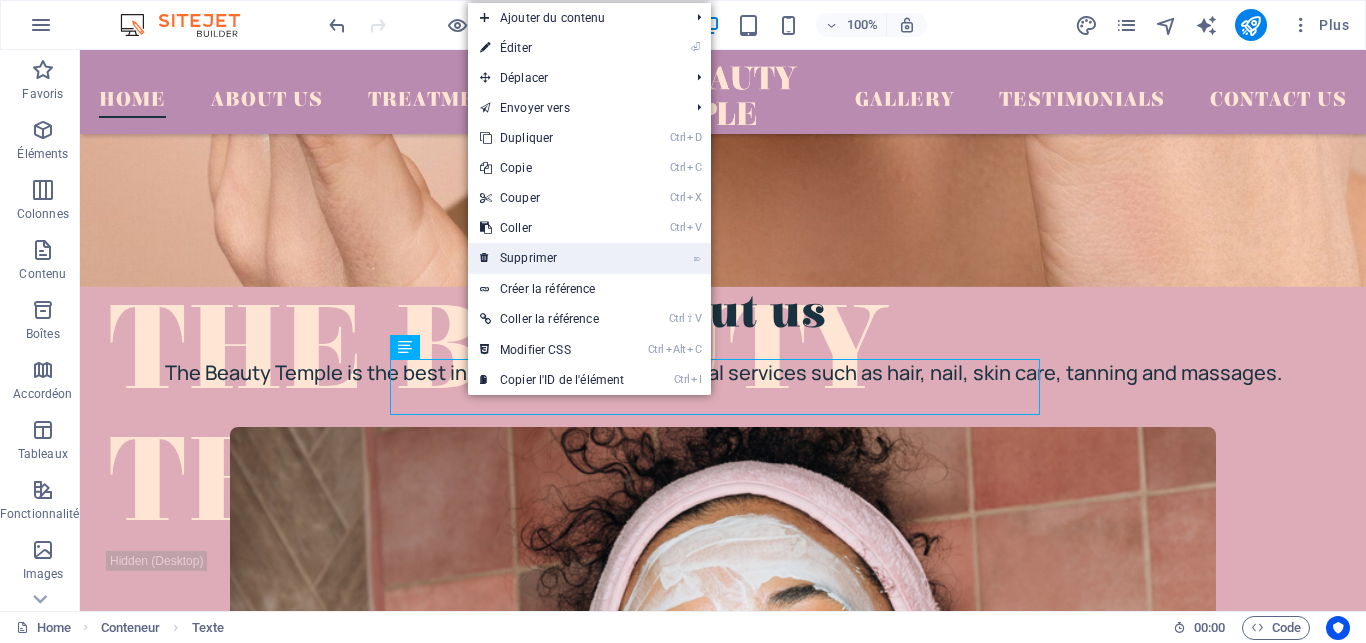 click on "⌦  Supprimer" at bounding box center [552, 258] 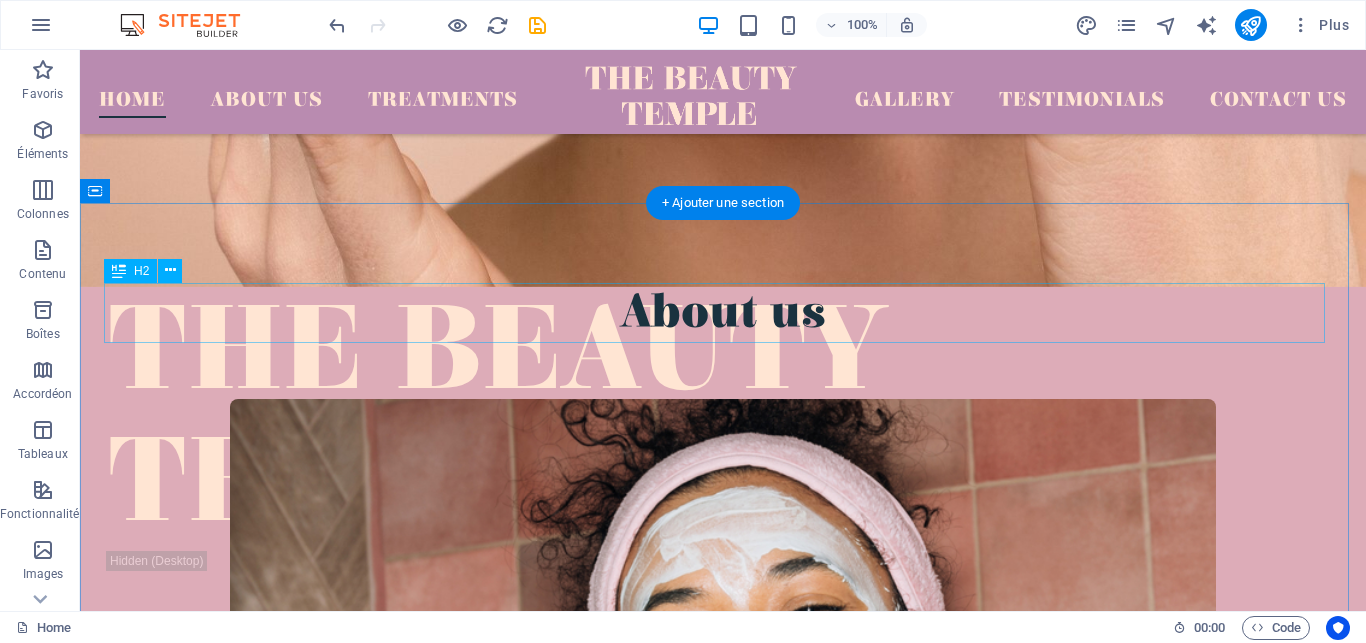 click on "About us" at bounding box center [723, 313] 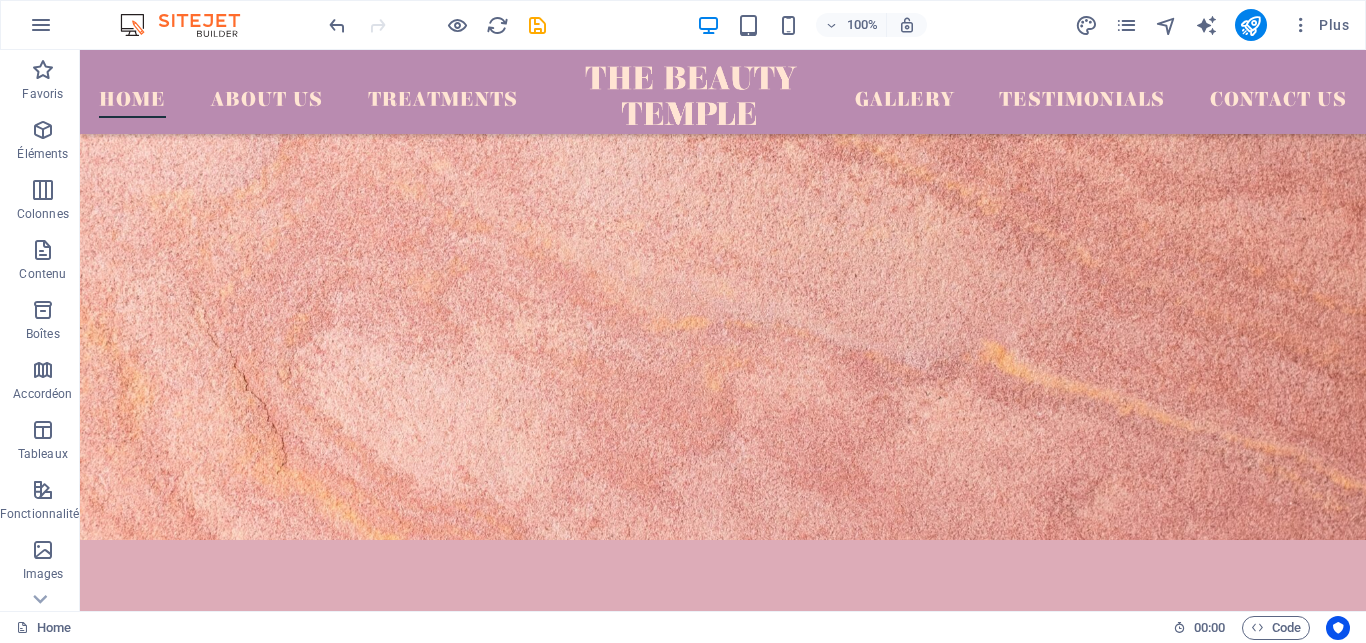 scroll, scrollTop: 5963, scrollLeft: 0, axis: vertical 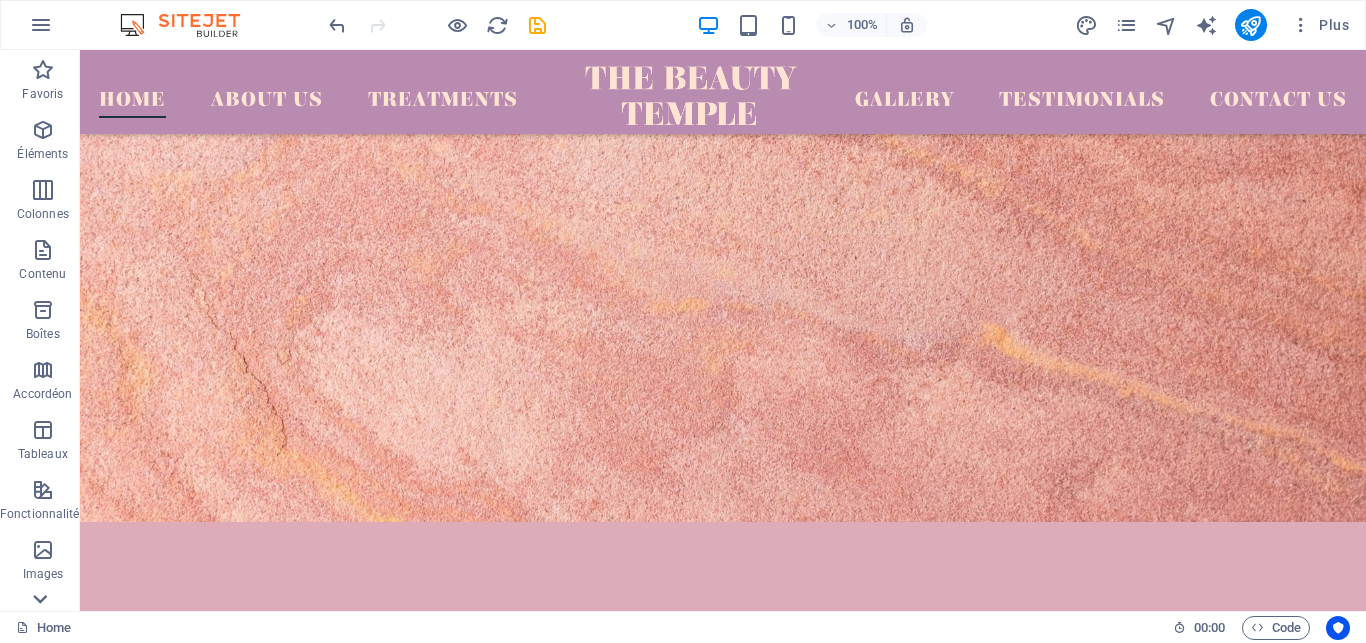 click 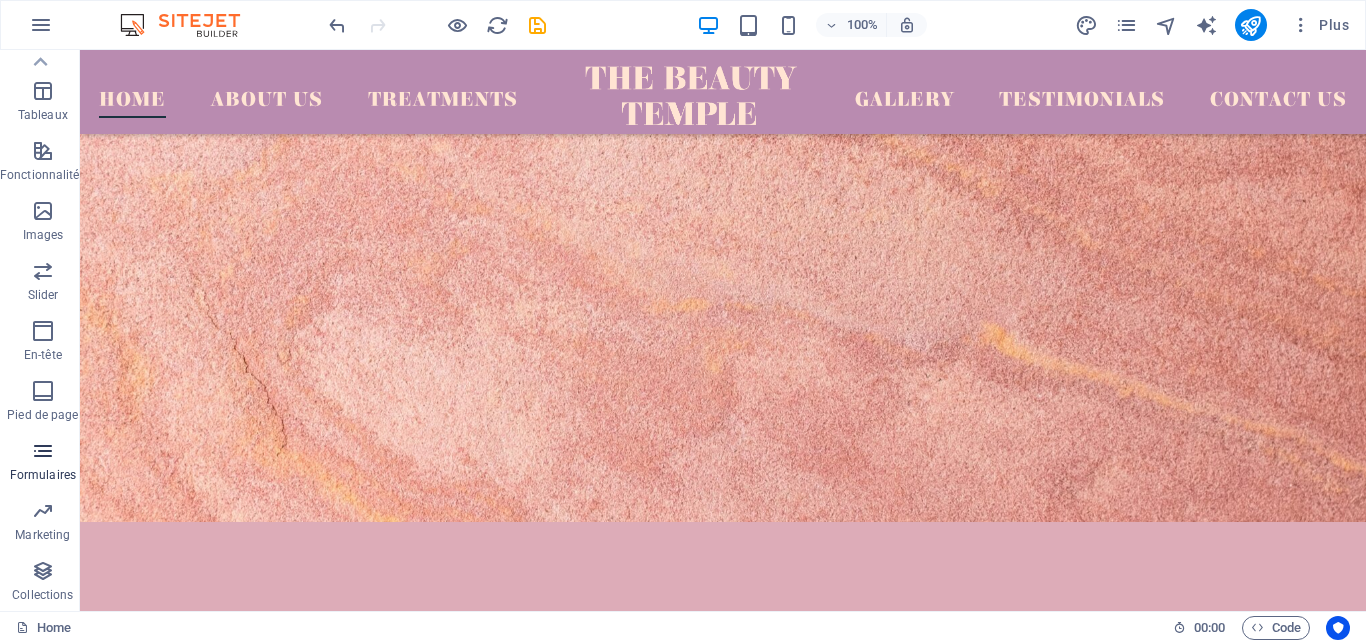 click at bounding box center [43, 451] 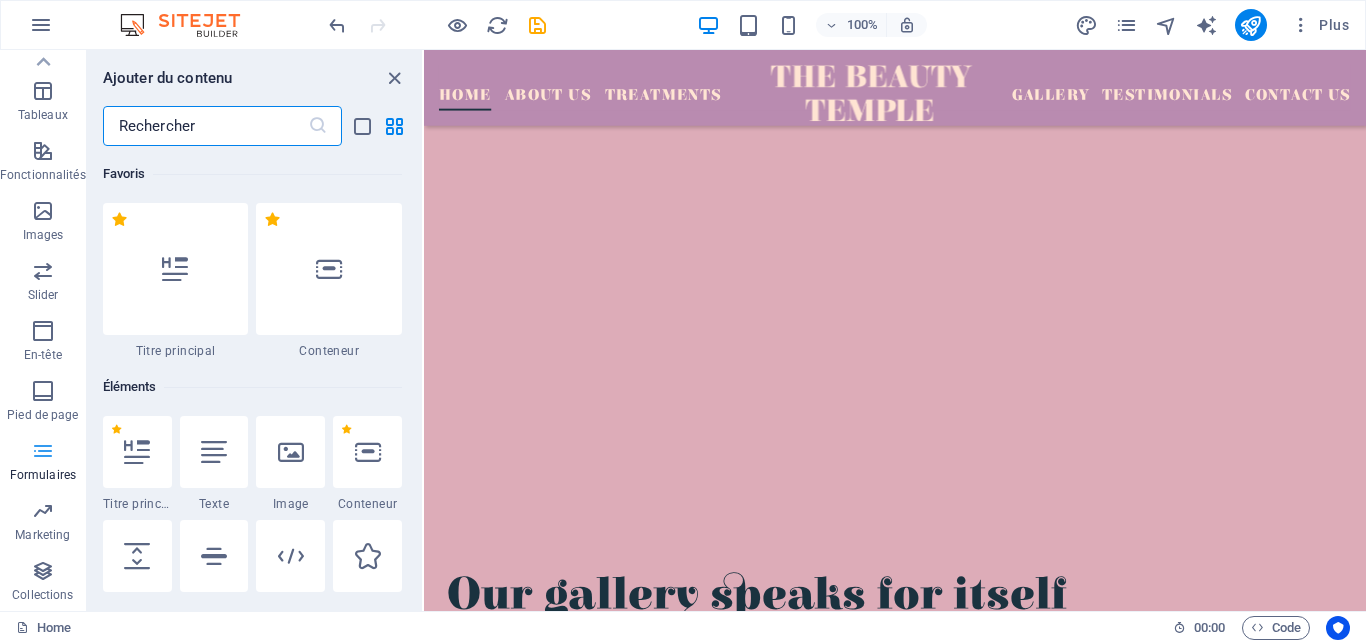 scroll, scrollTop: 6031, scrollLeft: 0, axis: vertical 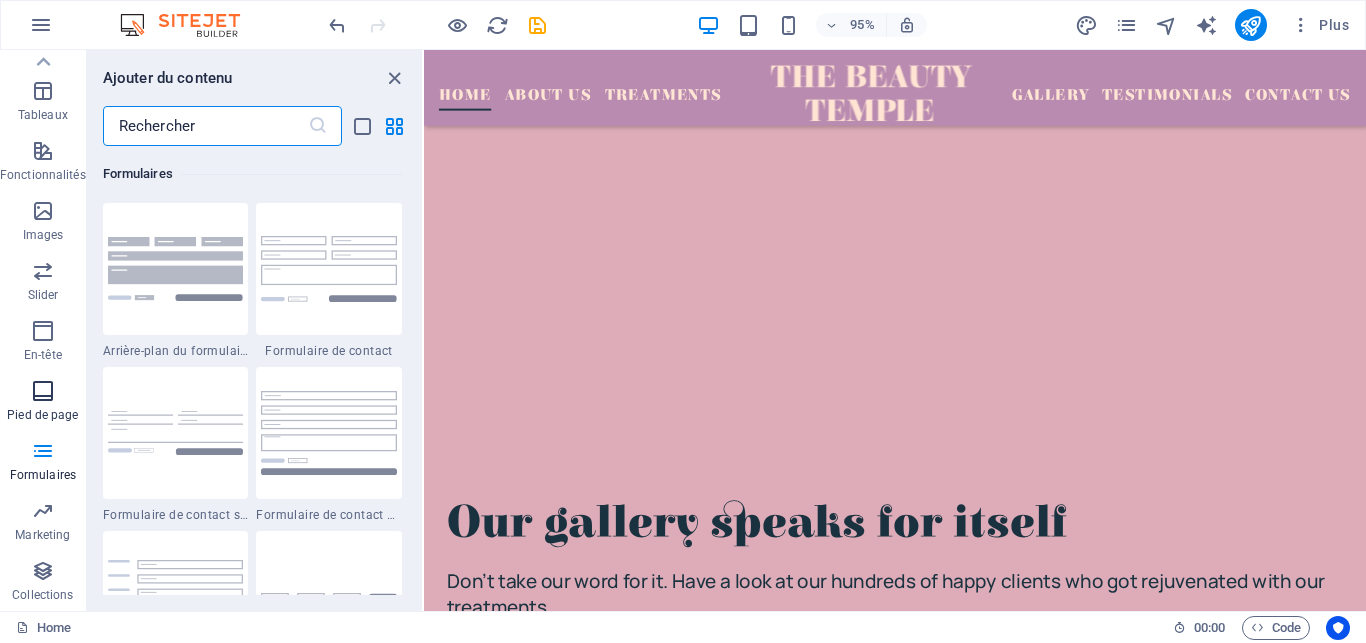 click at bounding box center (43, 391) 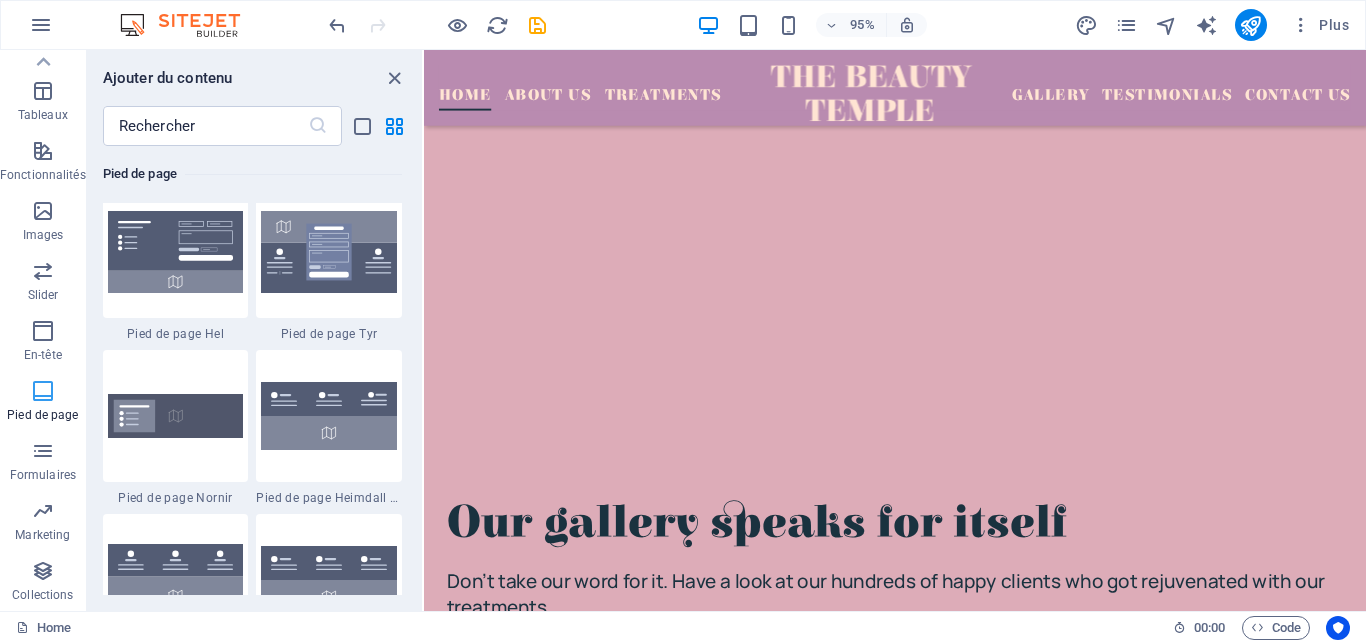 scroll, scrollTop: 13239, scrollLeft: 0, axis: vertical 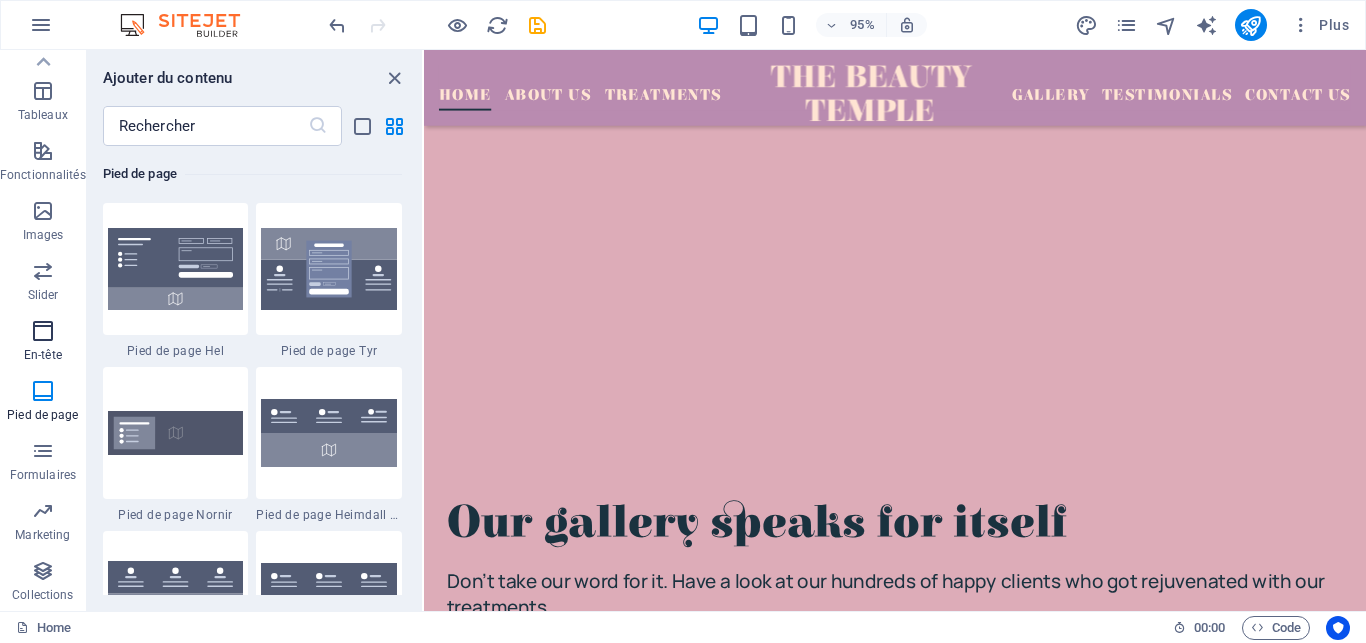 click at bounding box center (43, 331) 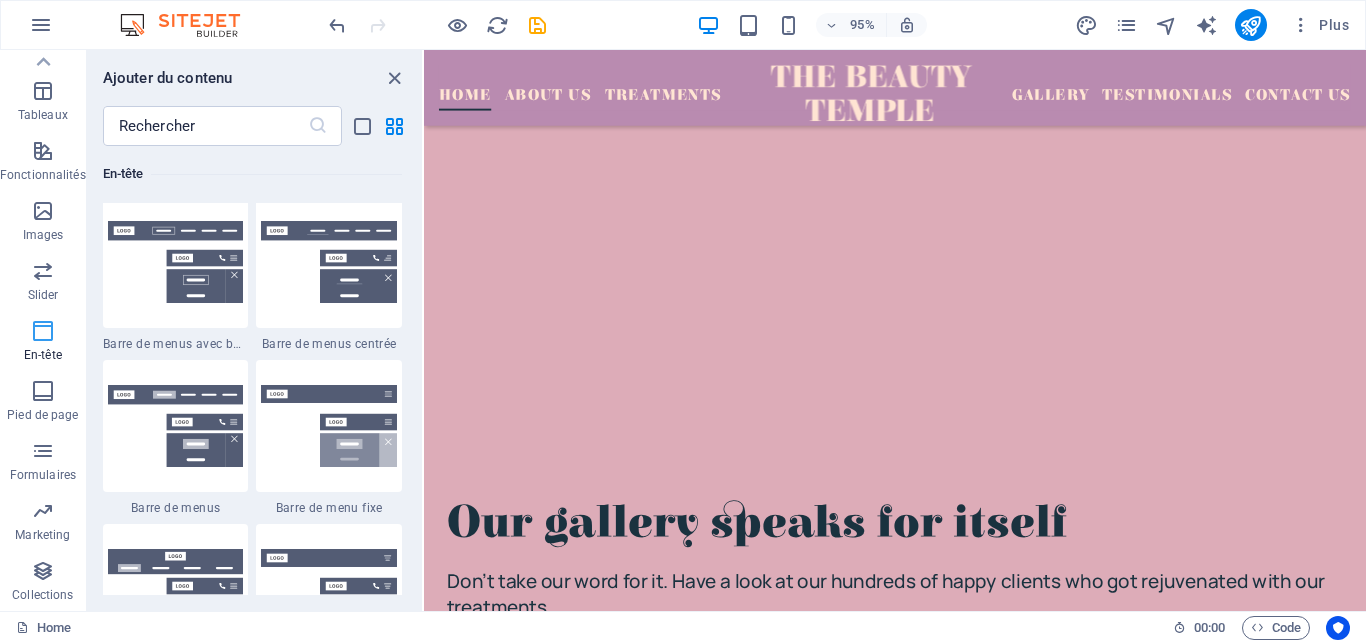scroll, scrollTop: 12042, scrollLeft: 0, axis: vertical 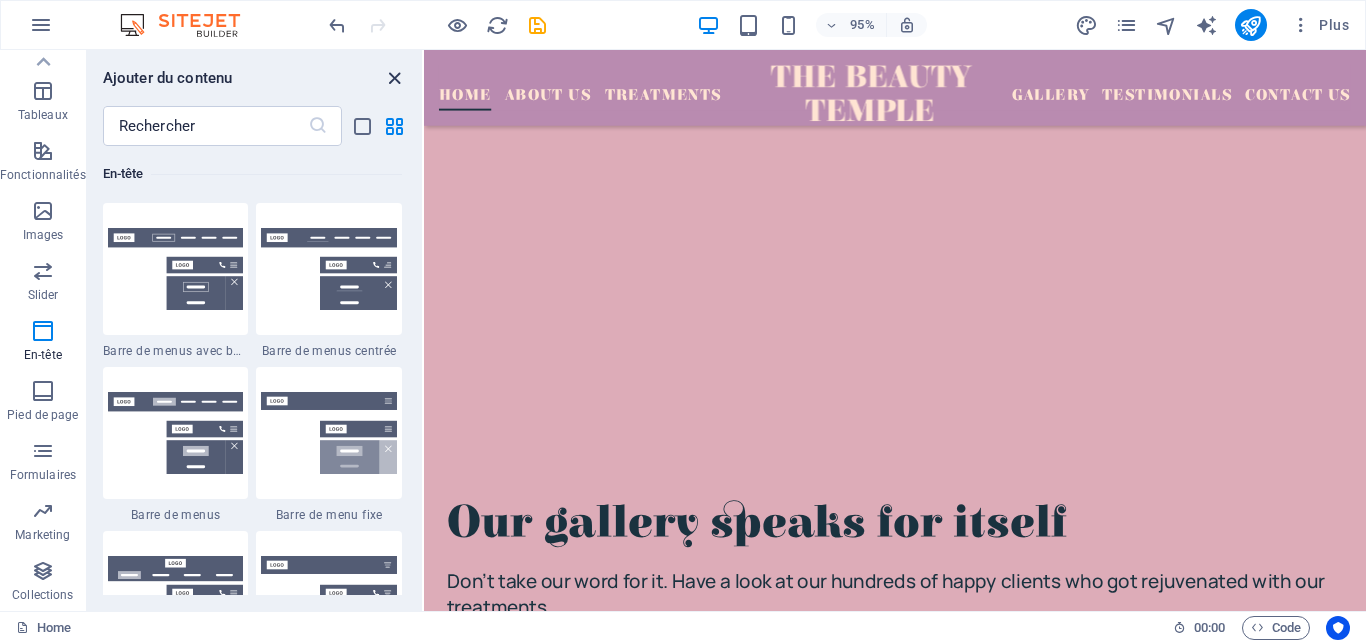click at bounding box center [394, 78] 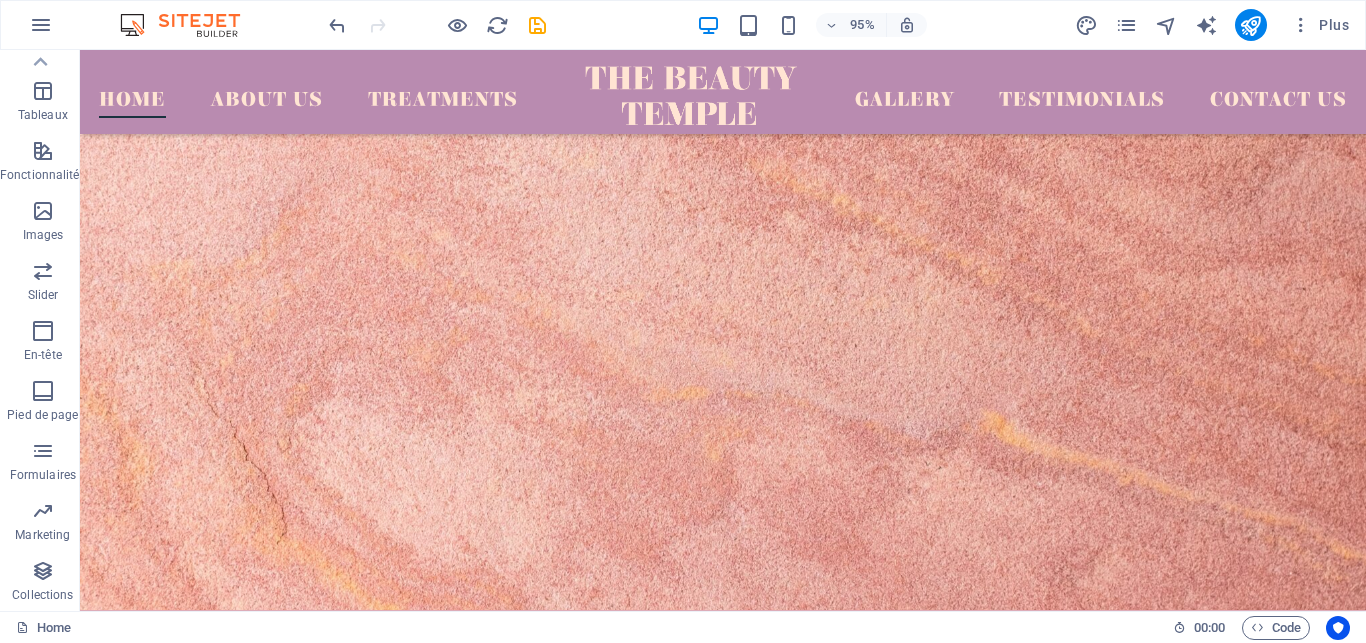 scroll, scrollTop: 339, scrollLeft: 0, axis: vertical 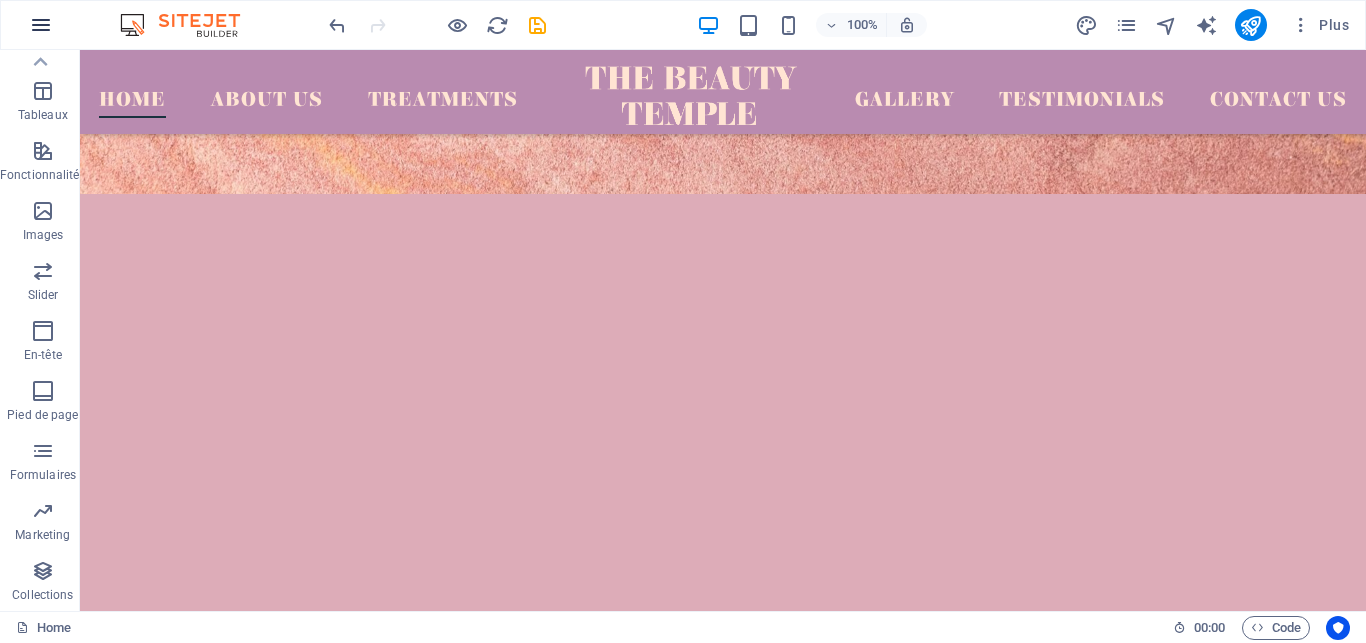 click at bounding box center (41, 25) 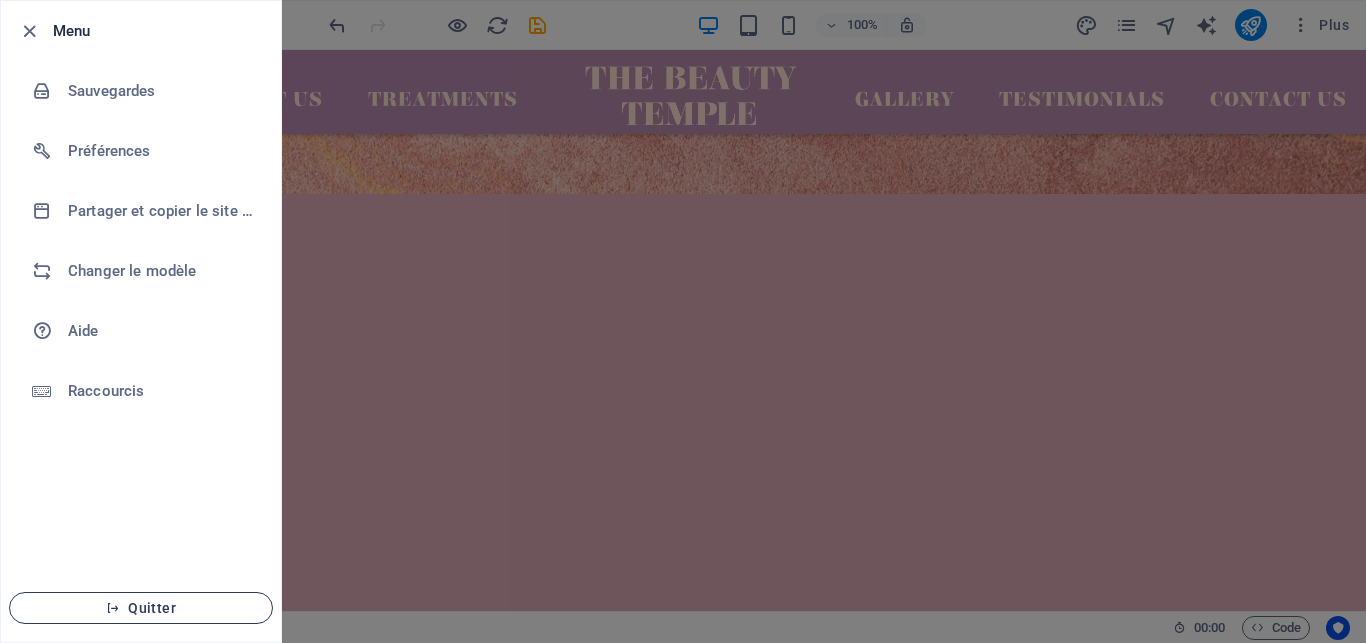 click on "Quitter" at bounding box center (141, 608) 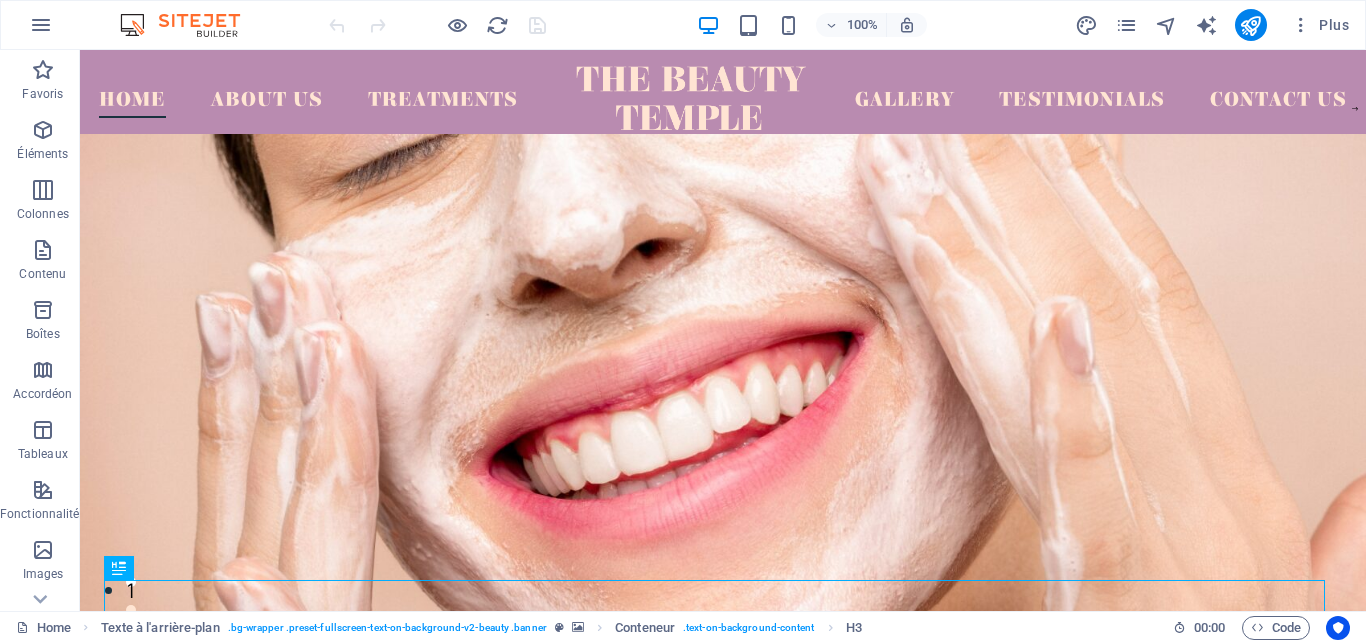 scroll, scrollTop: 0, scrollLeft: 0, axis: both 